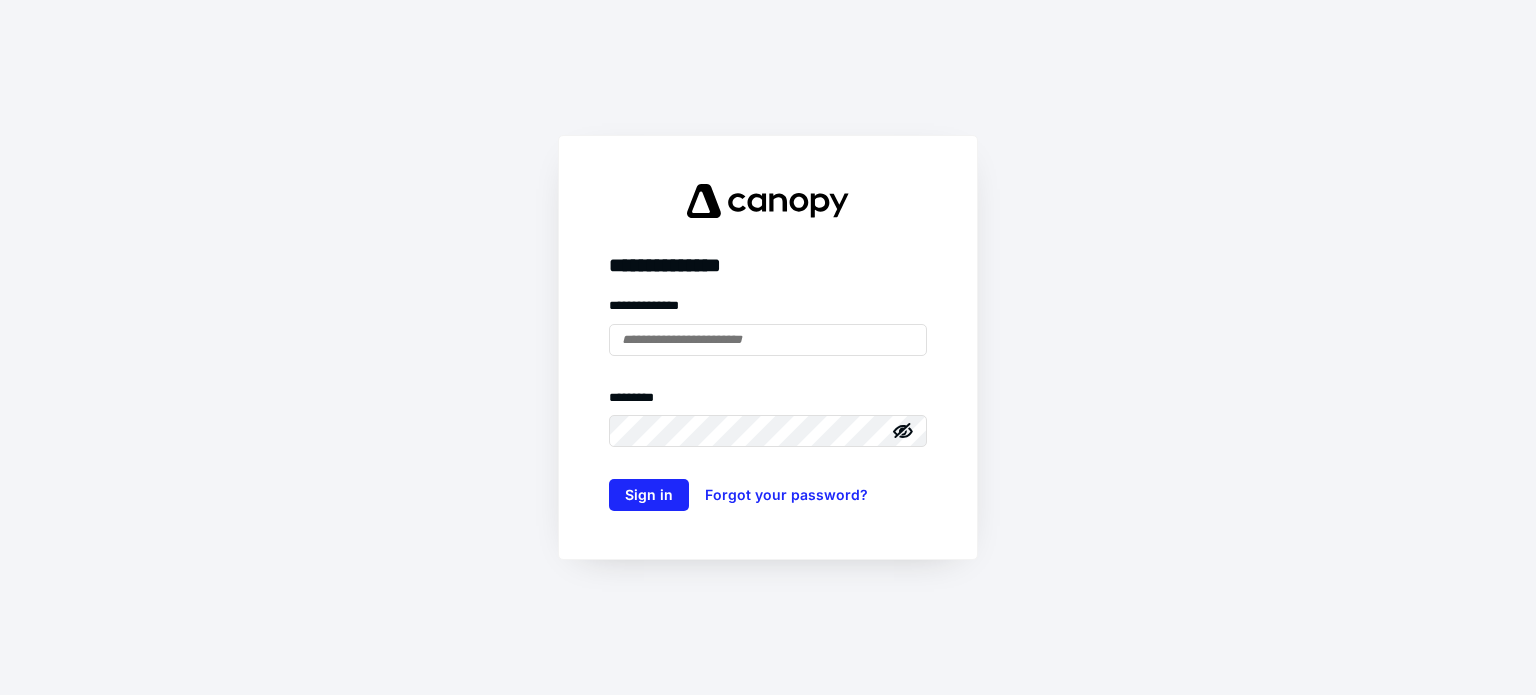 scroll, scrollTop: 0, scrollLeft: 0, axis: both 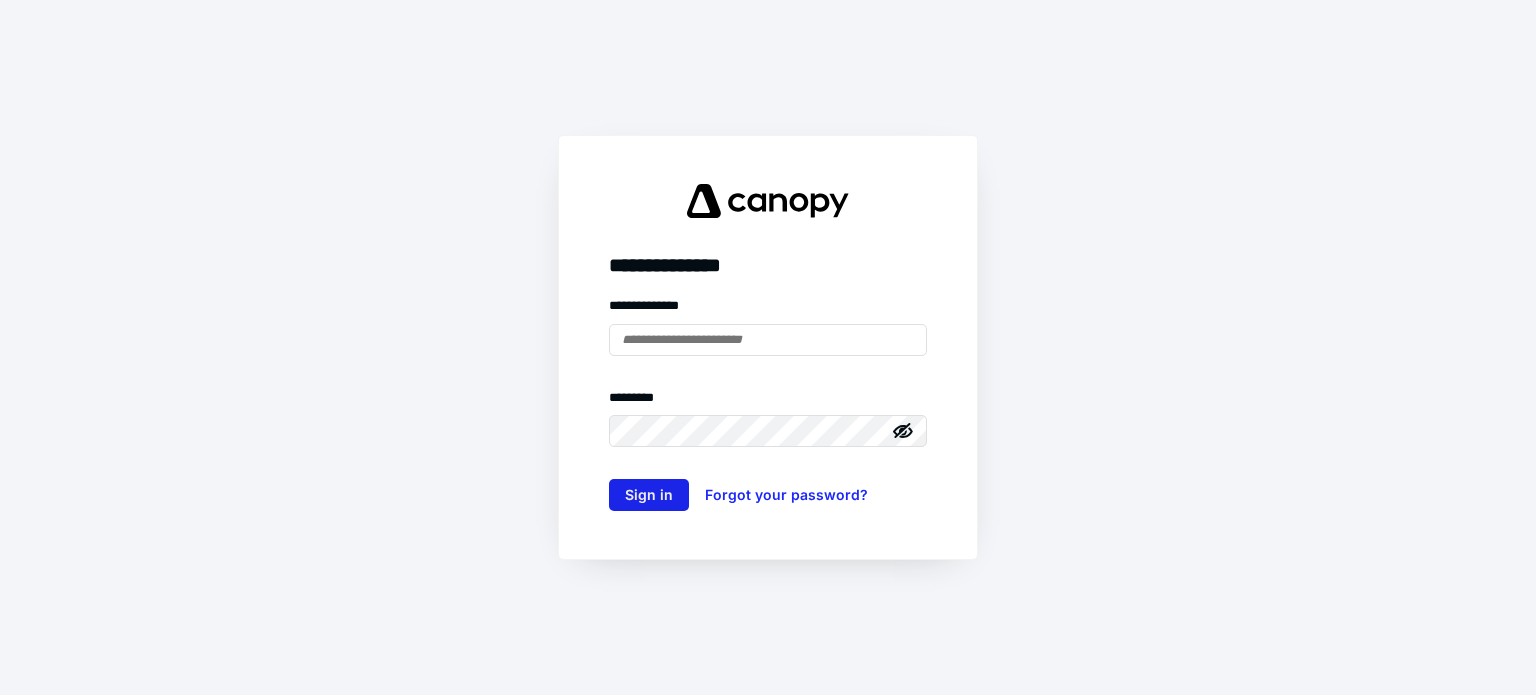 type on "**********" 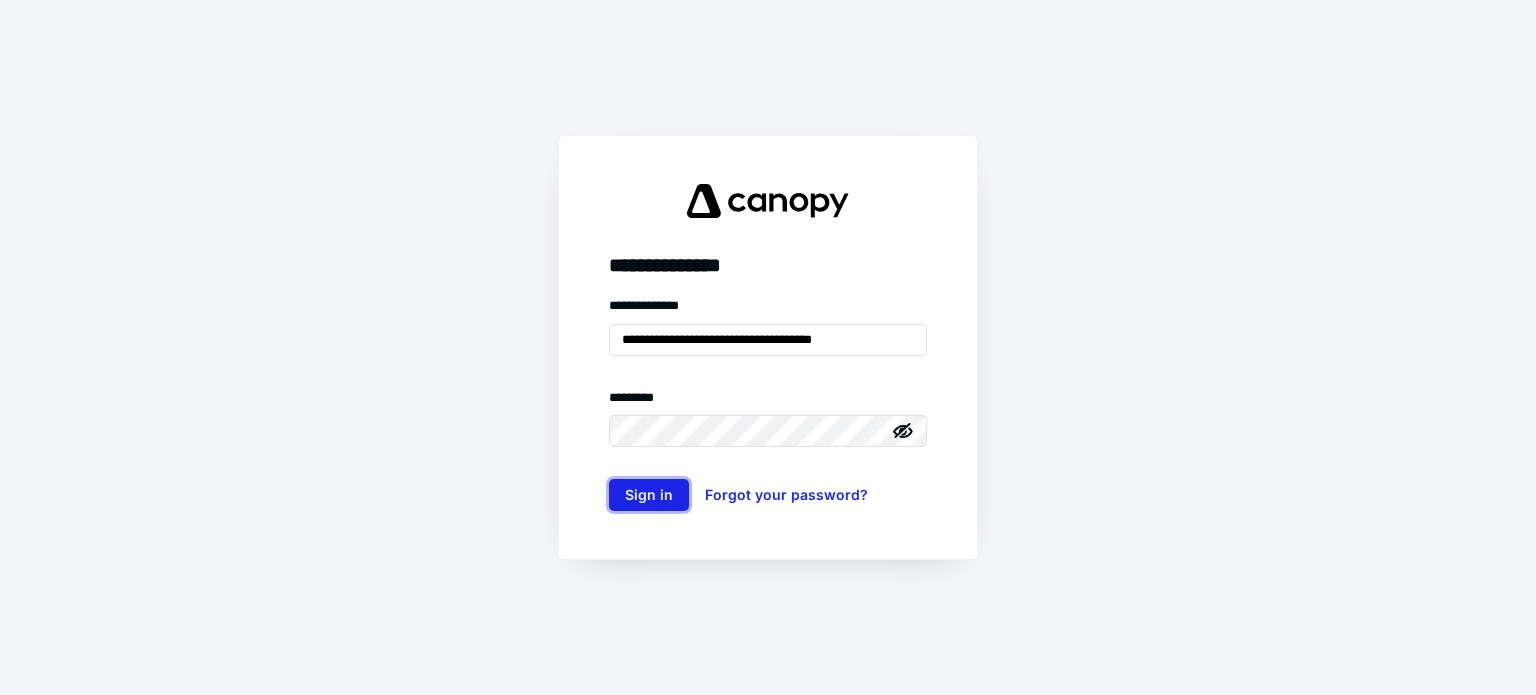 click on "Sign in" at bounding box center [649, 495] 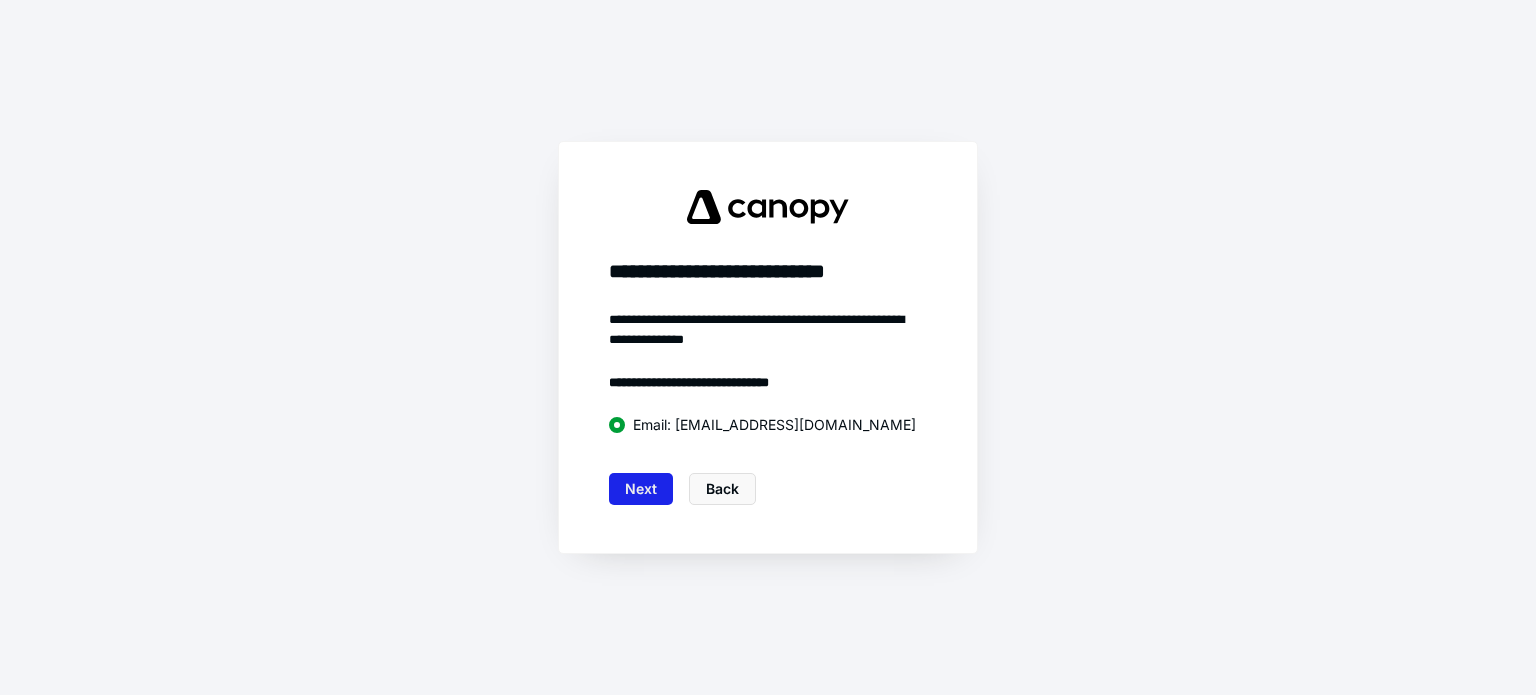 click on "Next" at bounding box center [641, 489] 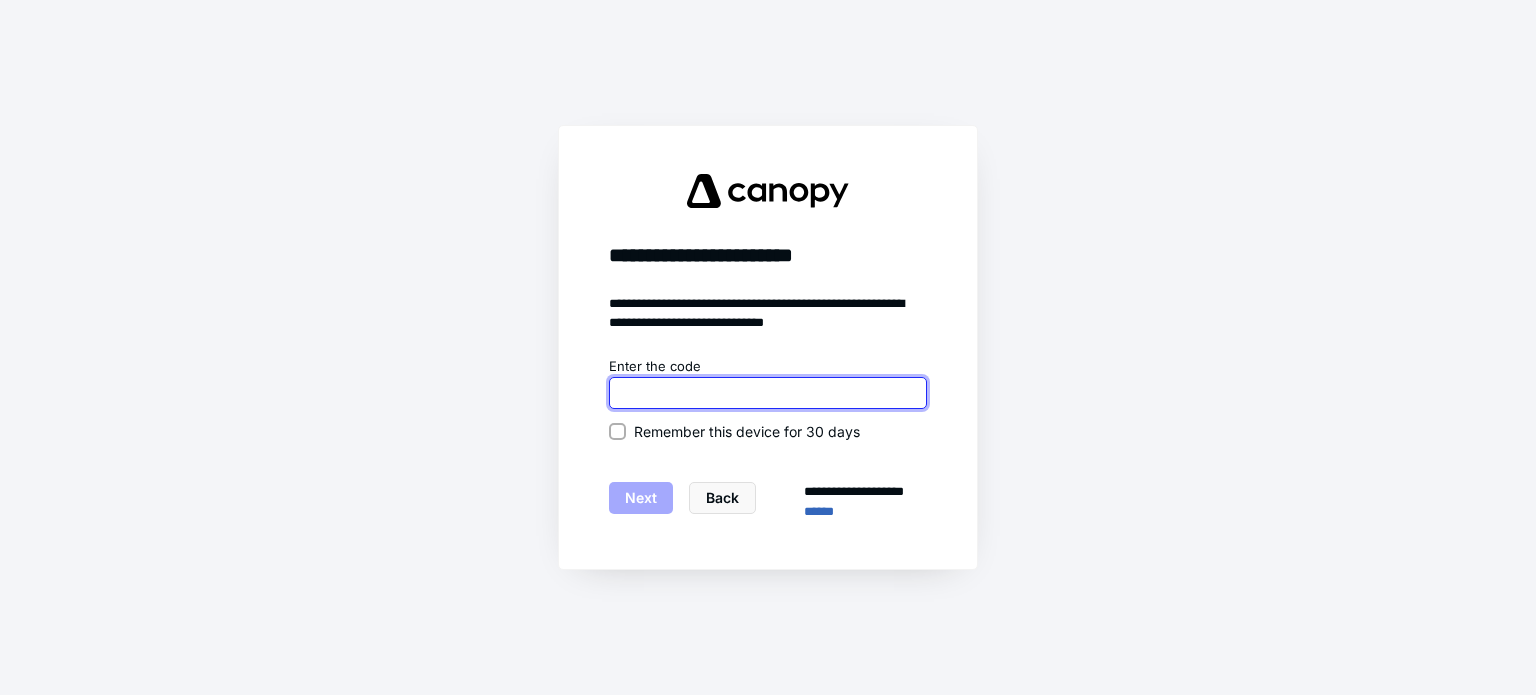 click at bounding box center (768, 393) 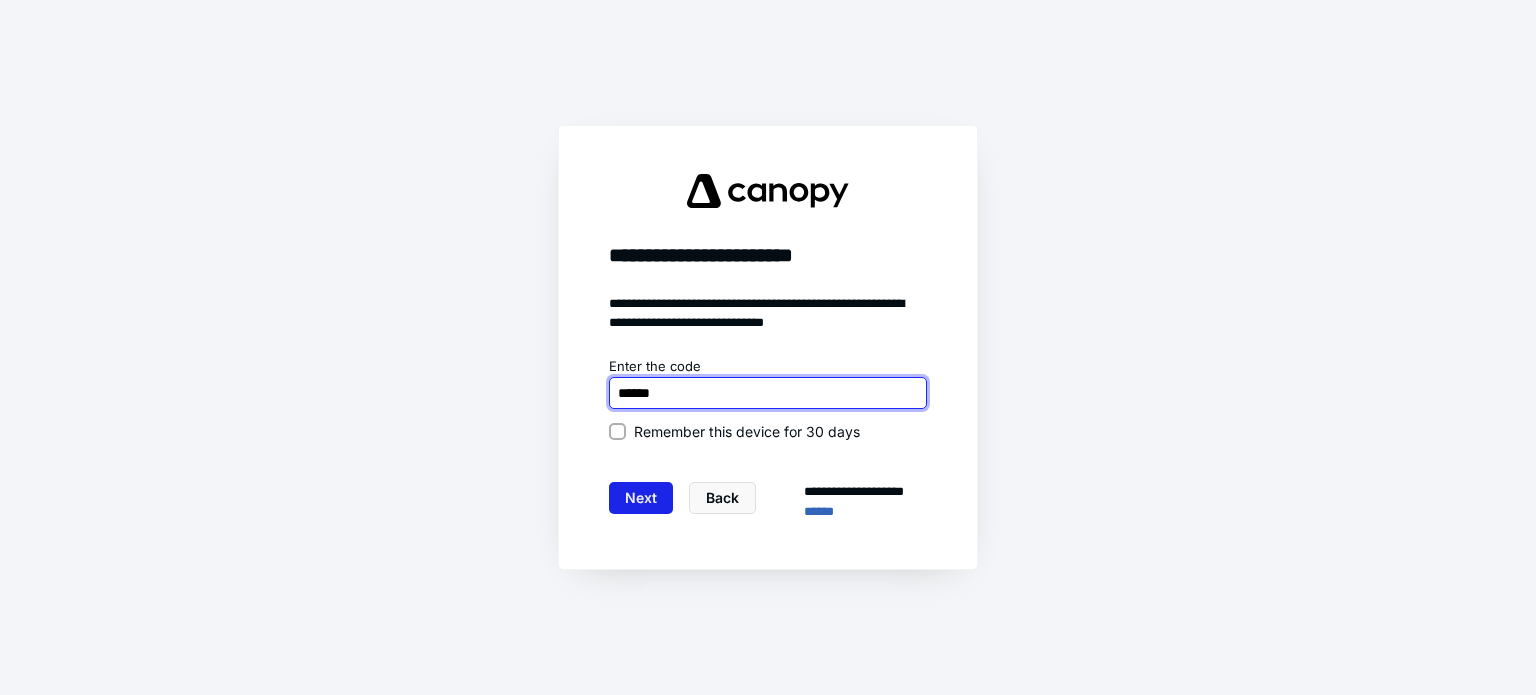 type on "******" 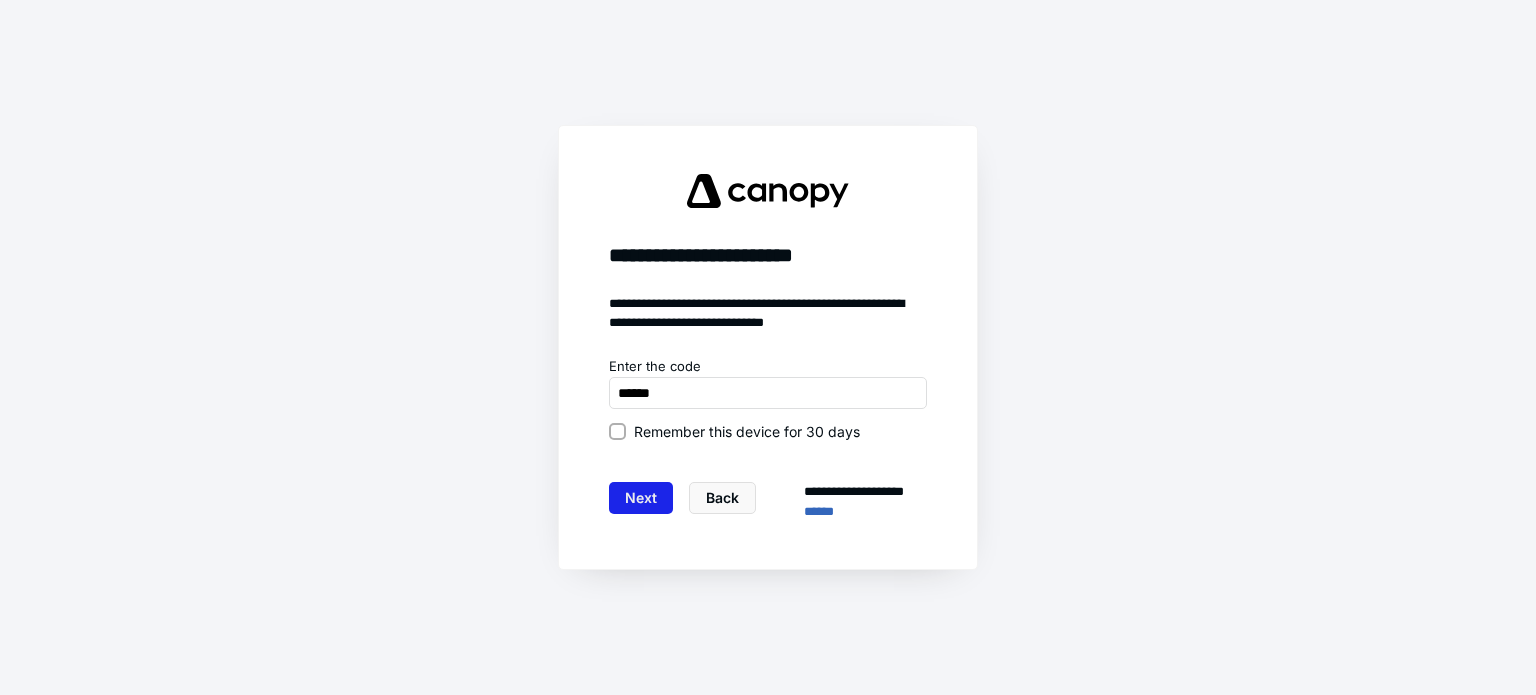 click on "Next" at bounding box center (641, 498) 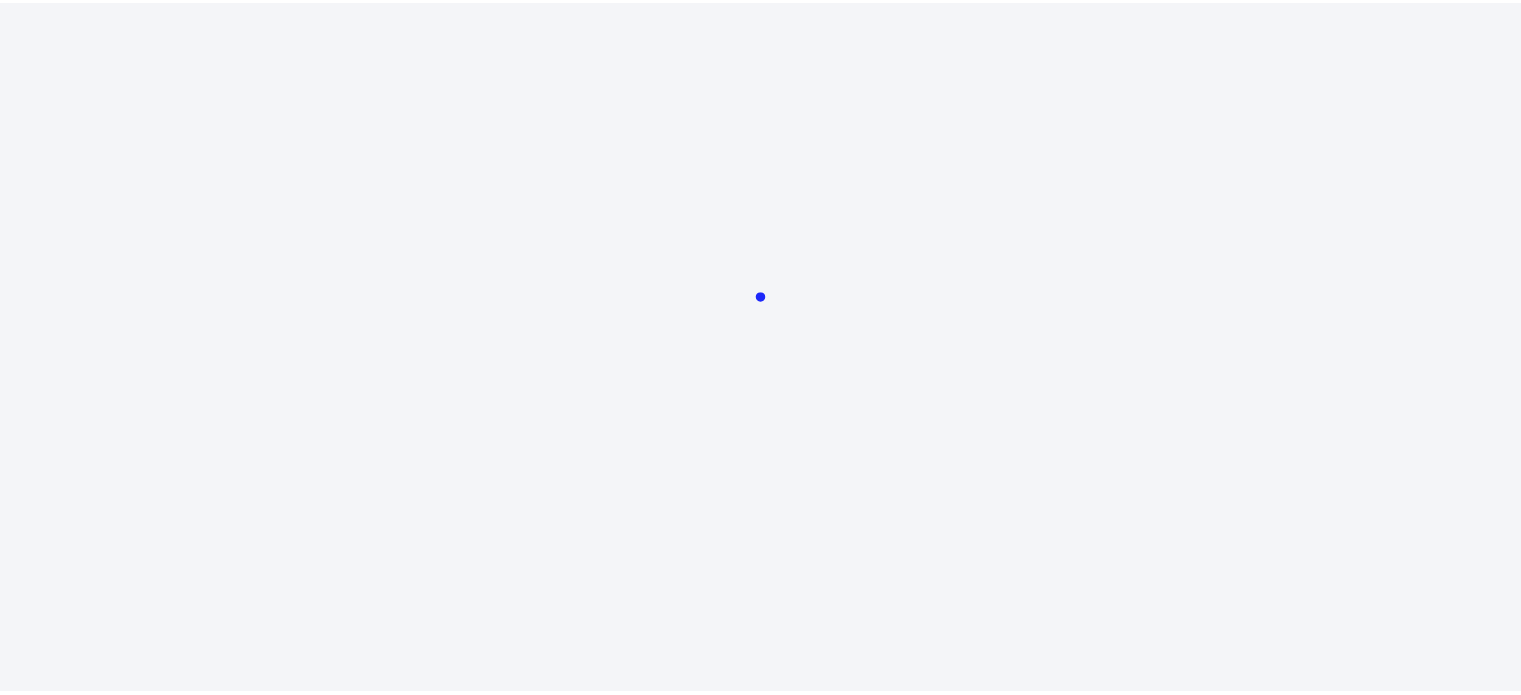scroll, scrollTop: 0, scrollLeft: 0, axis: both 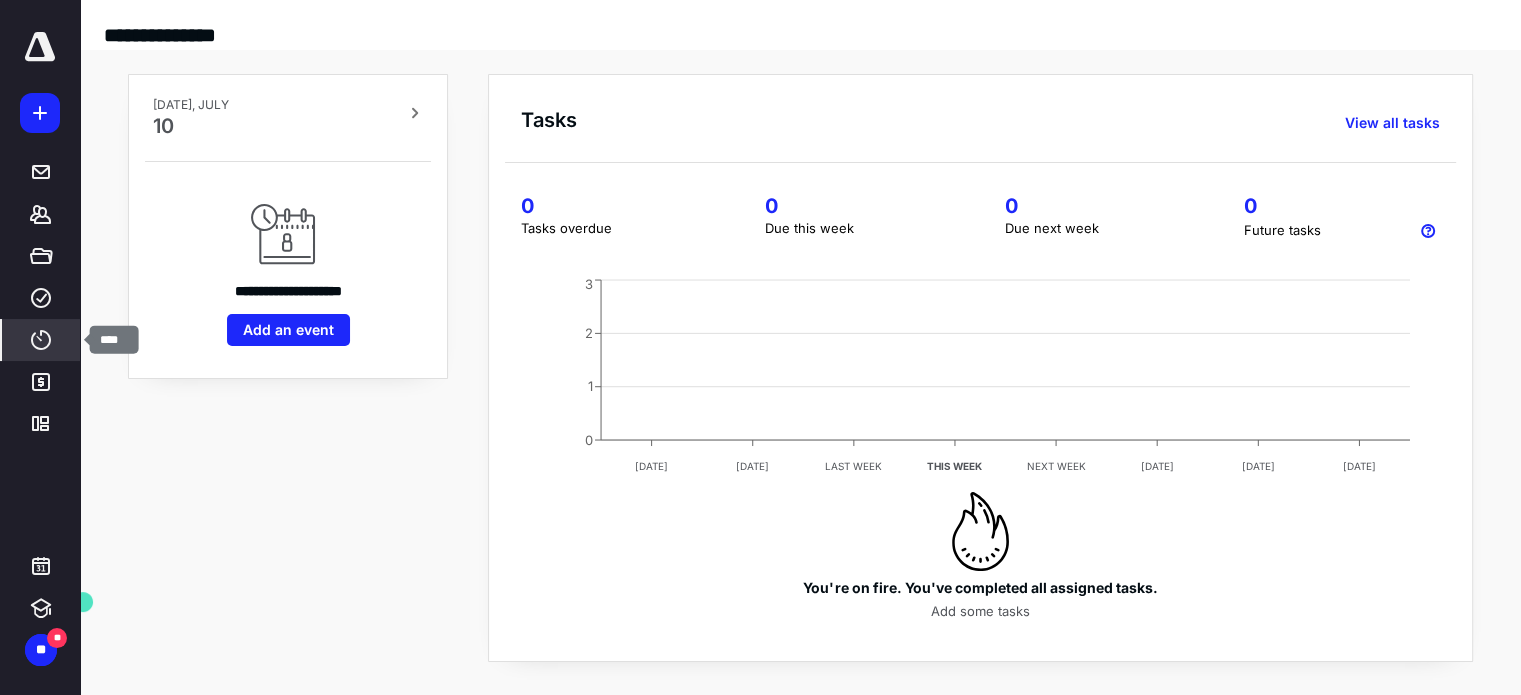 click 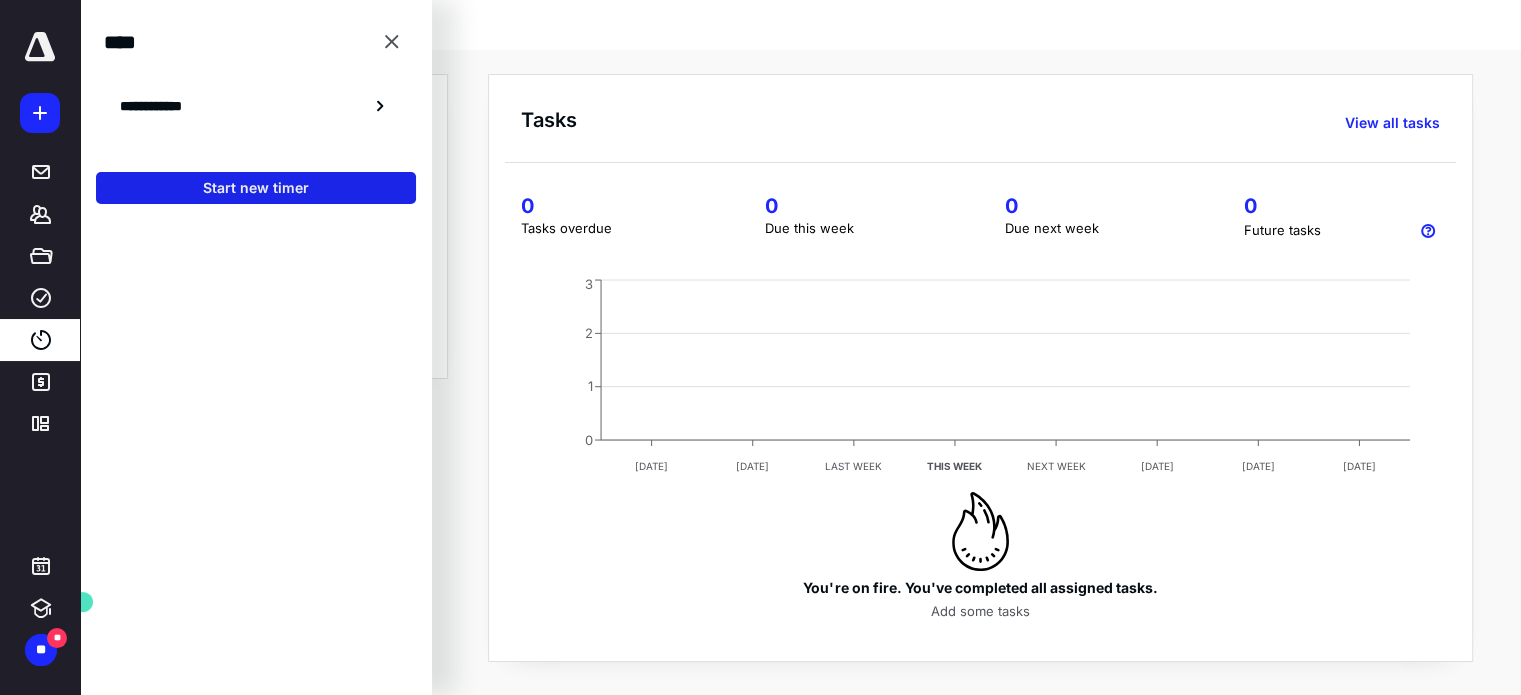 click on "Start new timer" at bounding box center (256, 188) 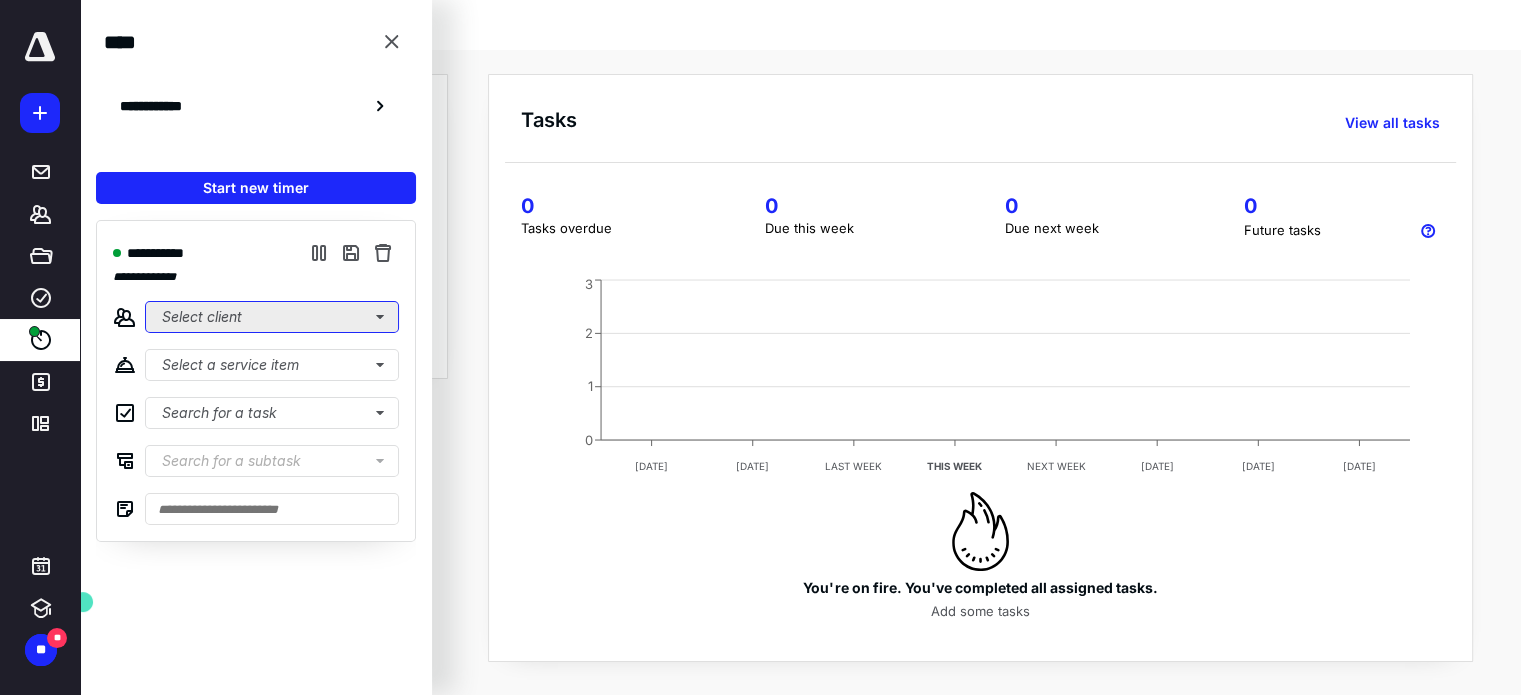 click on "Select client" at bounding box center (272, 317) 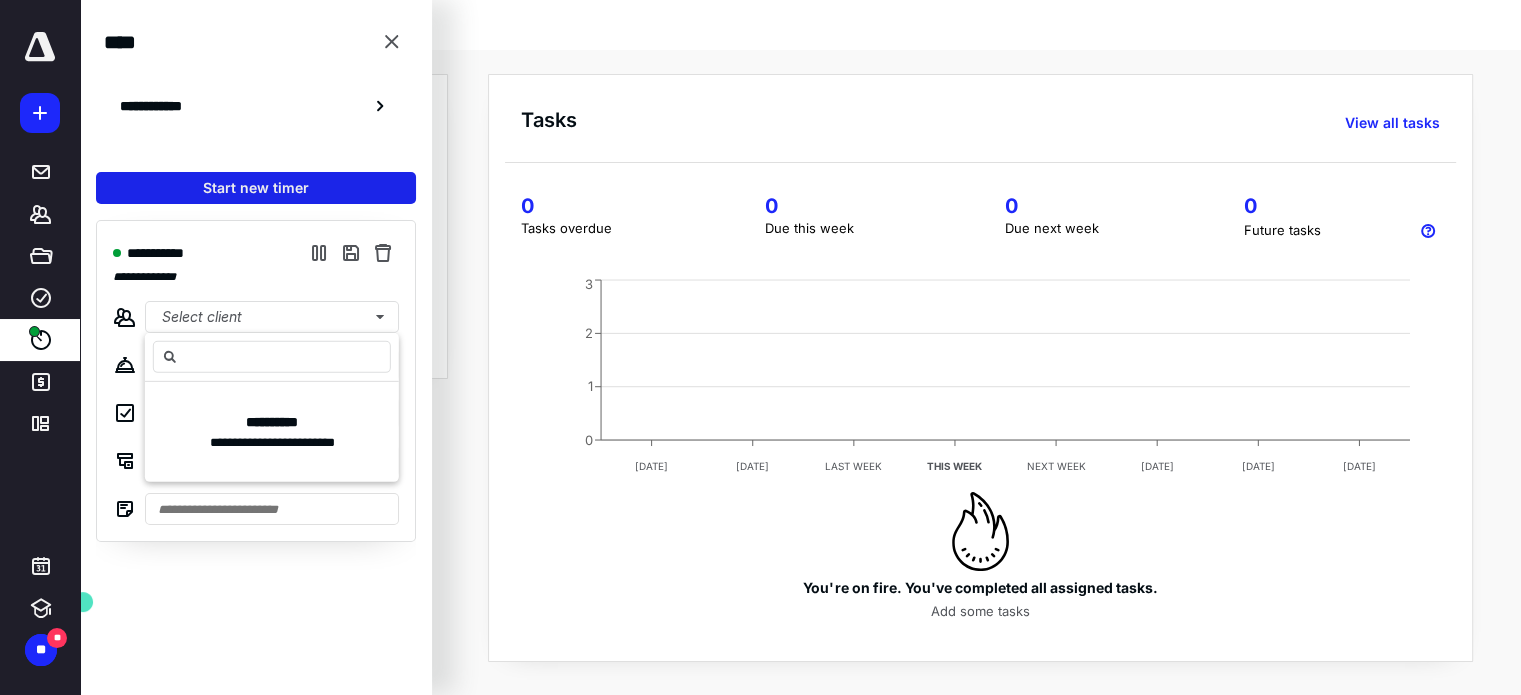 click on "Start new timer" at bounding box center [256, 188] 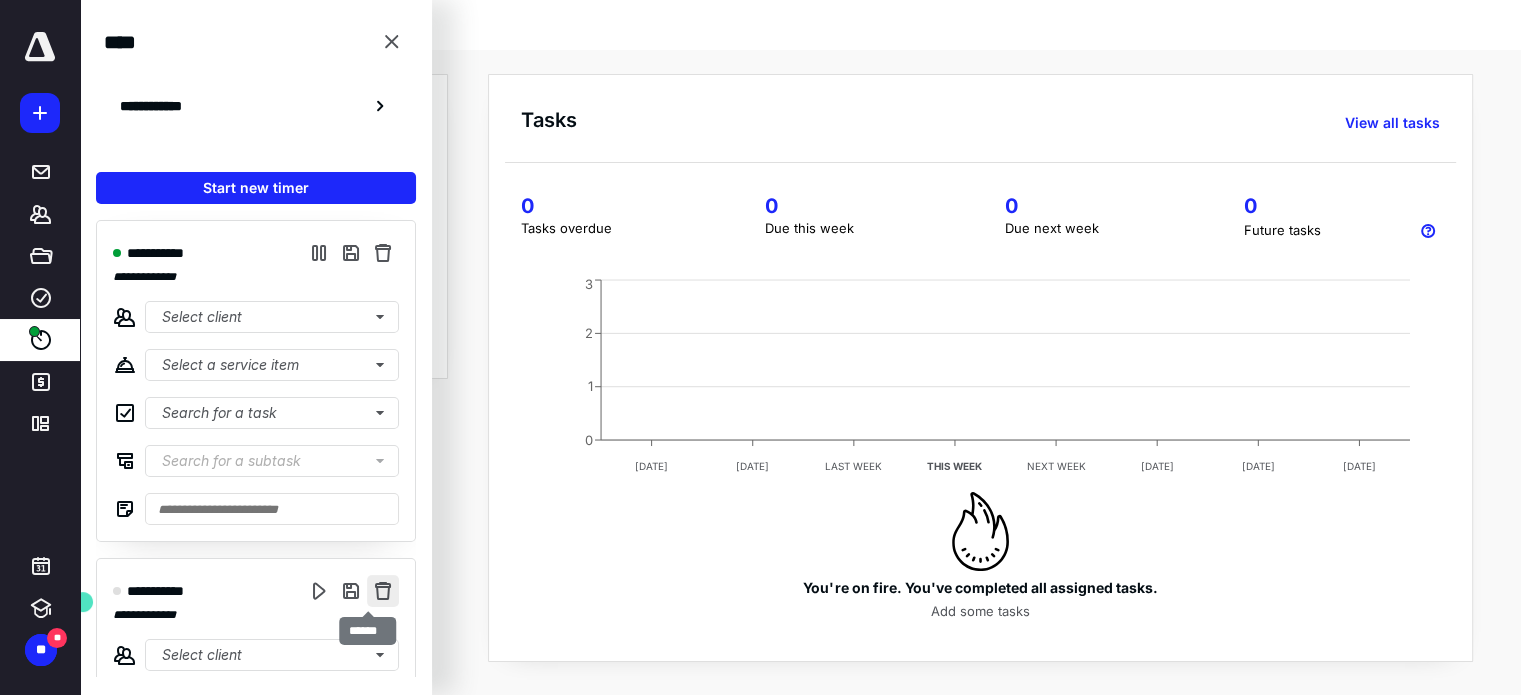 click at bounding box center [383, 591] 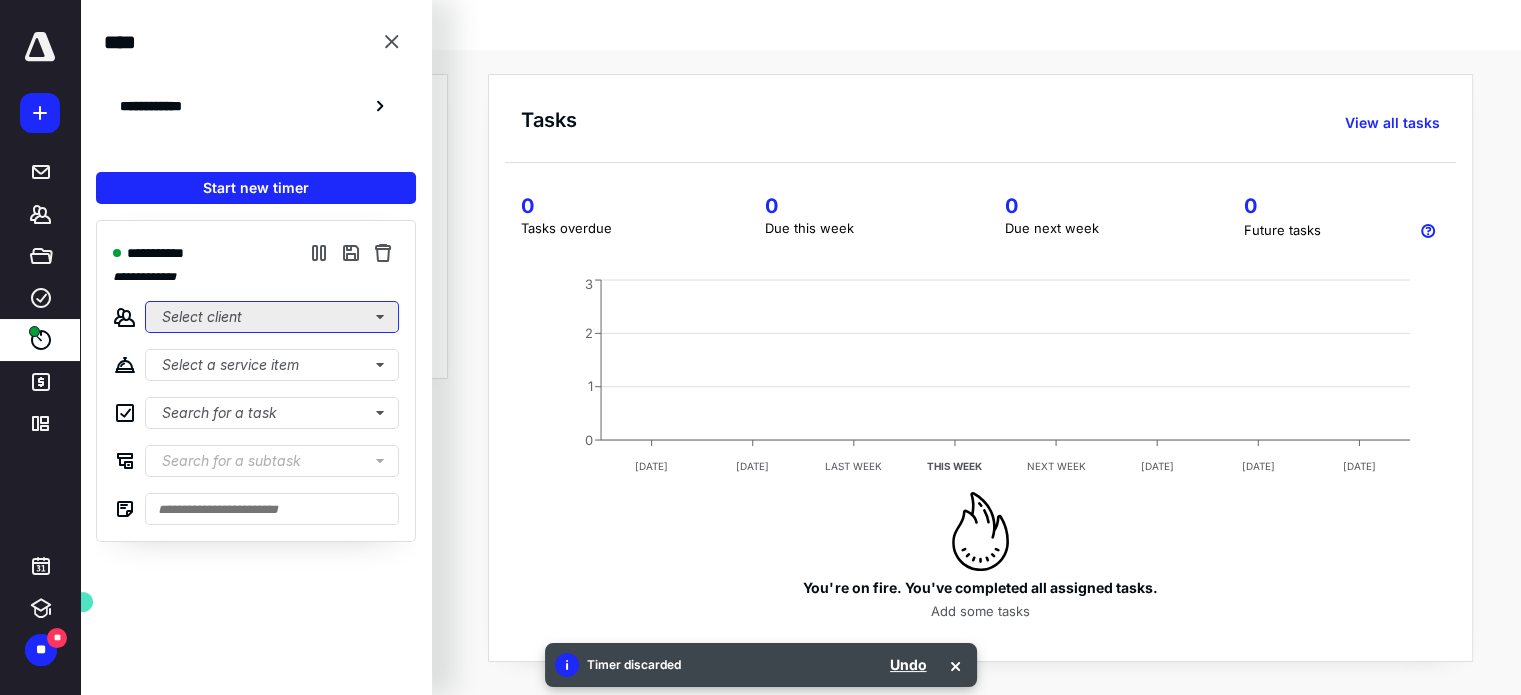 click on "Select client" at bounding box center [272, 317] 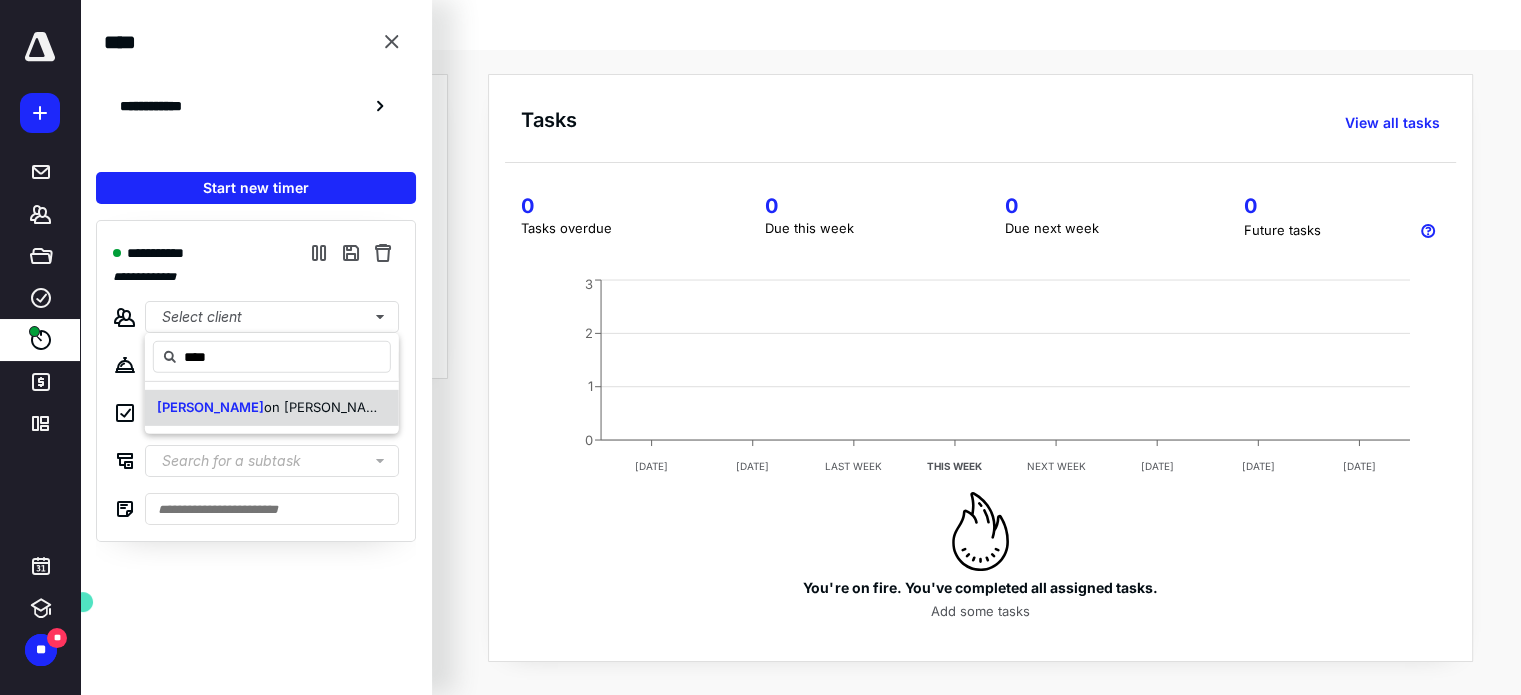 click on "on [PERSON_NAME]" at bounding box center [327, 407] 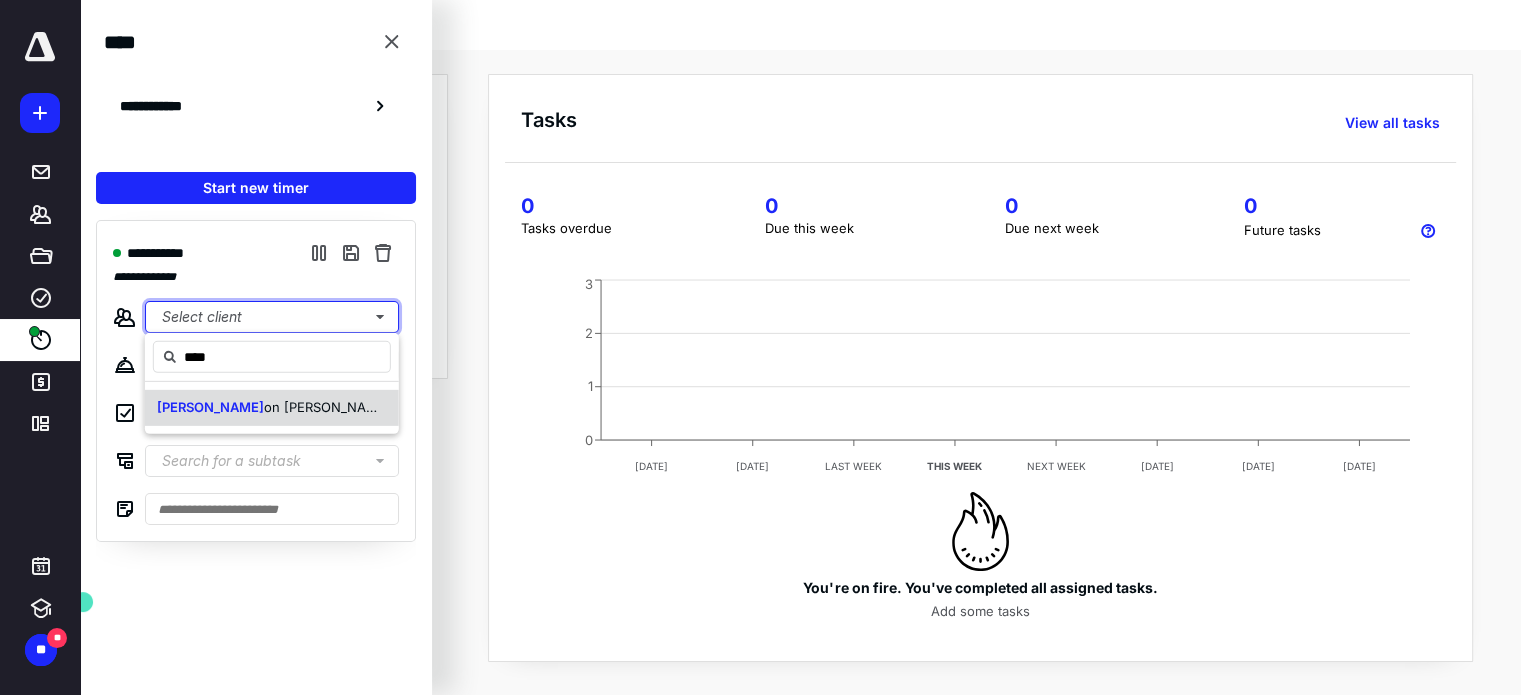 type 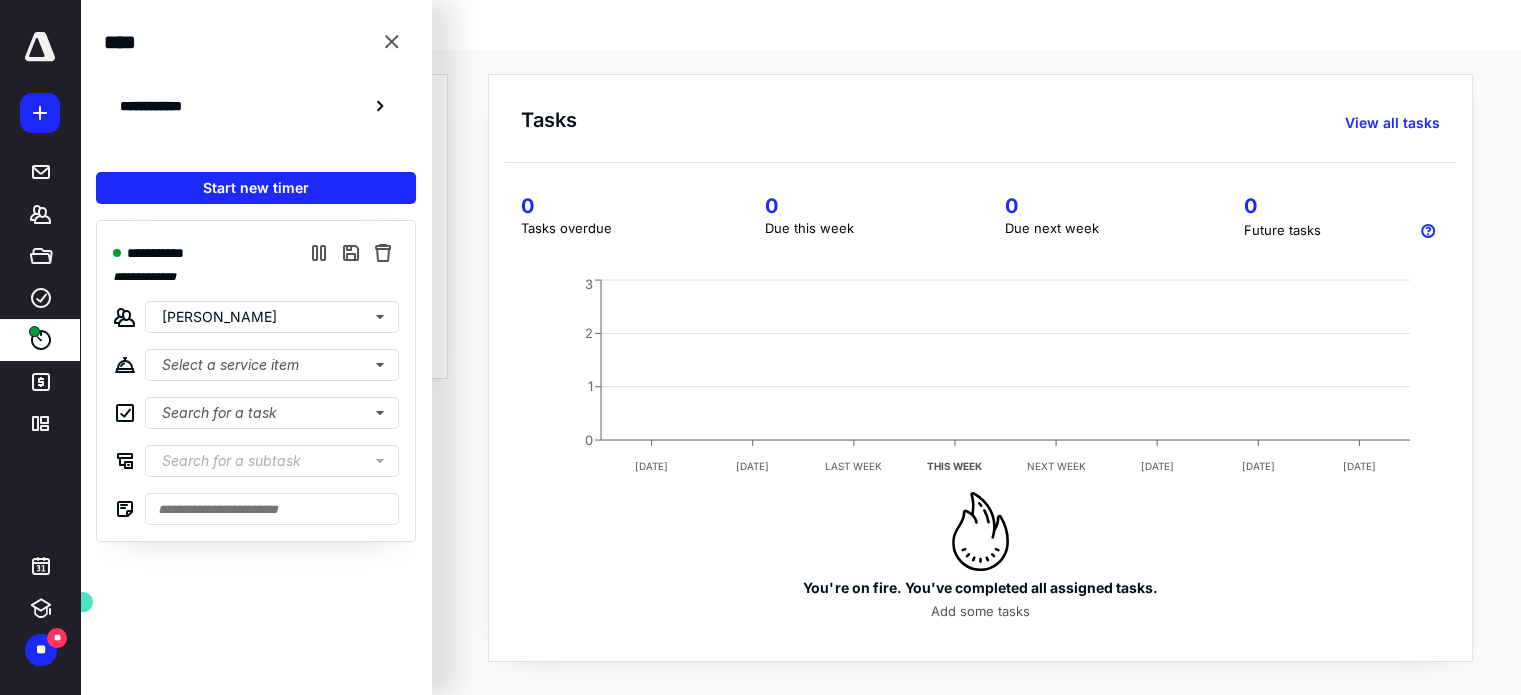click on "**********" at bounding box center (800, 19) 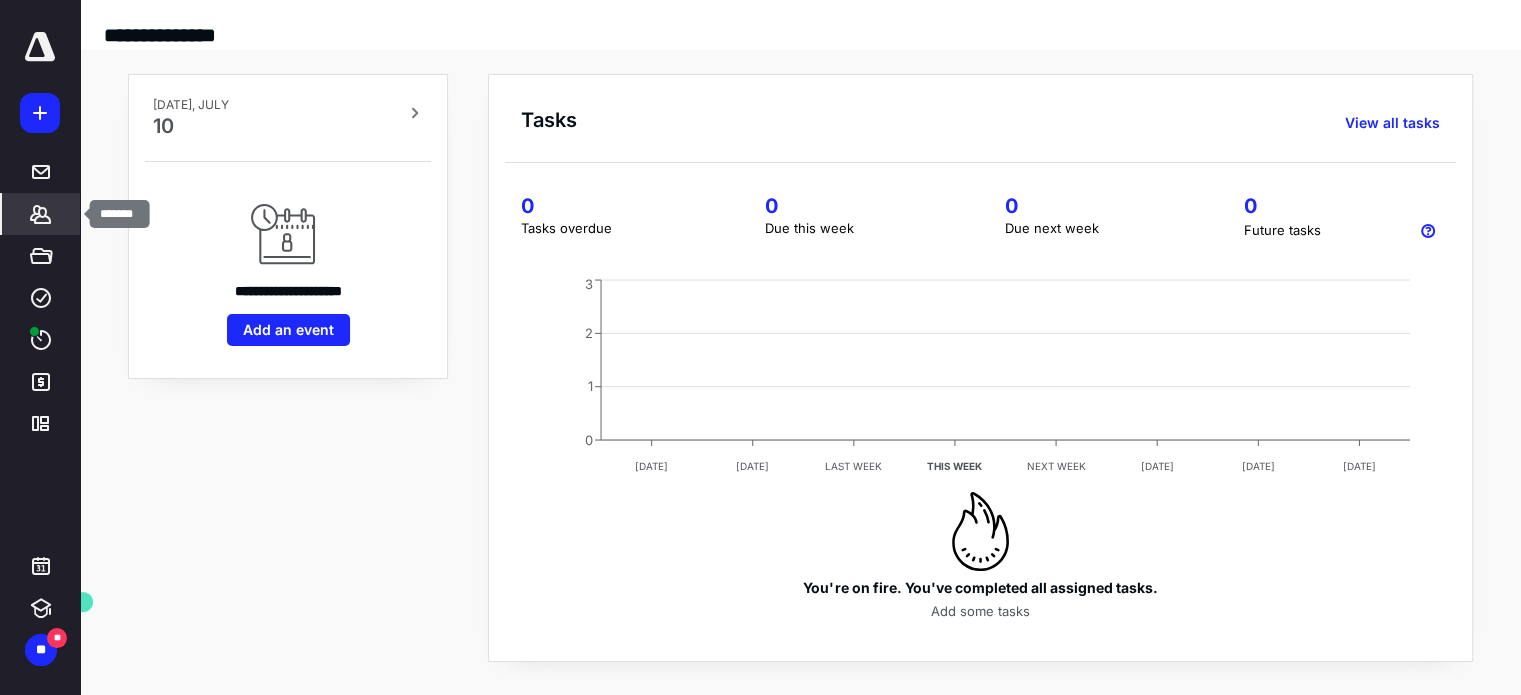 click 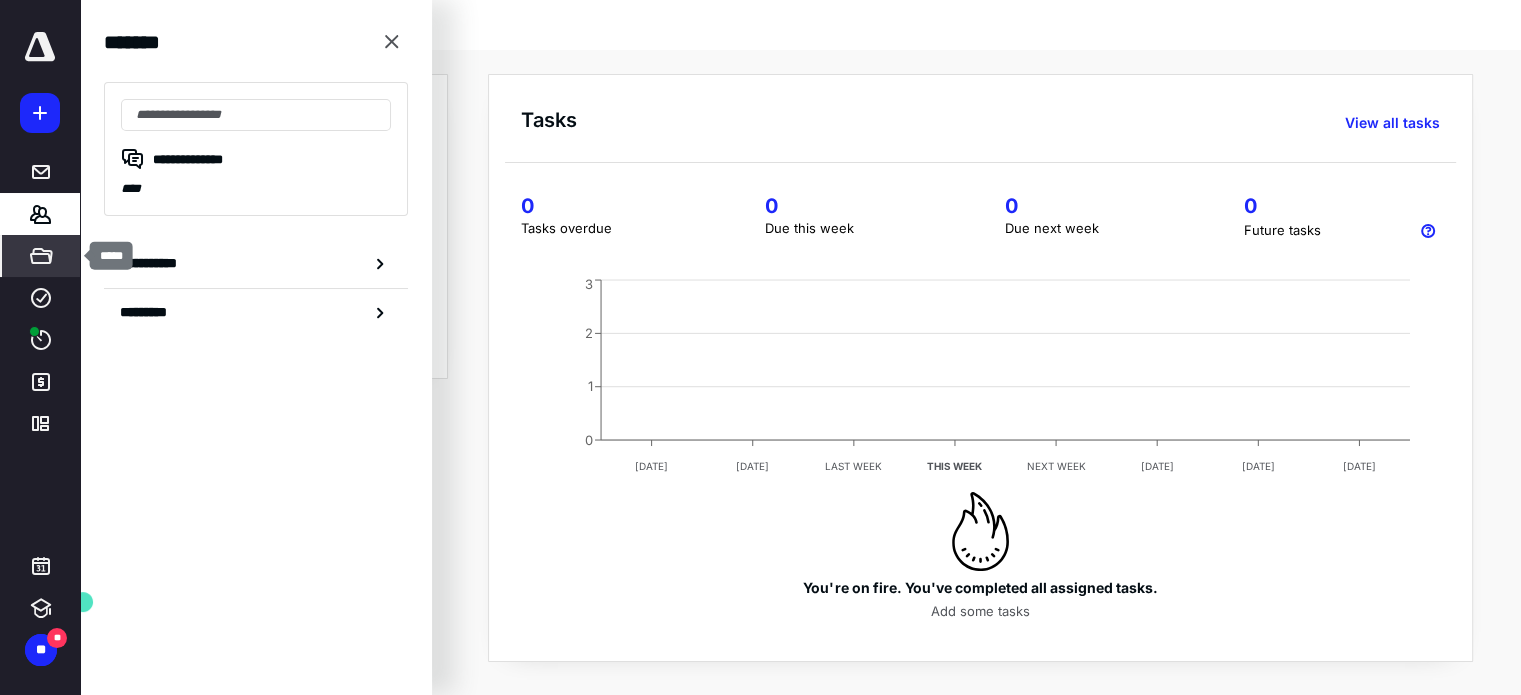 click 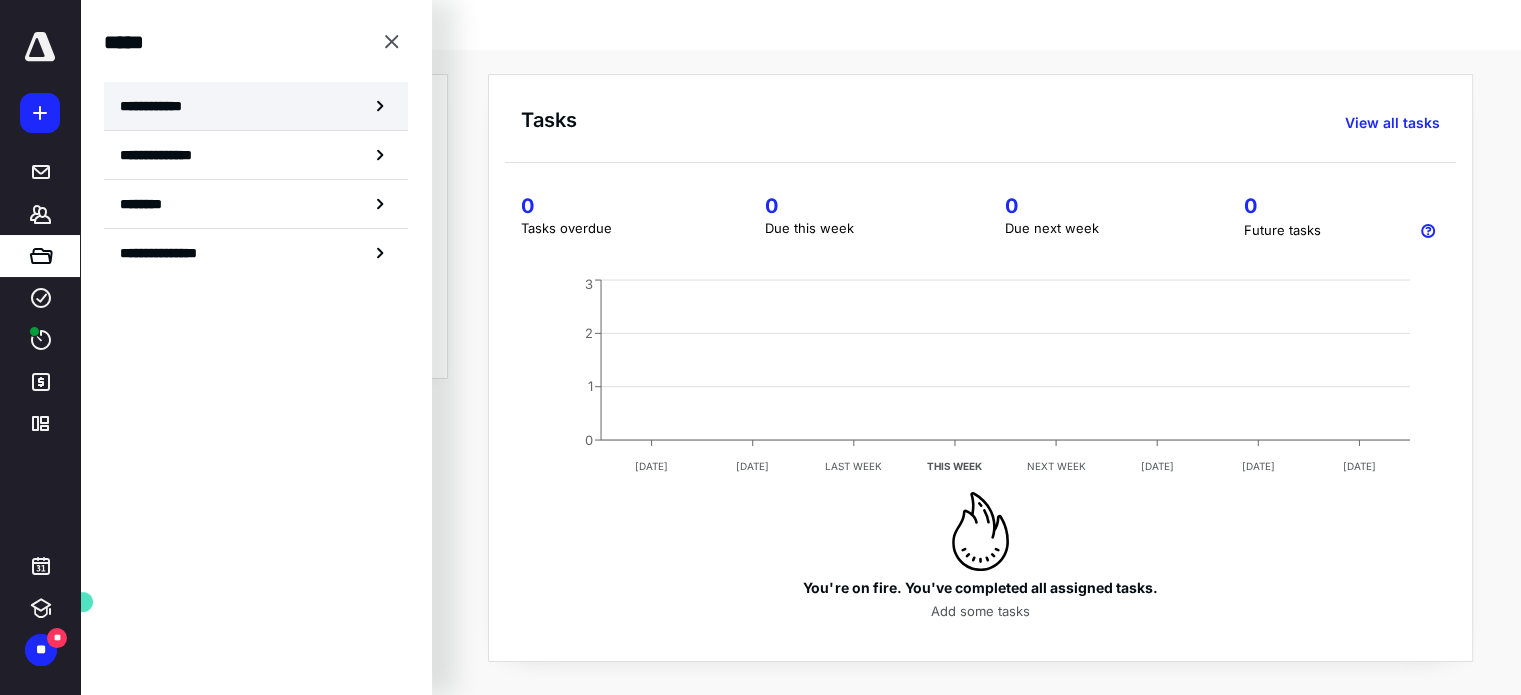 click on "**********" at bounding box center [256, 106] 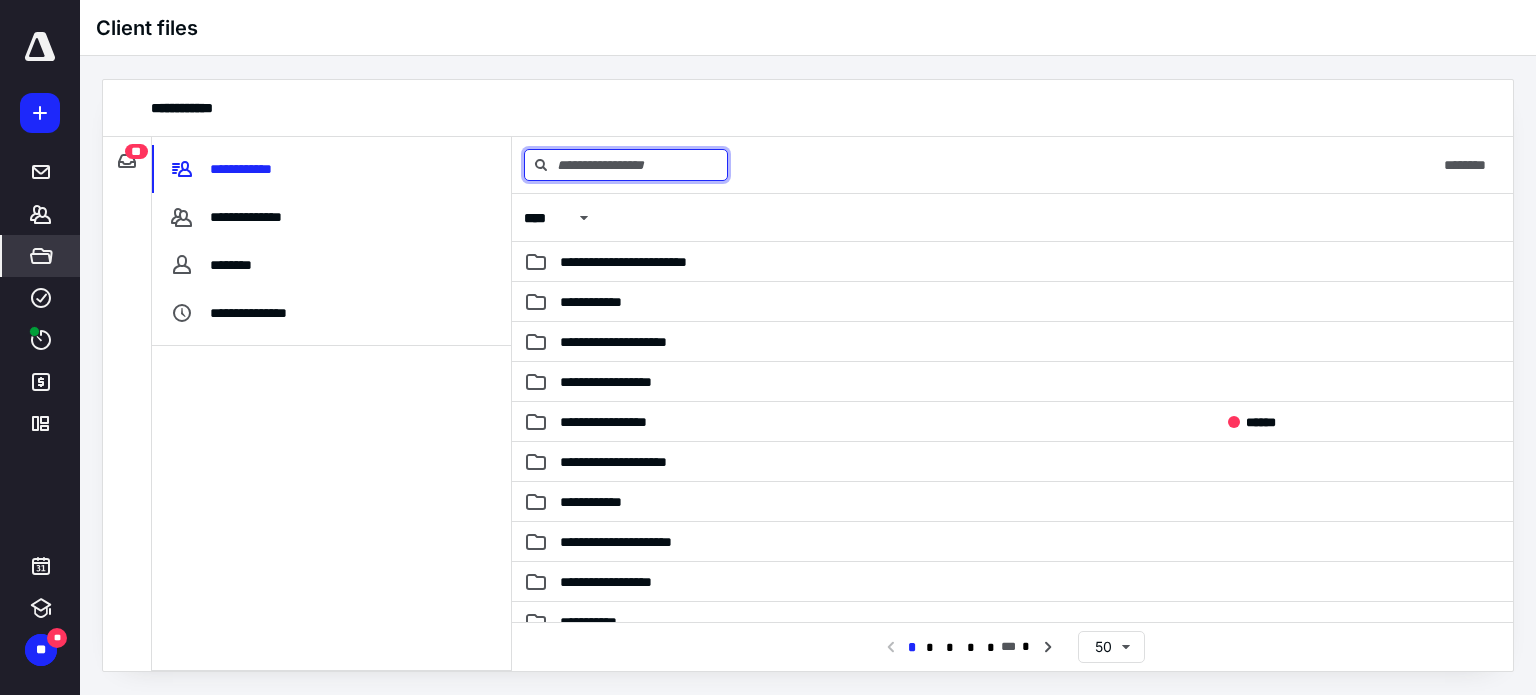 click at bounding box center [626, 165] 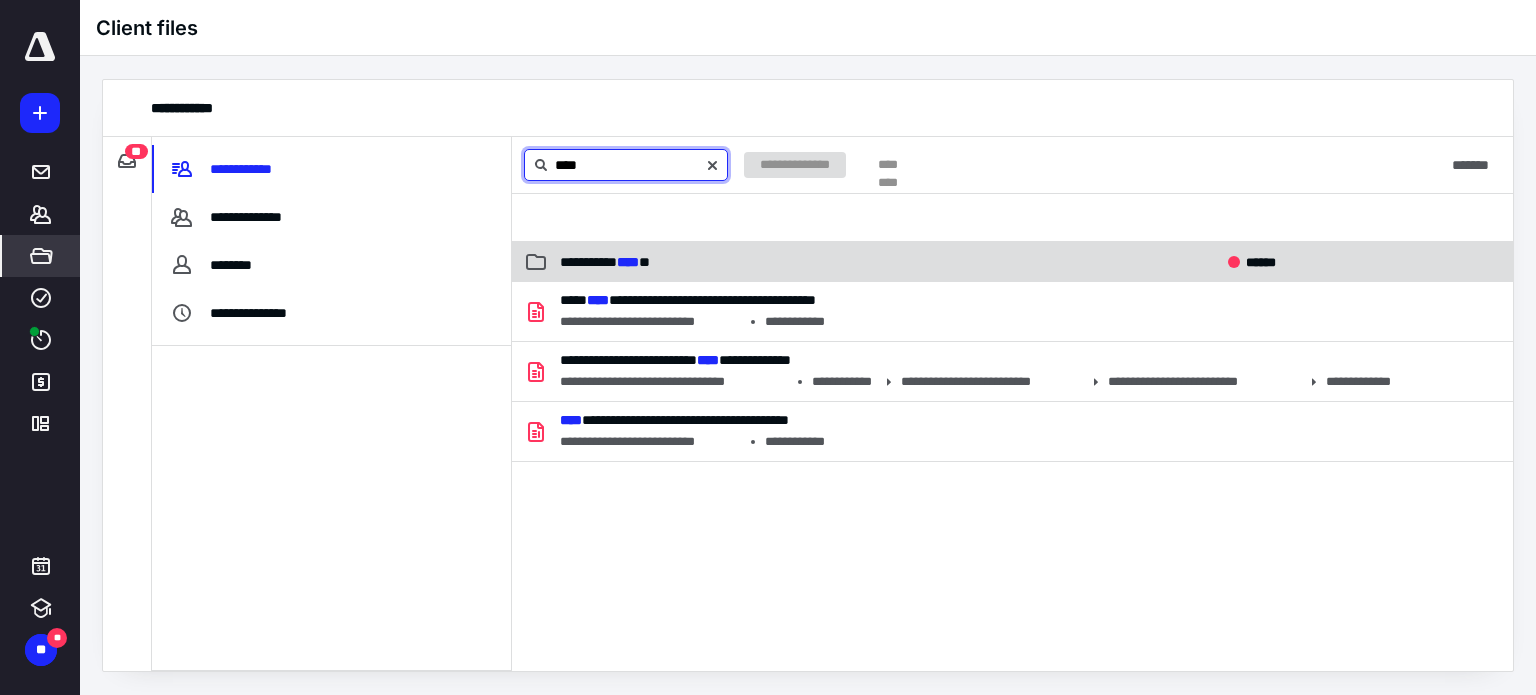 type on "****" 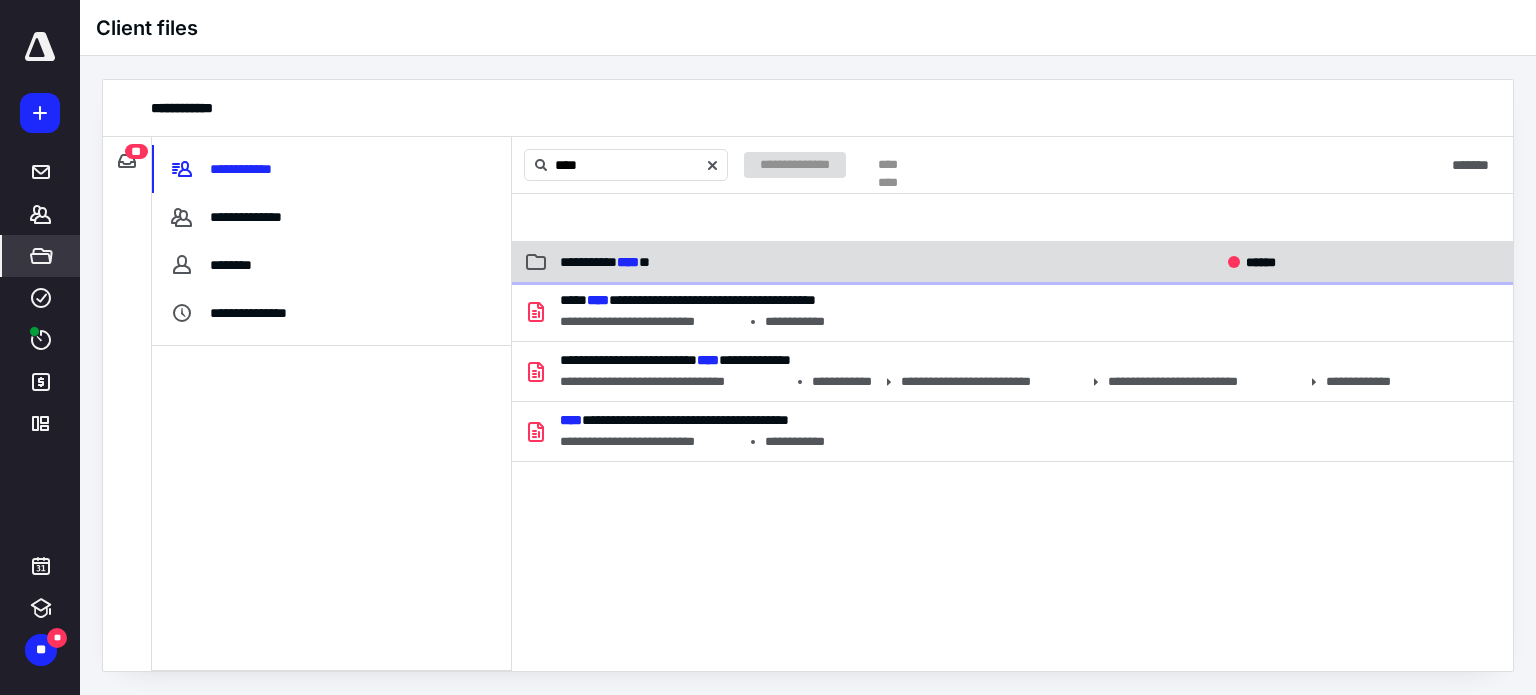 click on "**********" at bounding box center (1012, 262) 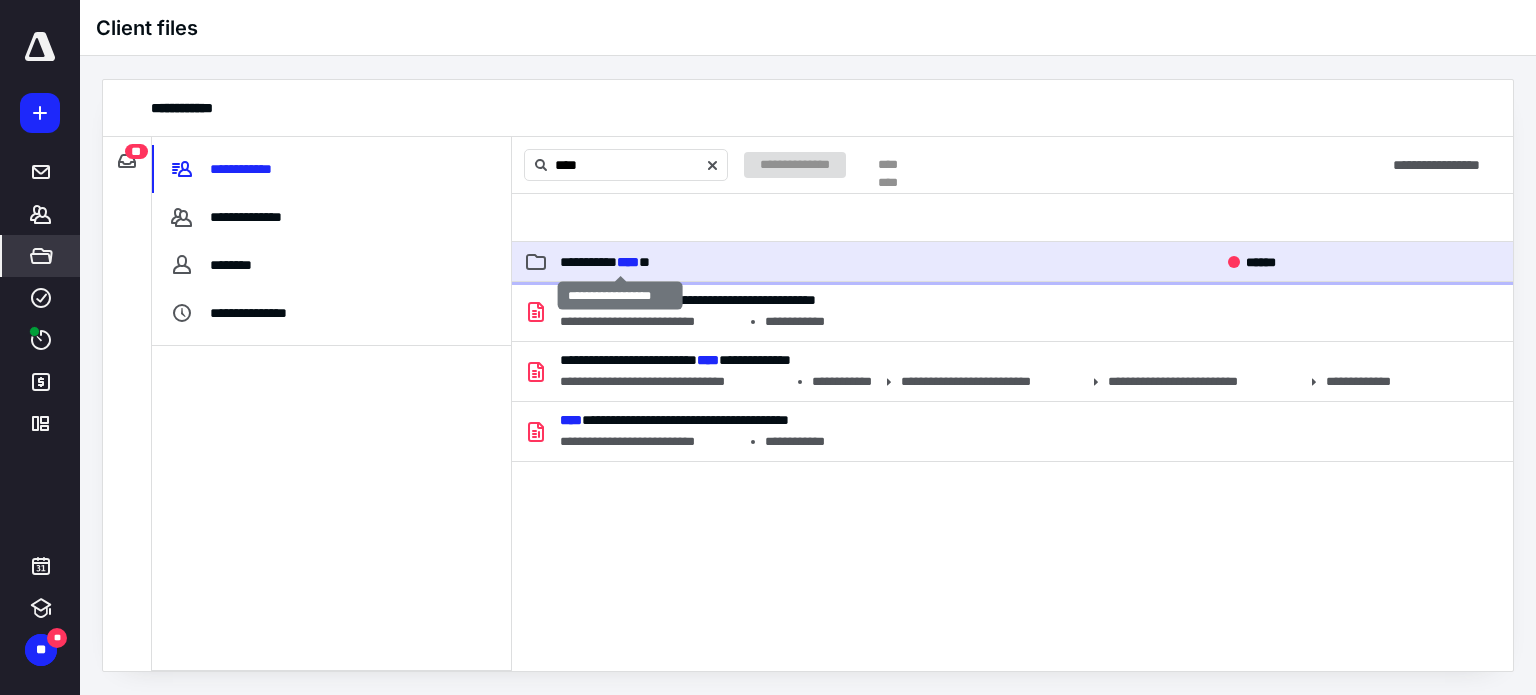 click on "**********" at bounding box center (605, 262) 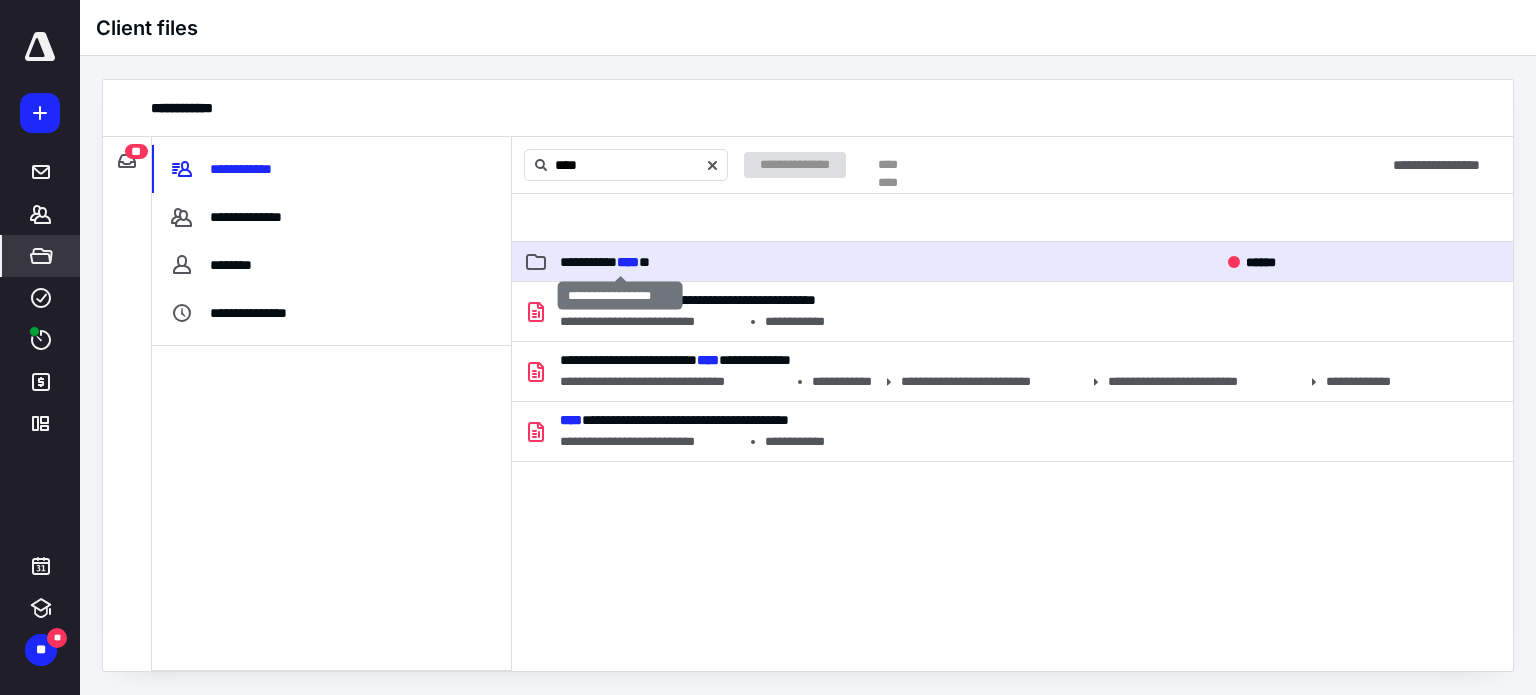 type 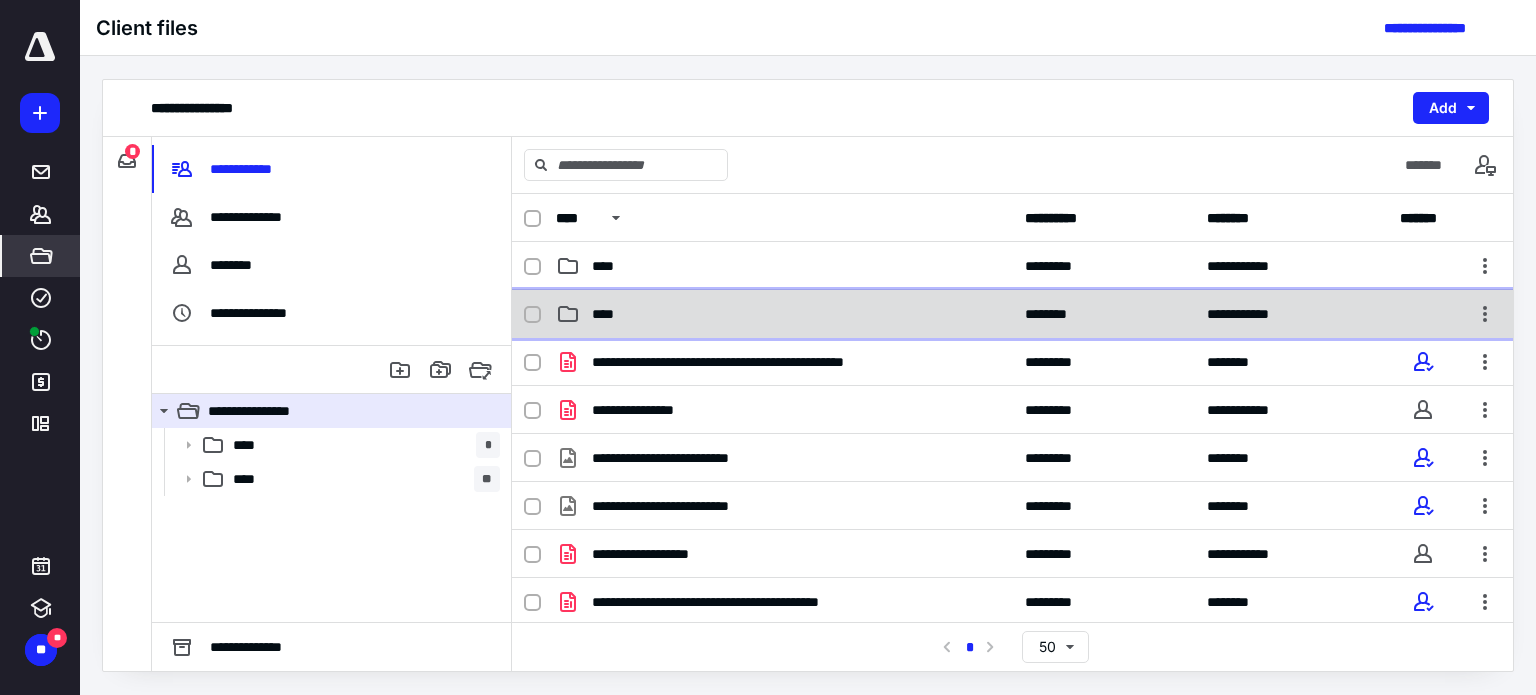 click on "****" at bounding box center [784, 314] 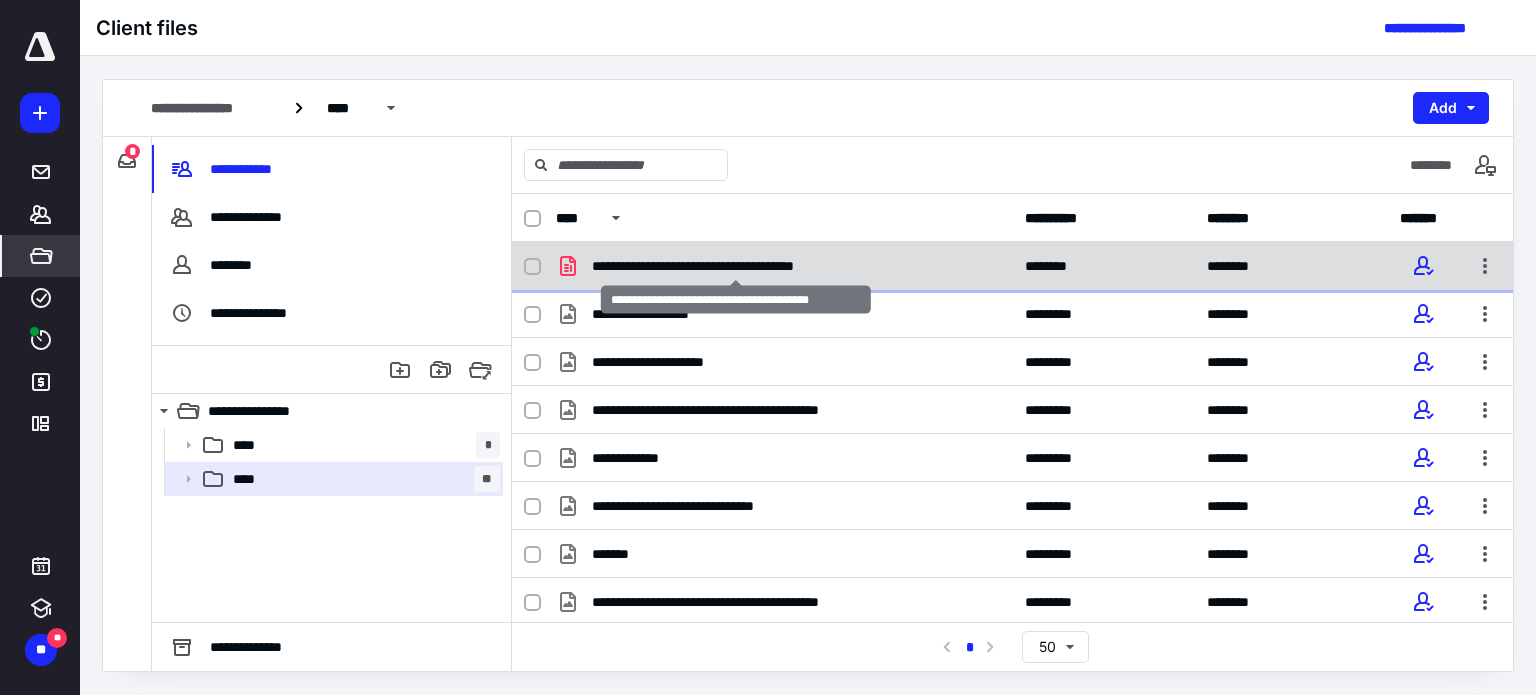 click on "**********" at bounding box center (736, 266) 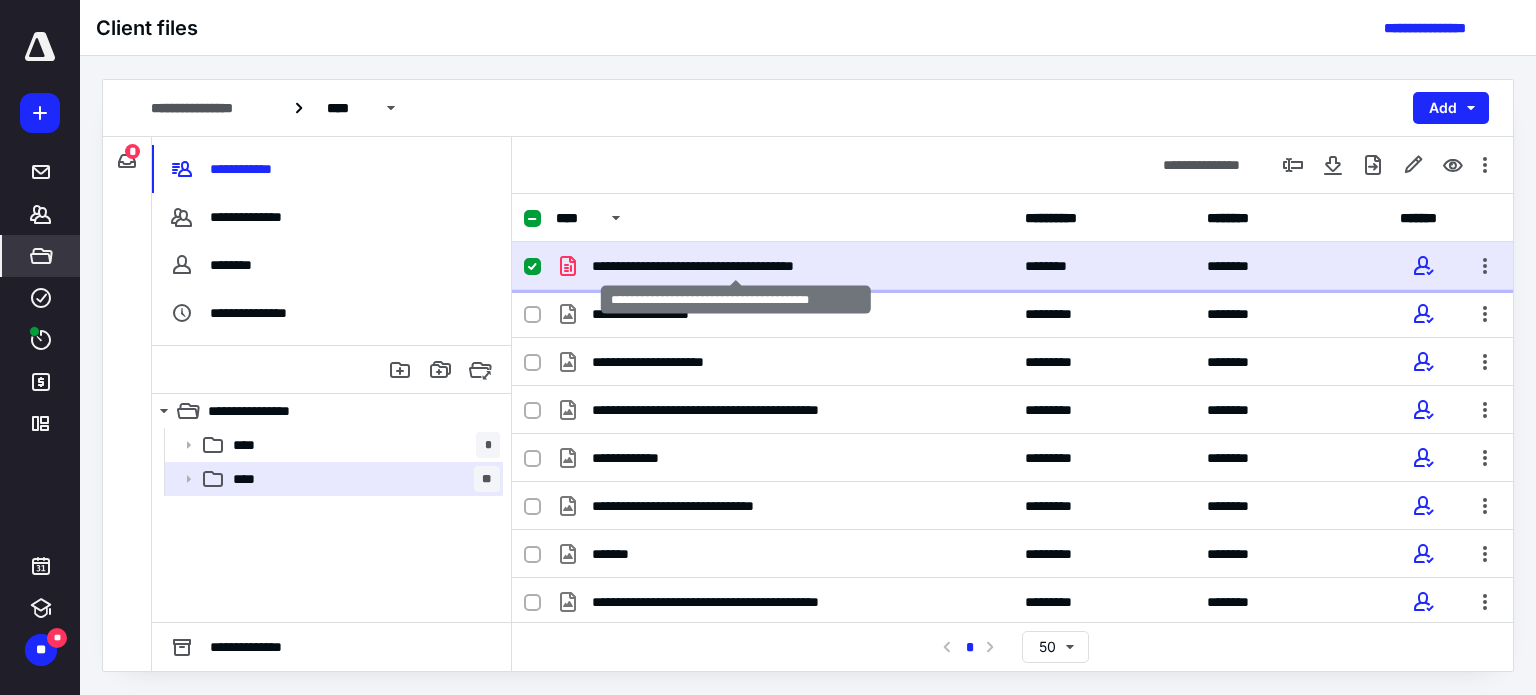 click on "**********" at bounding box center [736, 266] 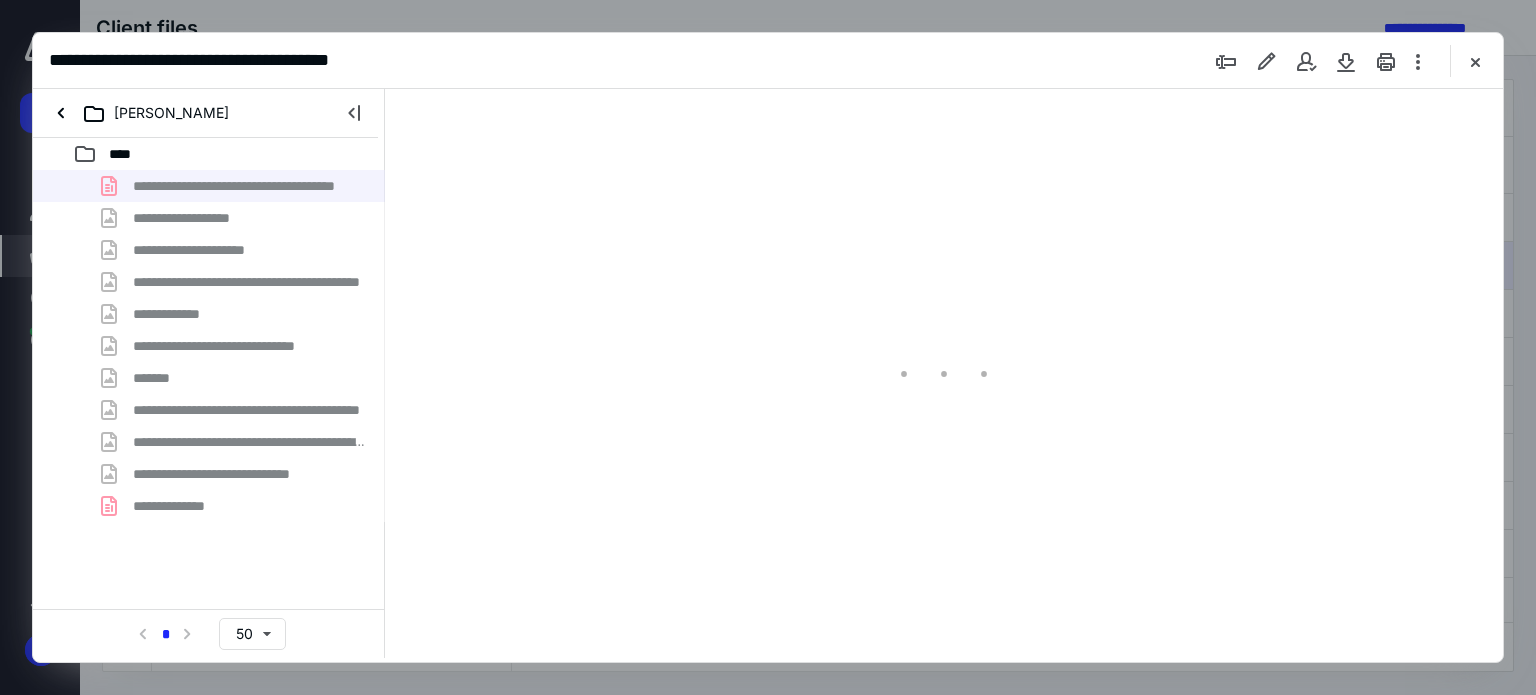 scroll, scrollTop: 0, scrollLeft: 0, axis: both 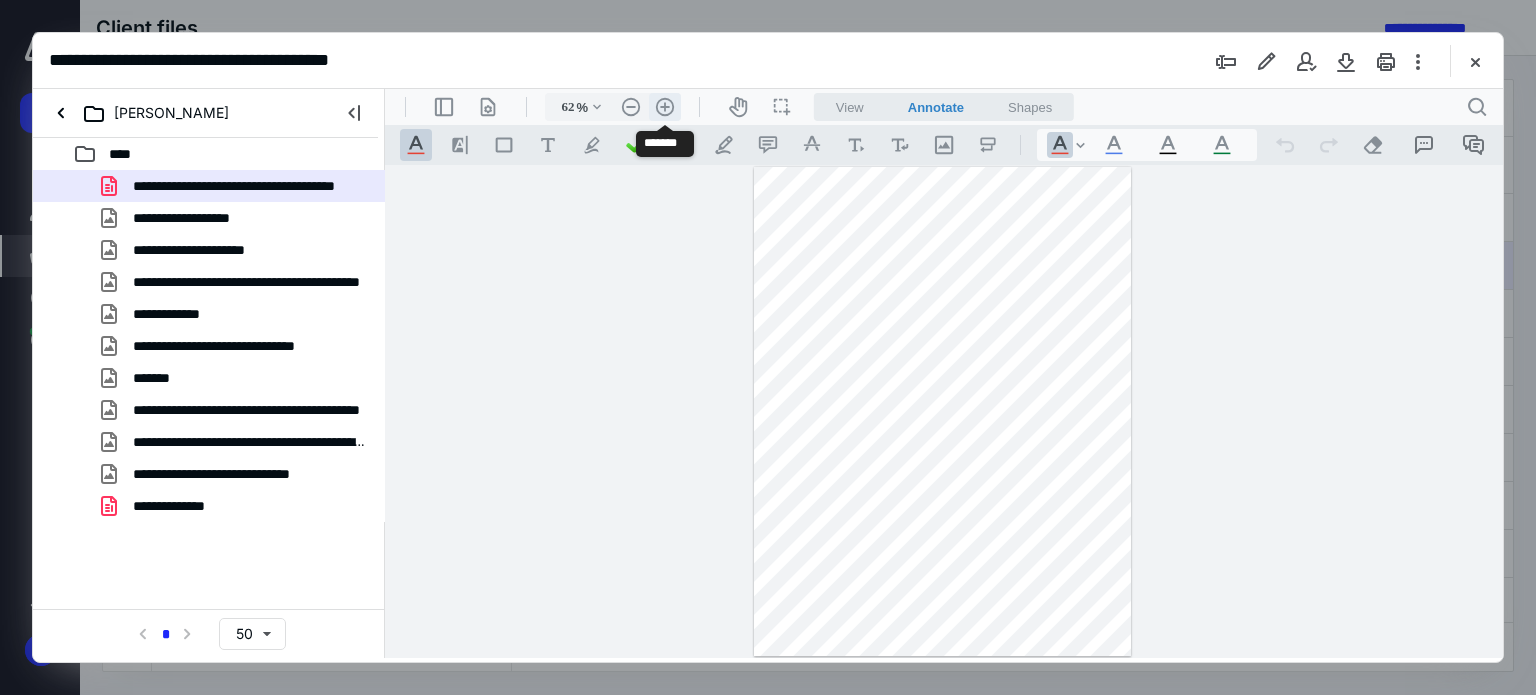 click on ".cls-1{fill:#abb0c4;} icon - header - zoom - in - line" at bounding box center (665, 107) 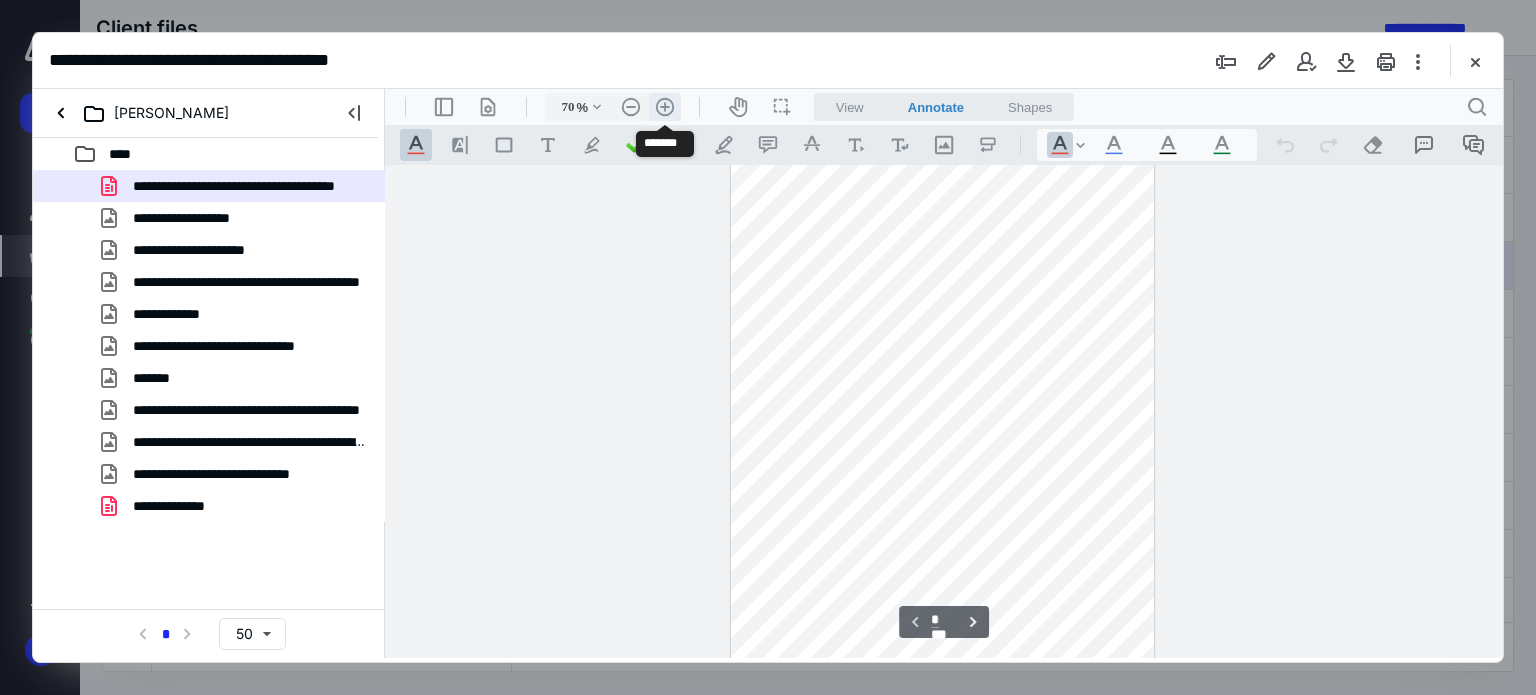 click on ".cls-1{fill:#abb0c4;} icon - header - zoom - in - line" at bounding box center (665, 107) 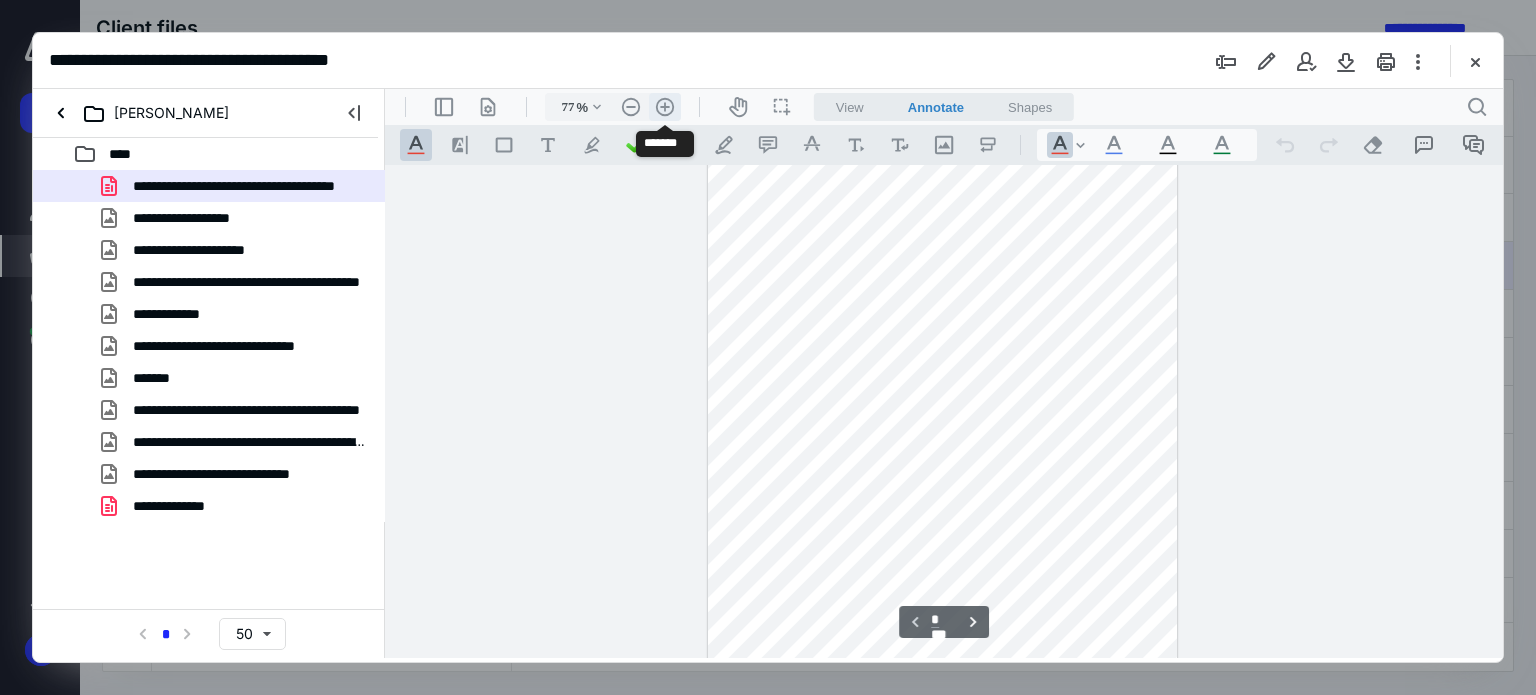 click on ".cls-1{fill:#abb0c4;} icon - header - zoom - in - line" at bounding box center (665, 107) 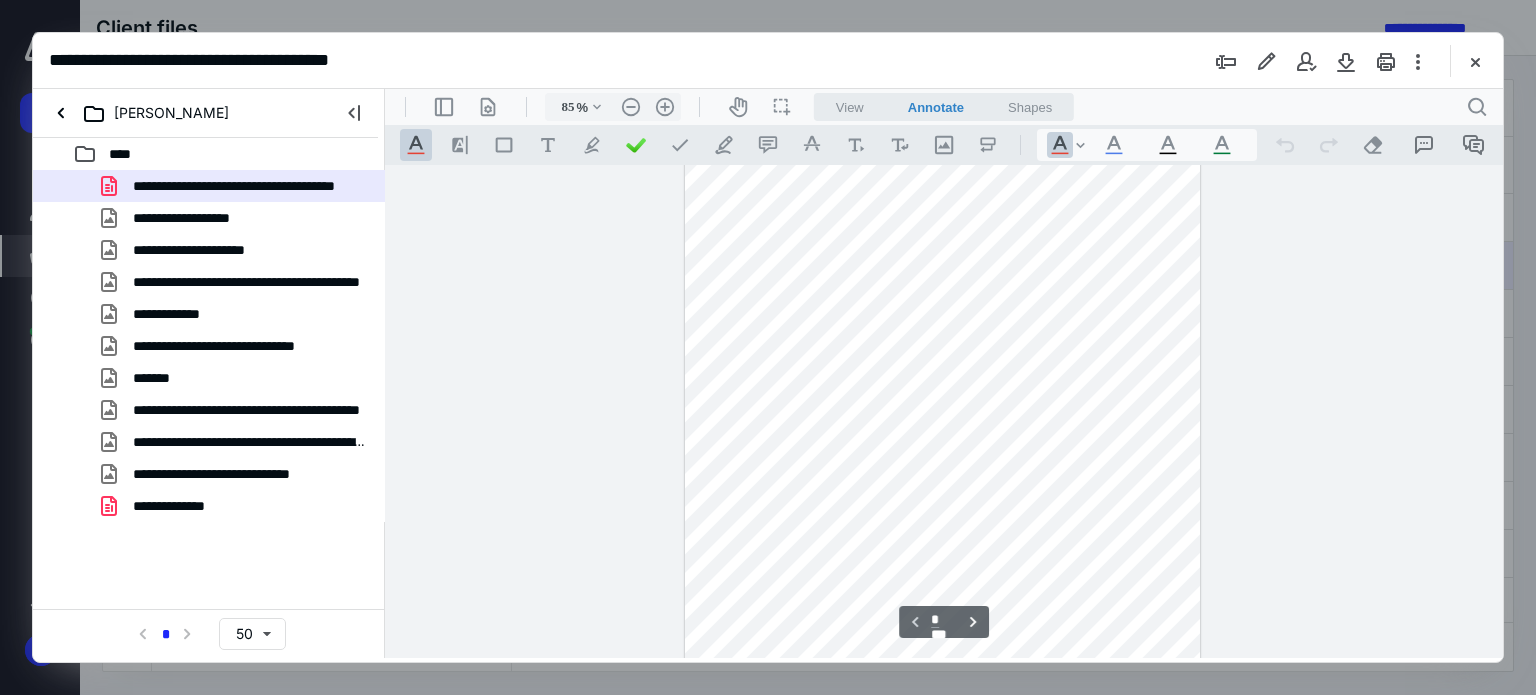 scroll, scrollTop: 0, scrollLeft: 0, axis: both 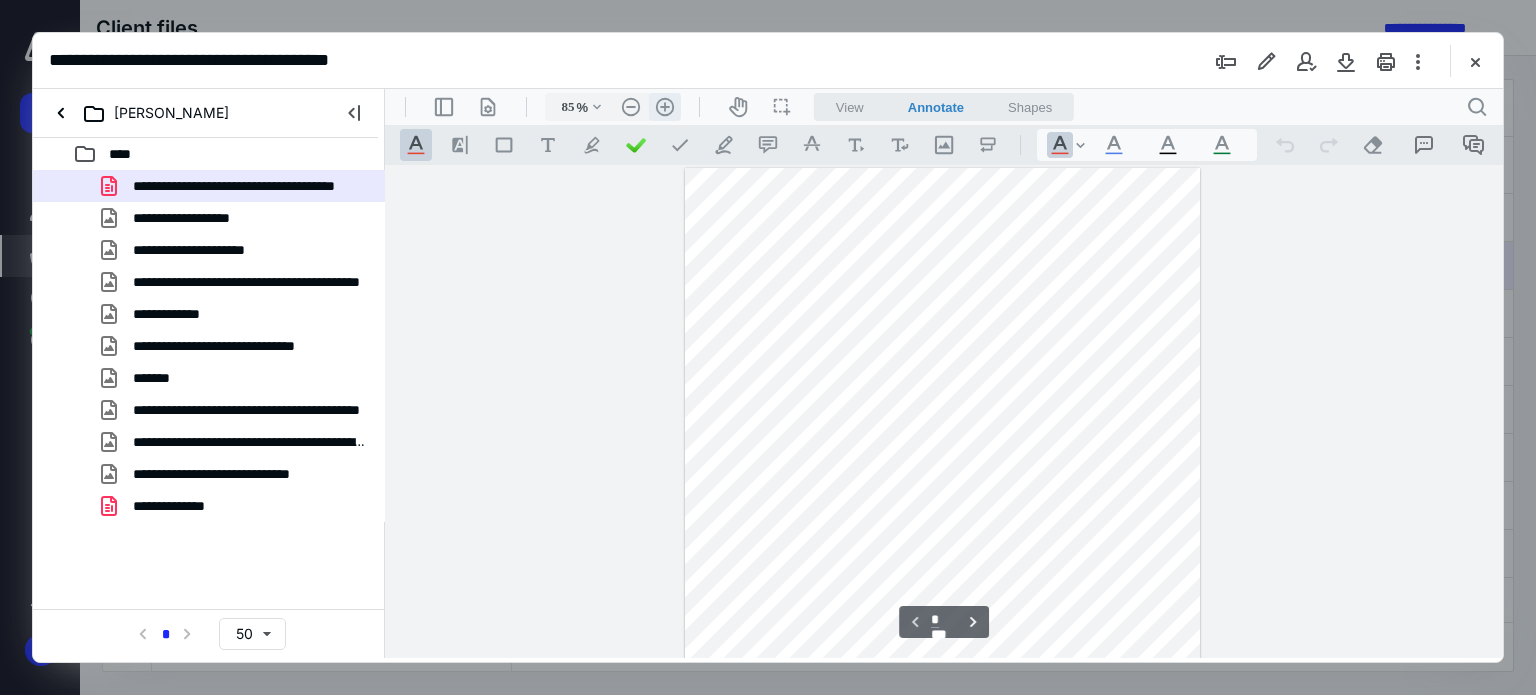 click on ".cls-1{fill:#abb0c4;} icon - header - zoom - in - line" at bounding box center (665, 107) 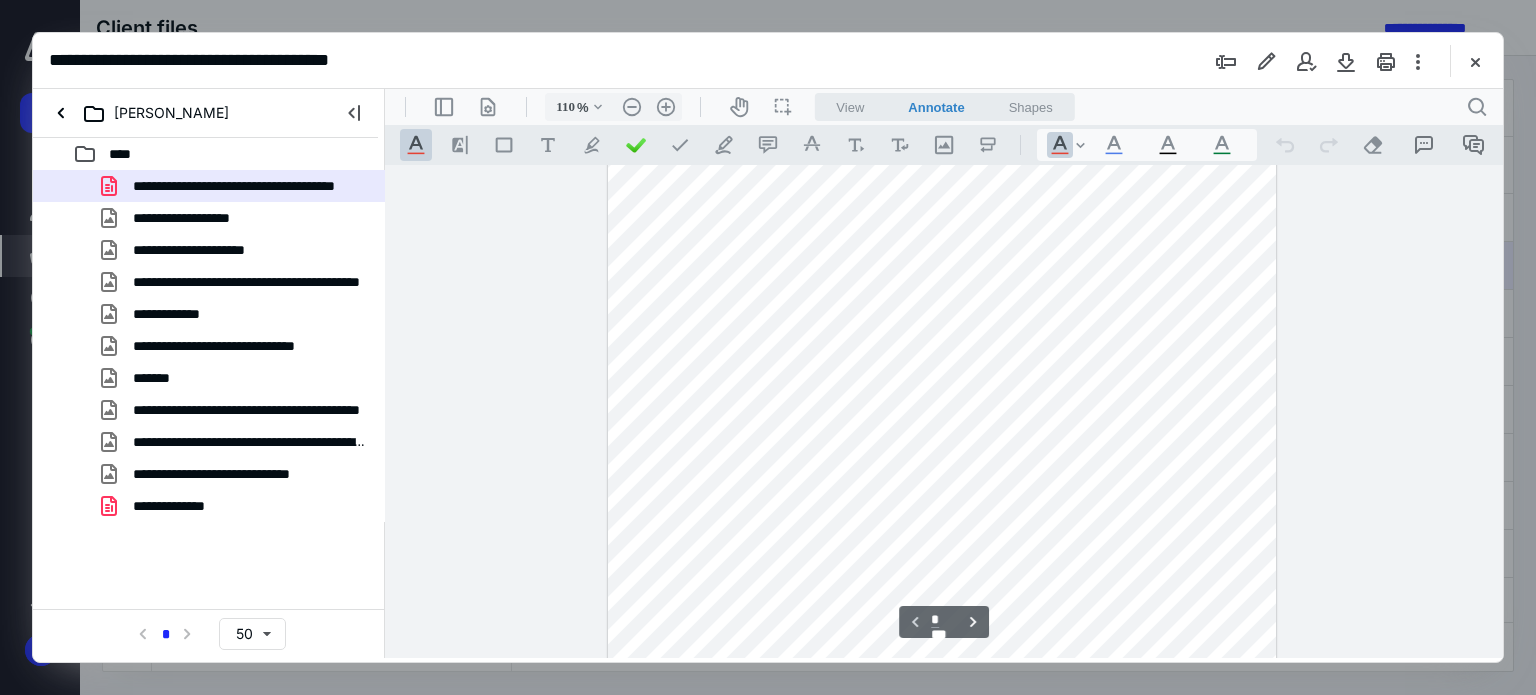 scroll, scrollTop: 0, scrollLeft: 0, axis: both 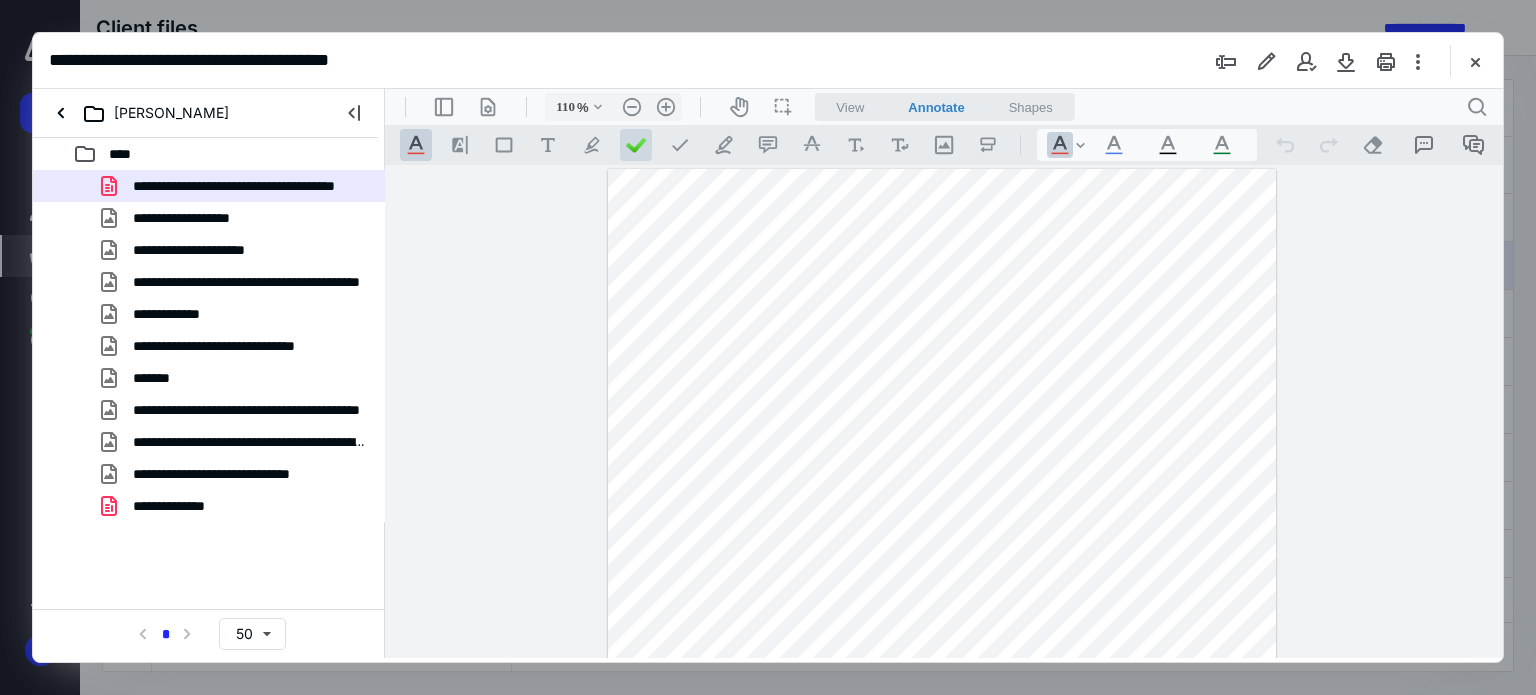 click at bounding box center (636, 145) 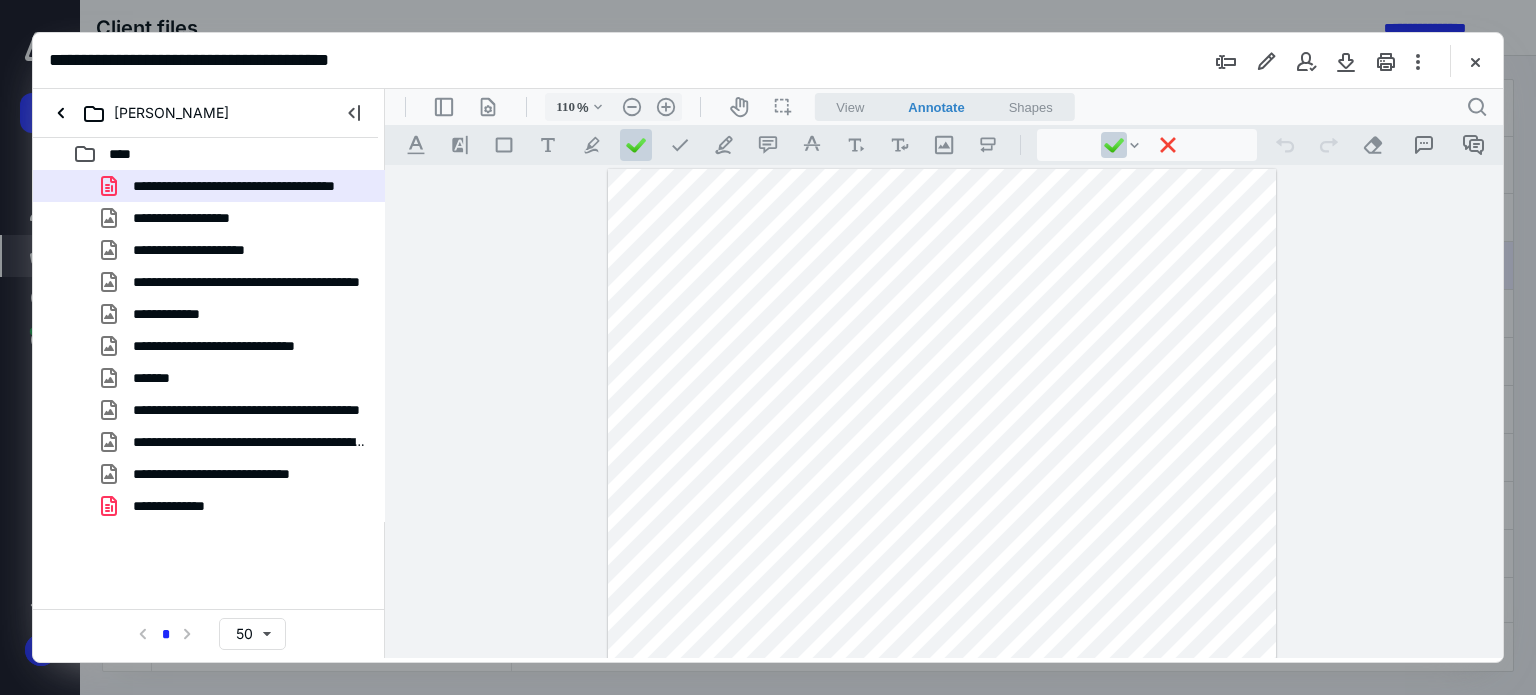 click at bounding box center (942, 602) 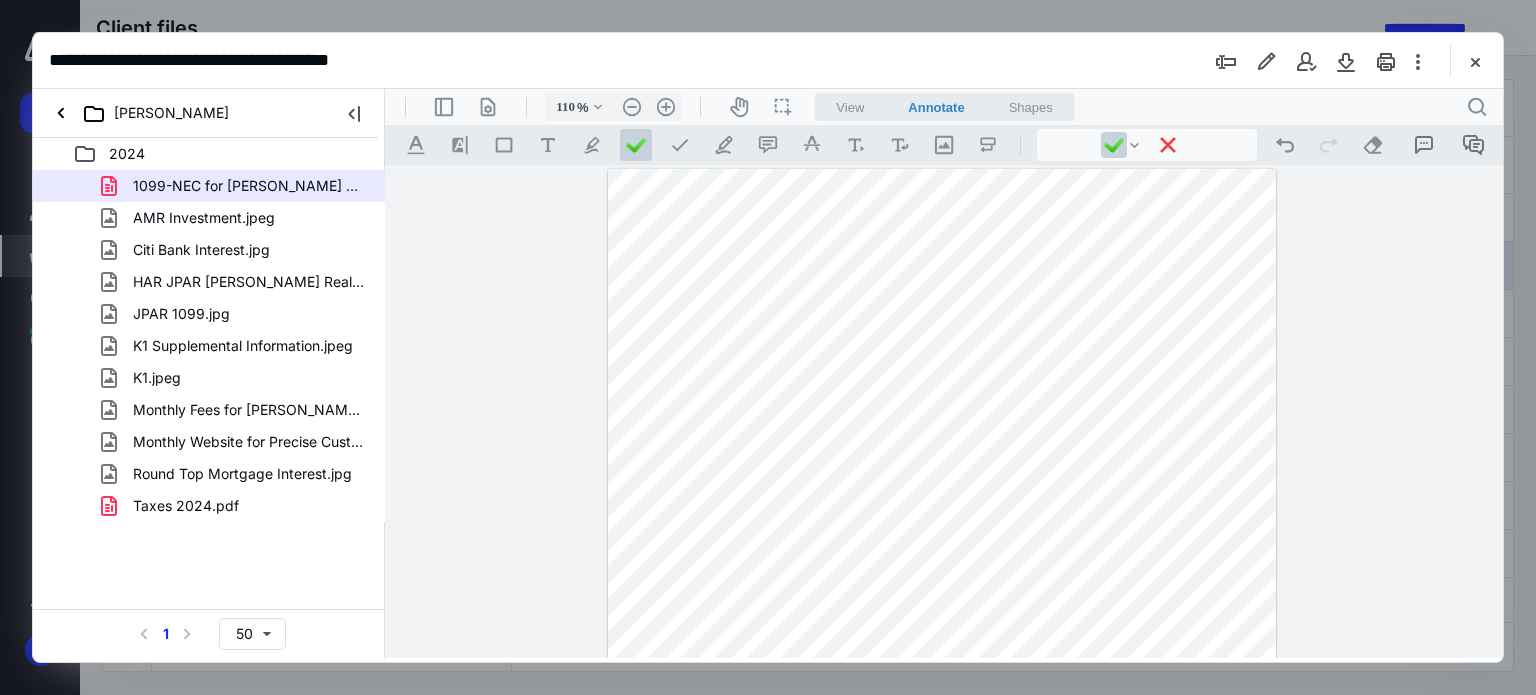 scroll, scrollTop: 0, scrollLeft: 0, axis: both 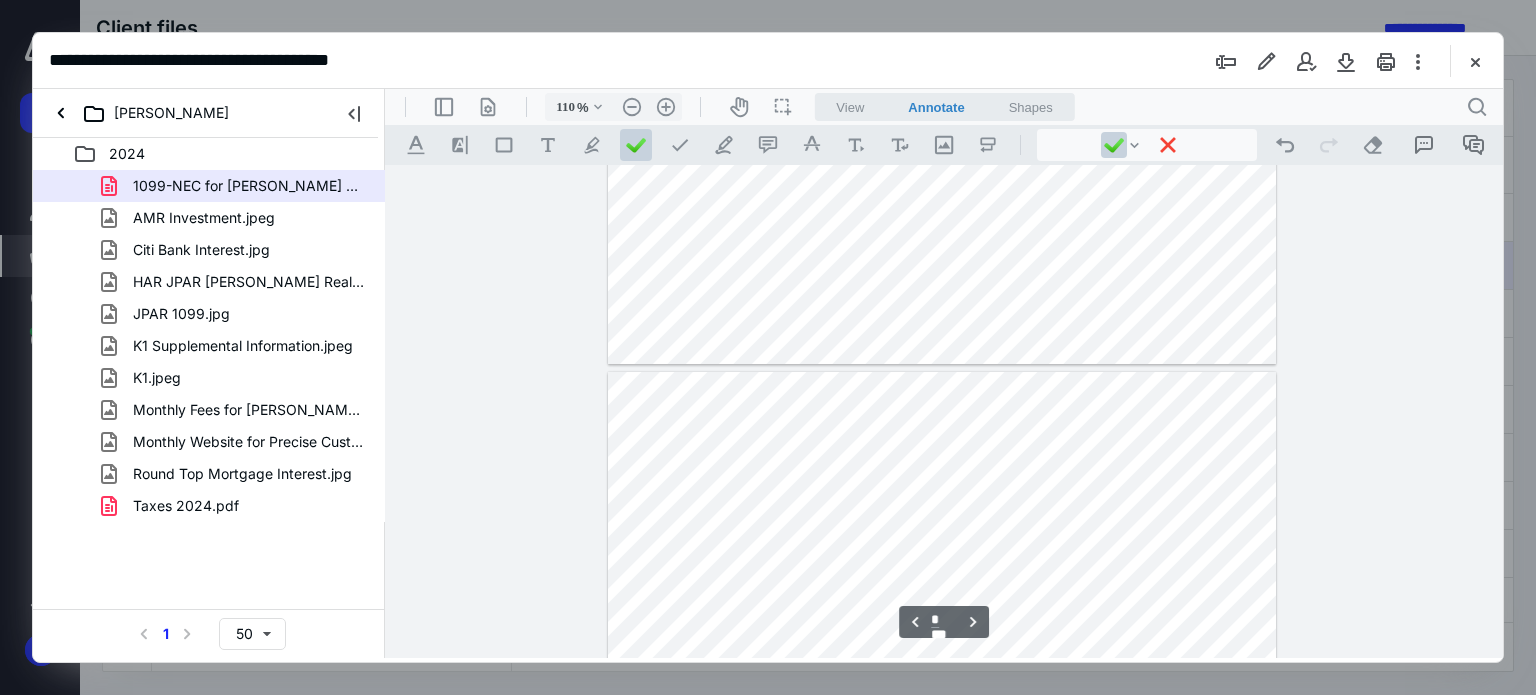 type on "*" 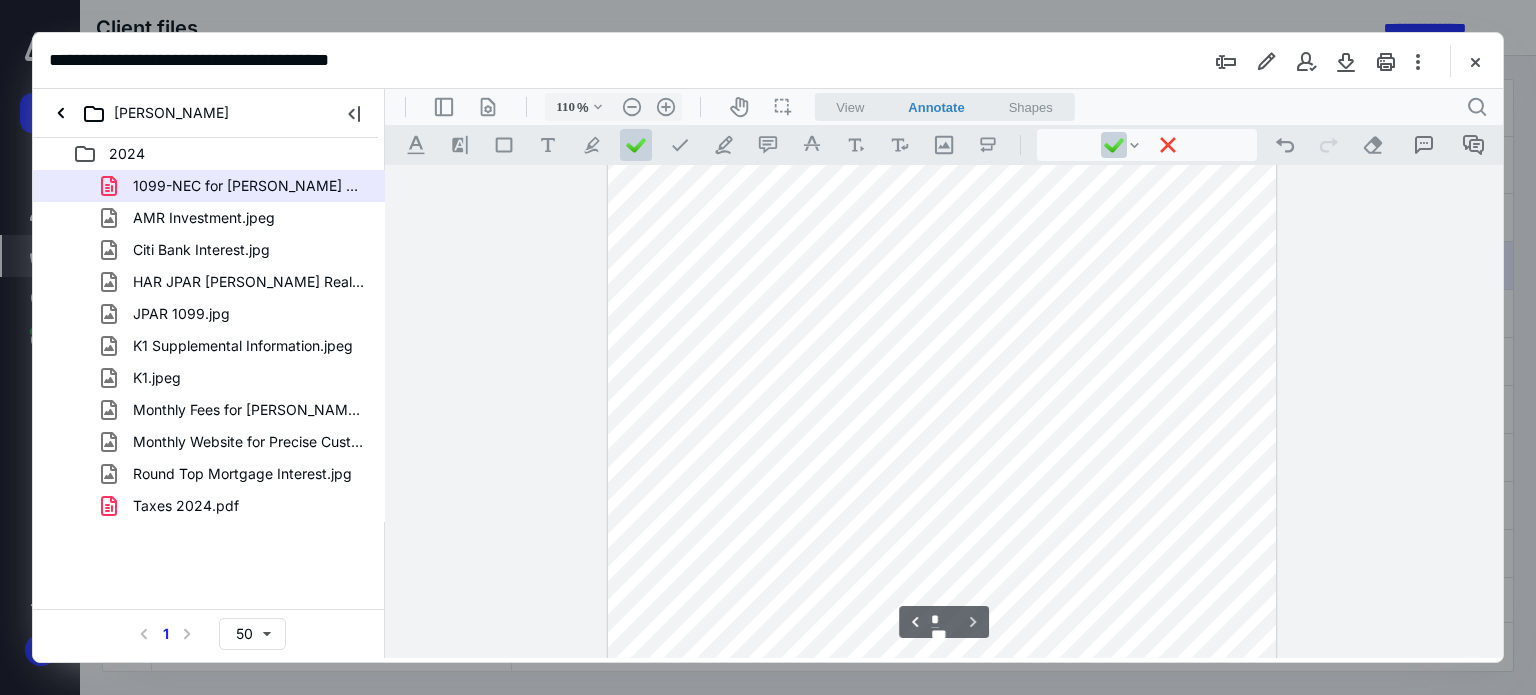 scroll, scrollTop: 2998, scrollLeft: 0, axis: vertical 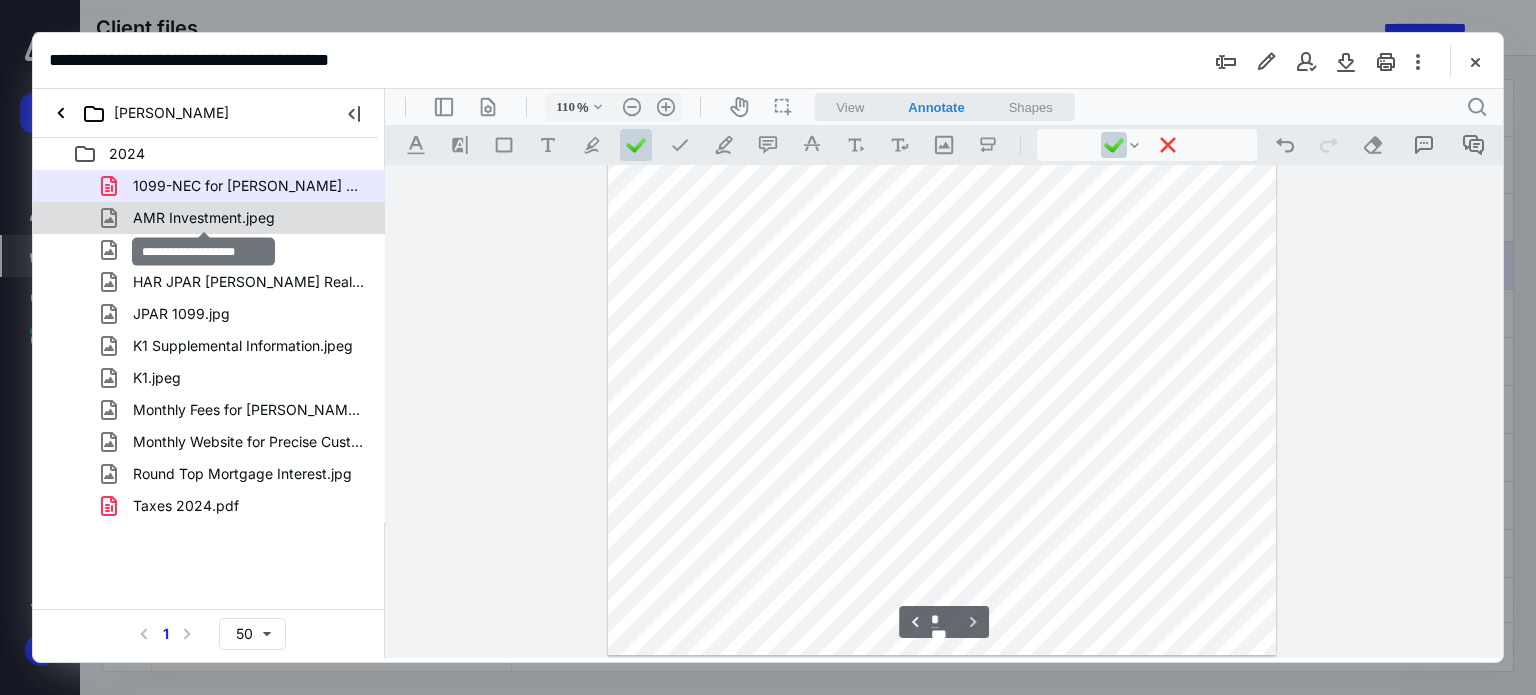 click on "AMR Investment.jpeg" at bounding box center (204, 218) 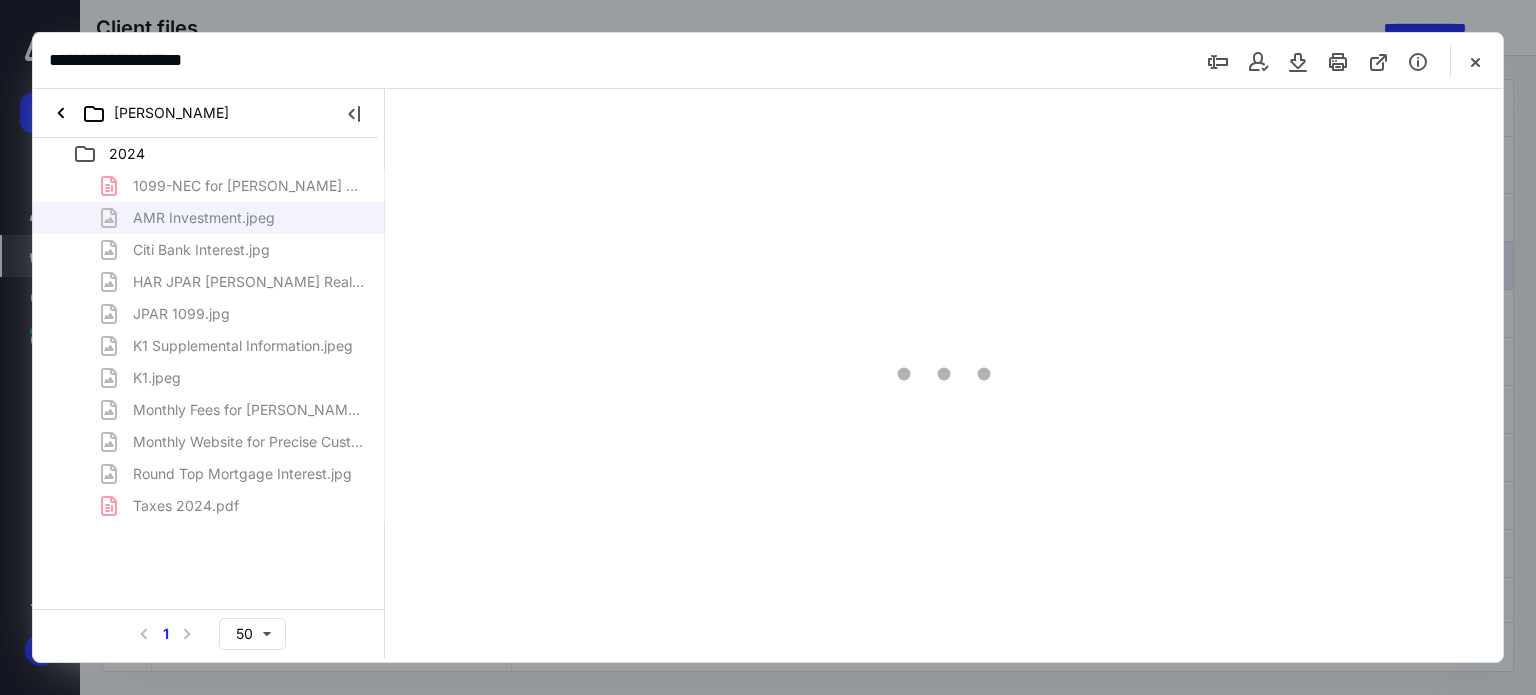 scroll, scrollTop: 0, scrollLeft: 0, axis: both 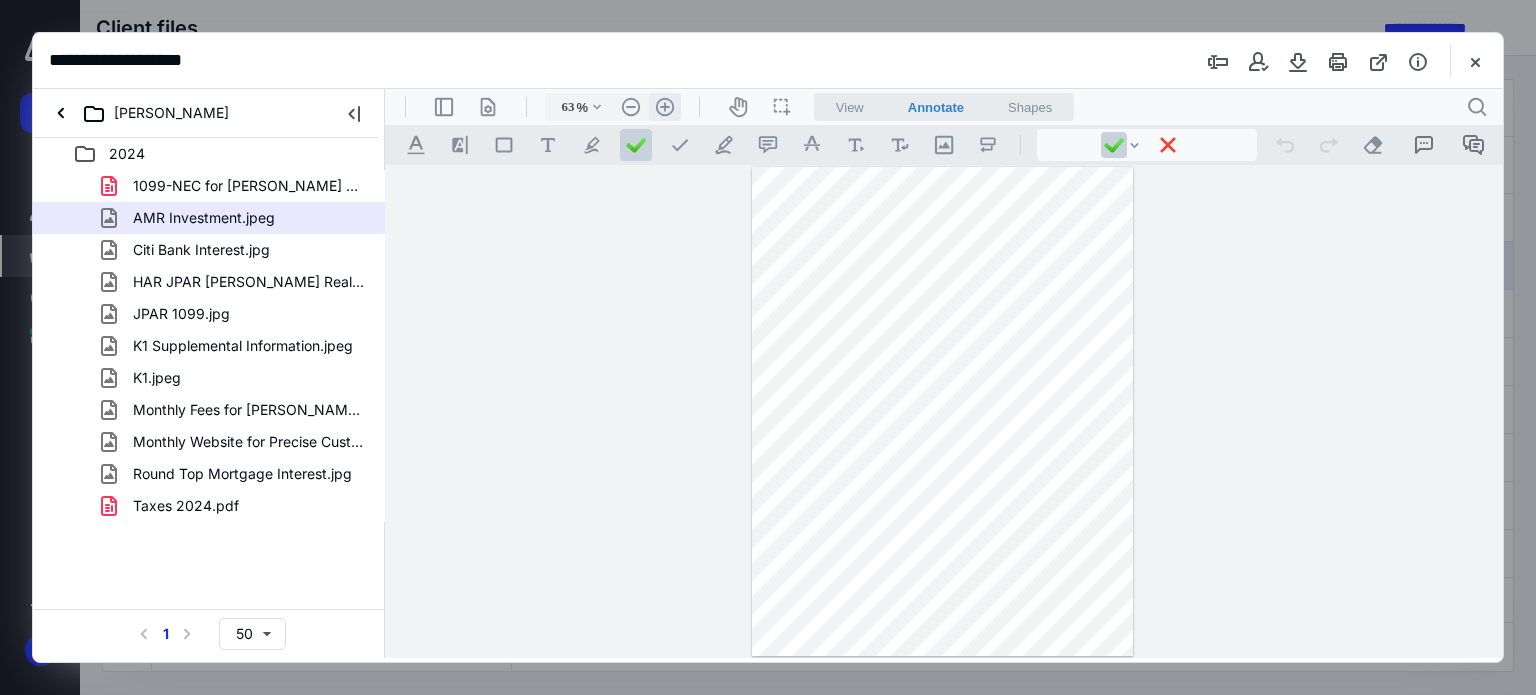 click on ".cls-1{fill:#abb0c4;} icon - header - zoom - in - line" at bounding box center [665, 107] 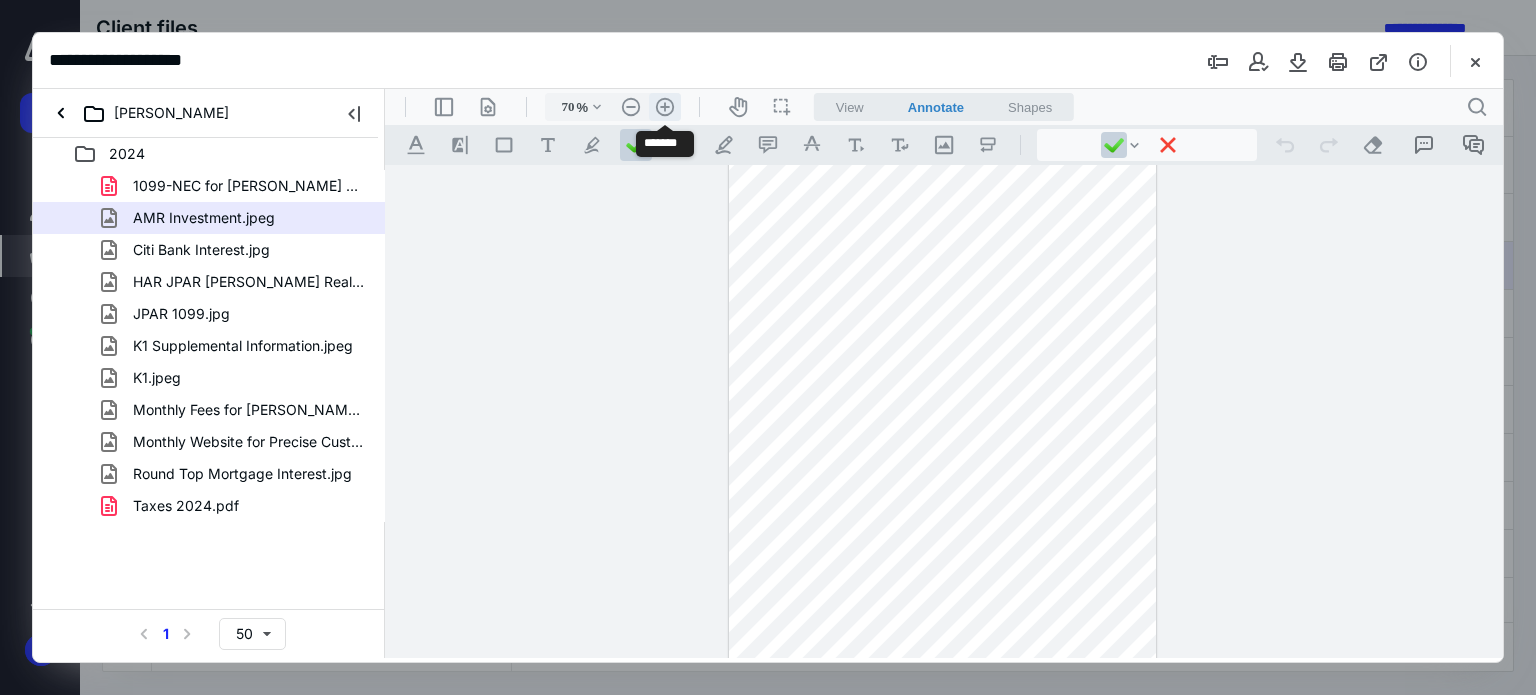 click on ".cls-1{fill:#abb0c4;} icon - header - zoom - in - line" at bounding box center (665, 107) 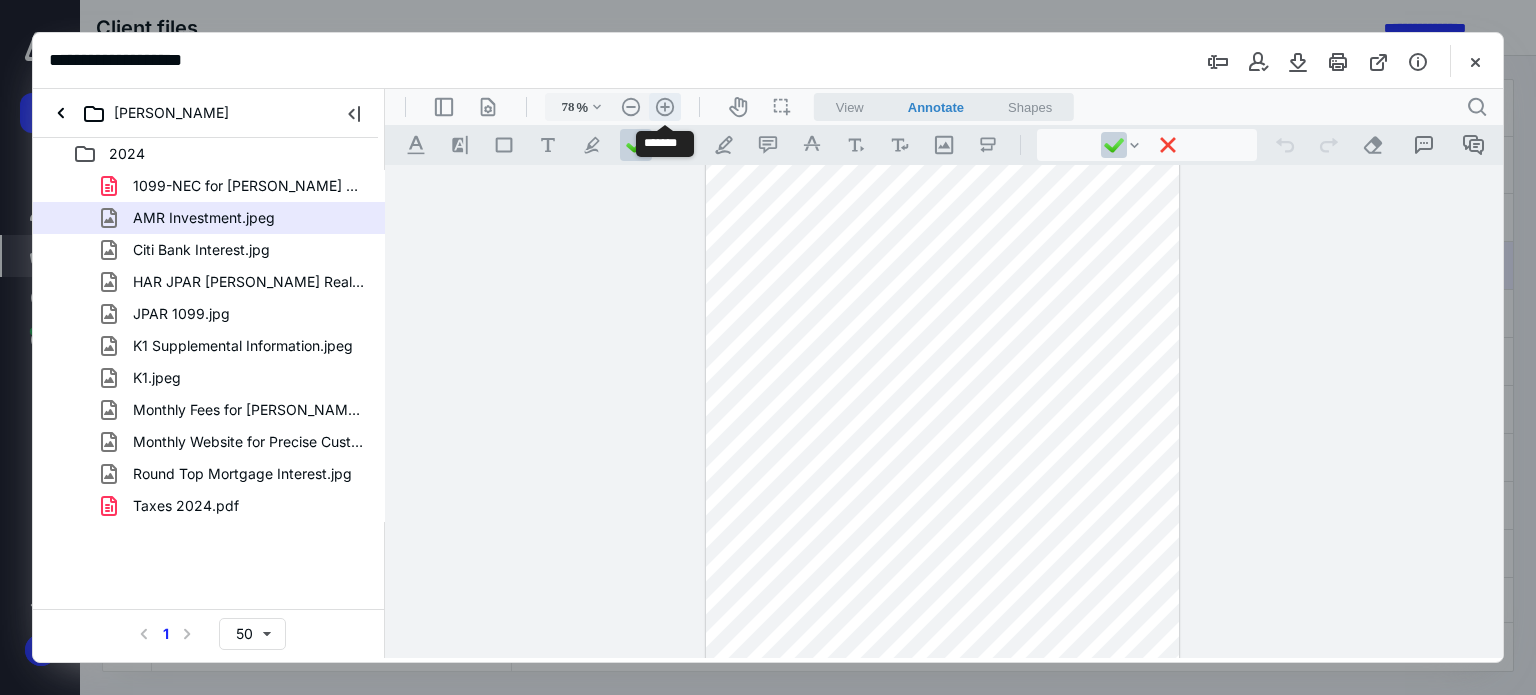 click on ".cls-1{fill:#abb0c4;} icon - header - zoom - in - line" at bounding box center [665, 107] 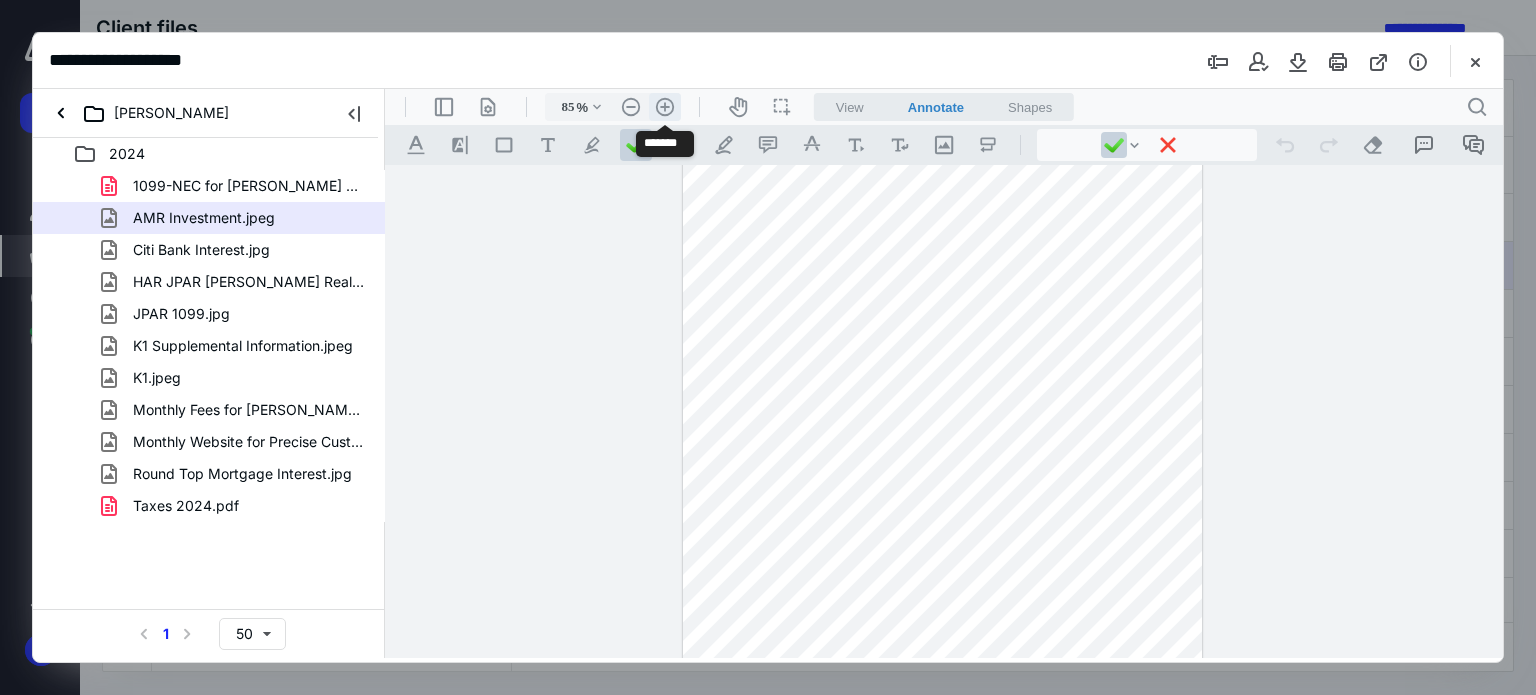 click on ".cls-1{fill:#abb0c4;} icon - header - zoom - in - line" at bounding box center (665, 107) 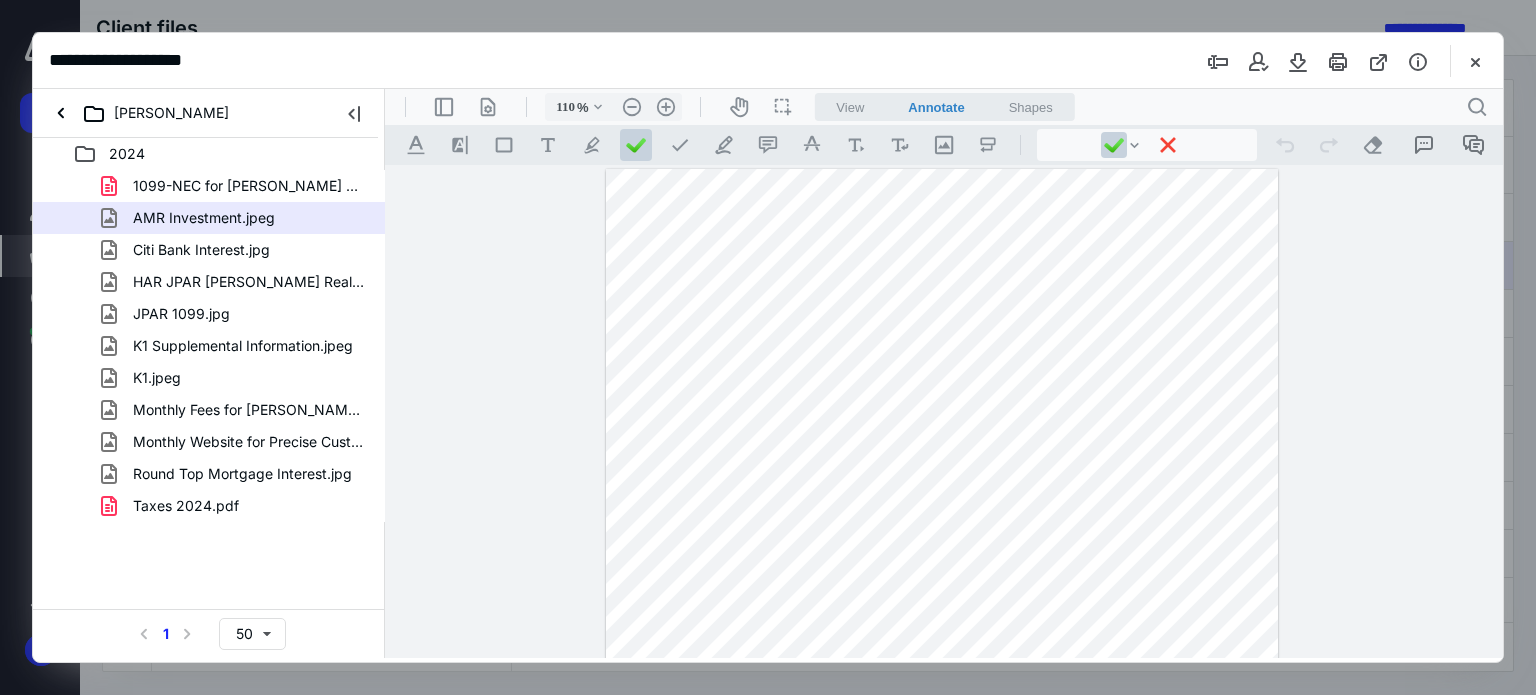 scroll, scrollTop: 100, scrollLeft: 0, axis: vertical 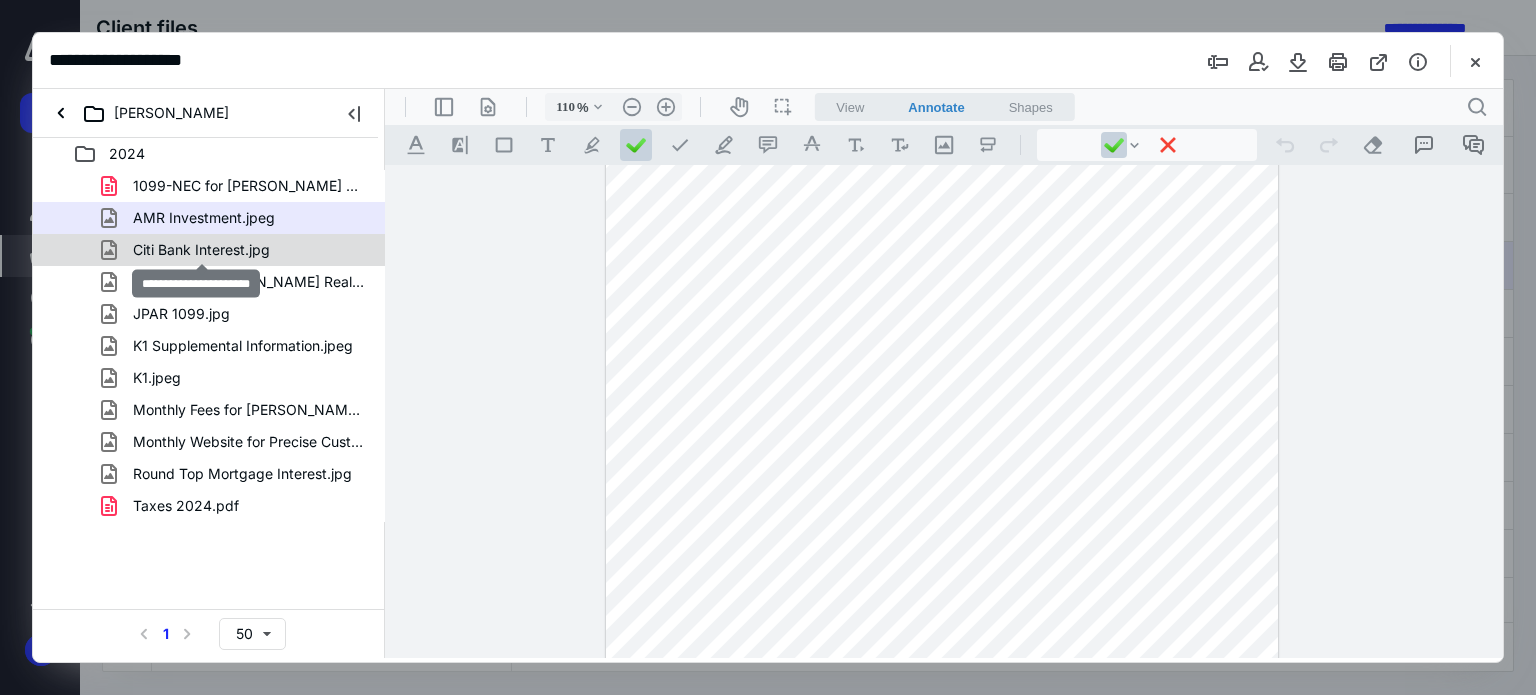 click on "Citi Bank Interest.jpg" at bounding box center [201, 250] 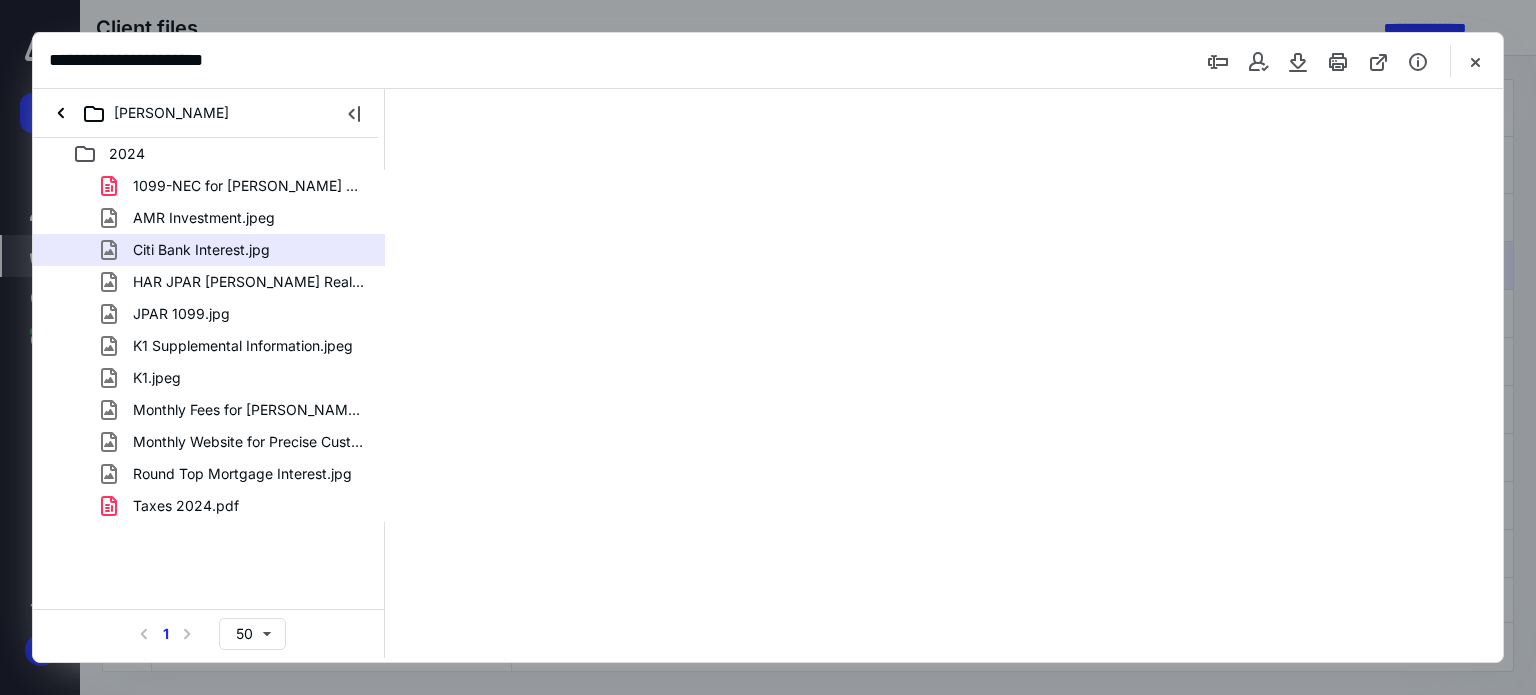 scroll, scrollTop: 0, scrollLeft: 0, axis: both 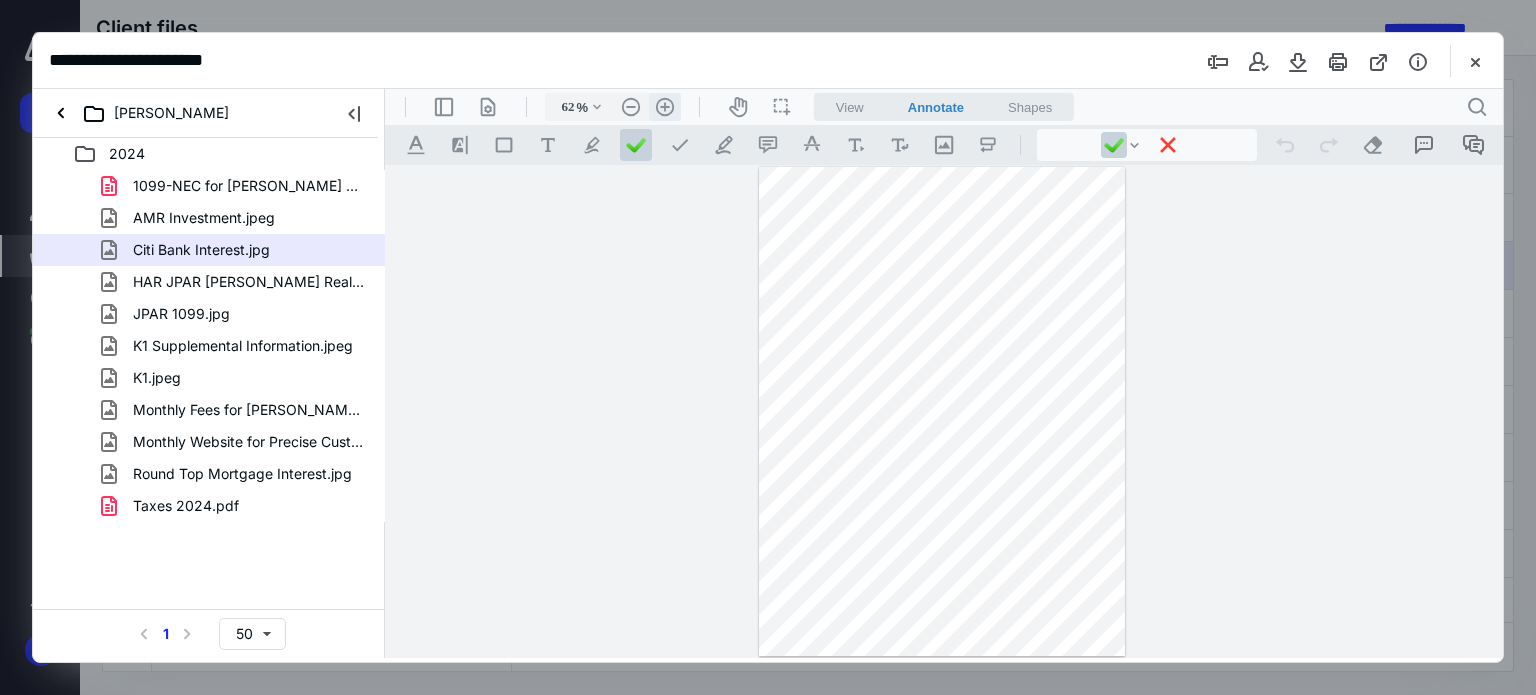 click on ".cls-1{fill:#abb0c4;} icon - header - zoom - in - line" at bounding box center [665, 107] 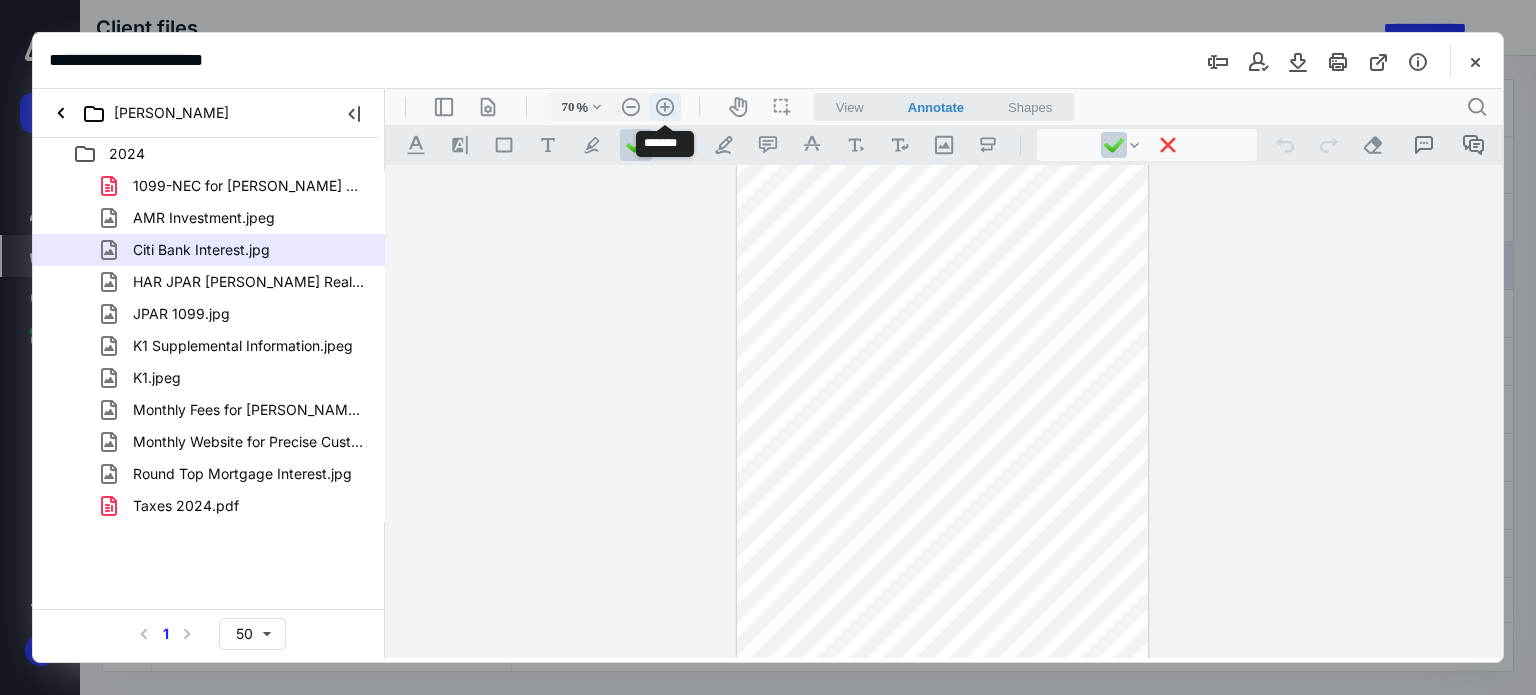 click on ".cls-1{fill:#abb0c4;} icon - header - zoom - in - line" at bounding box center (665, 107) 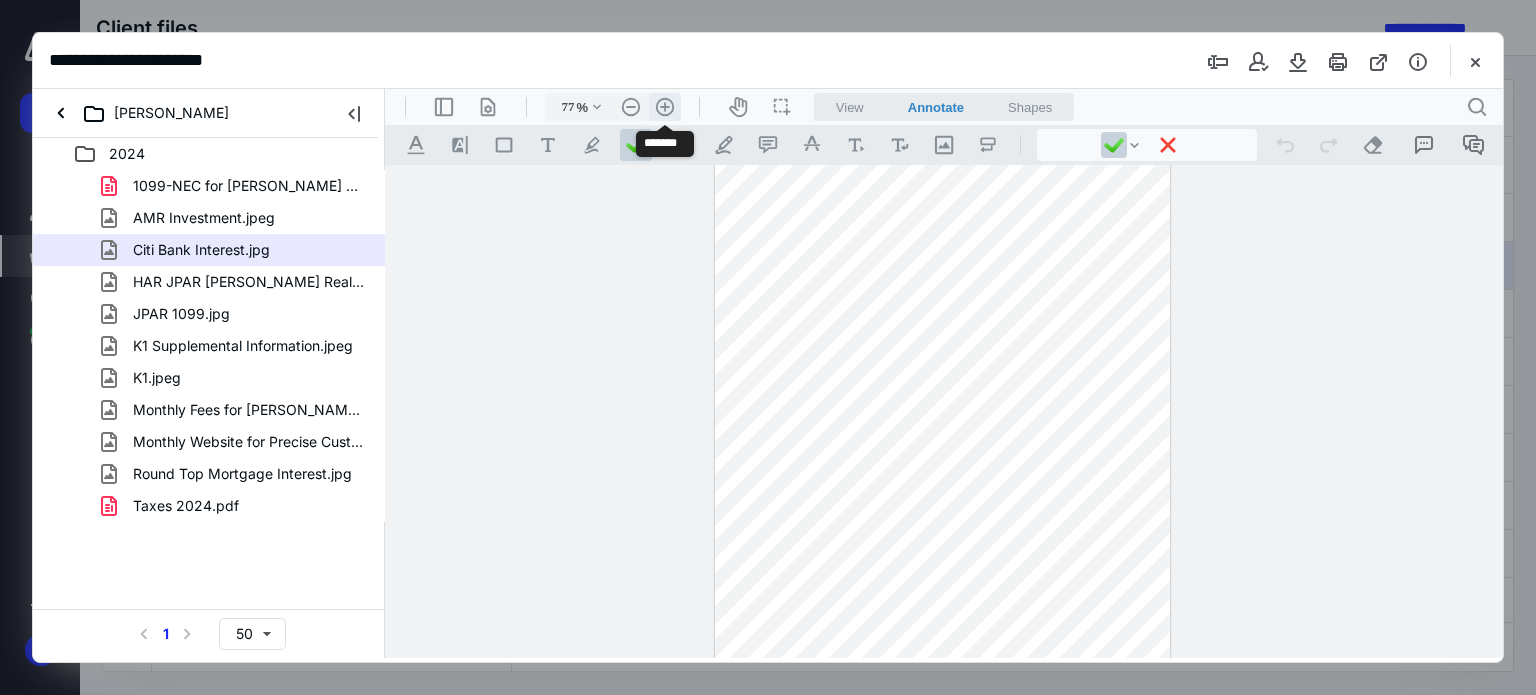 click on ".cls-1{fill:#abb0c4;} icon - header - zoom - in - line" at bounding box center (665, 107) 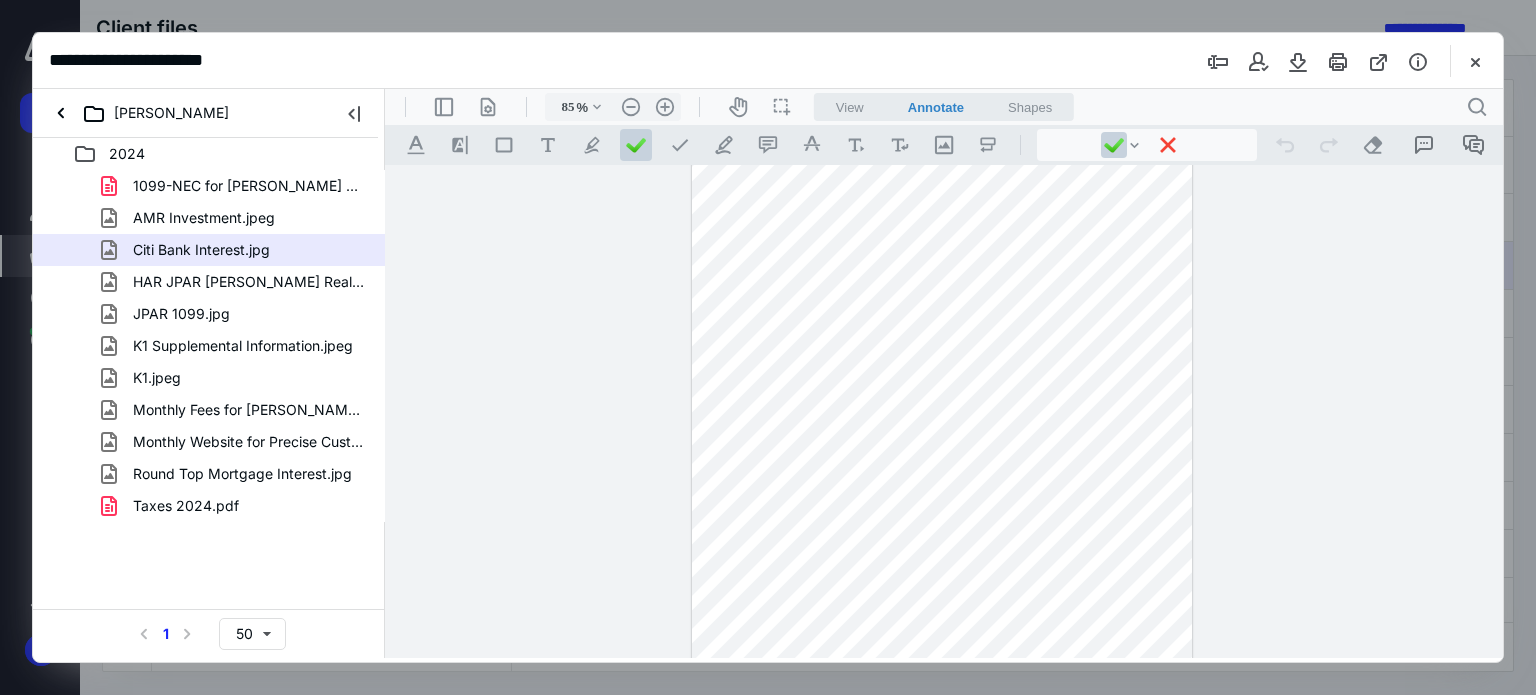 scroll, scrollTop: 0, scrollLeft: 0, axis: both 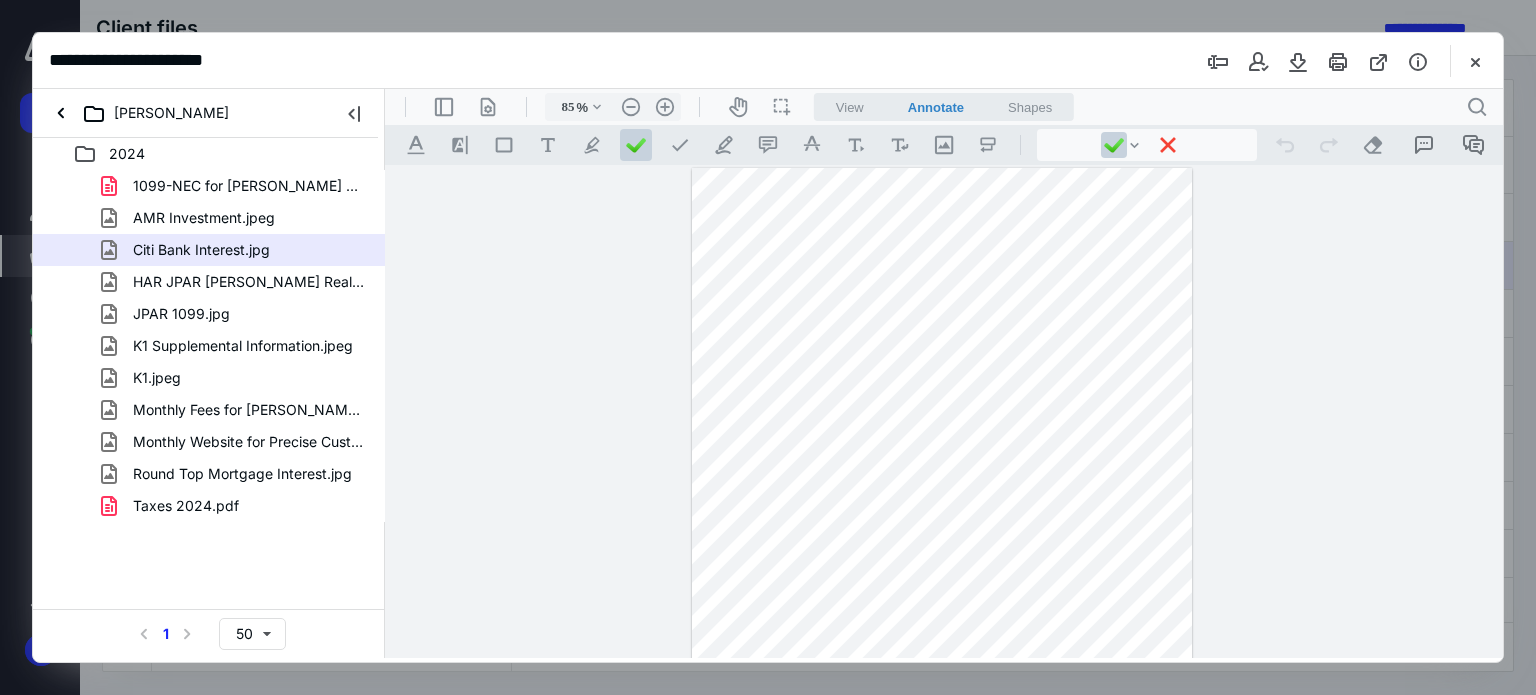 click at bounding box center (942, 501) 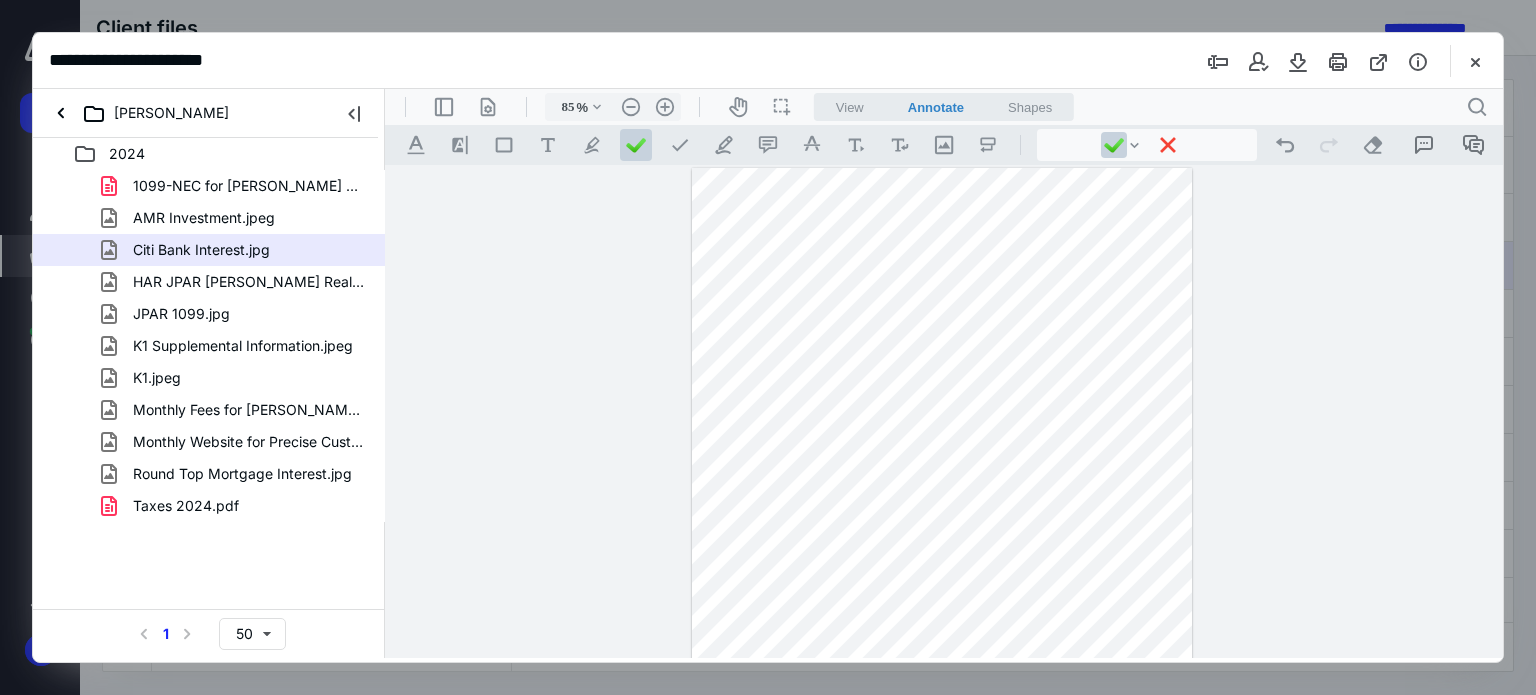 scroll, scrollTop: 179, scrollLeft: 0, axis: vertical 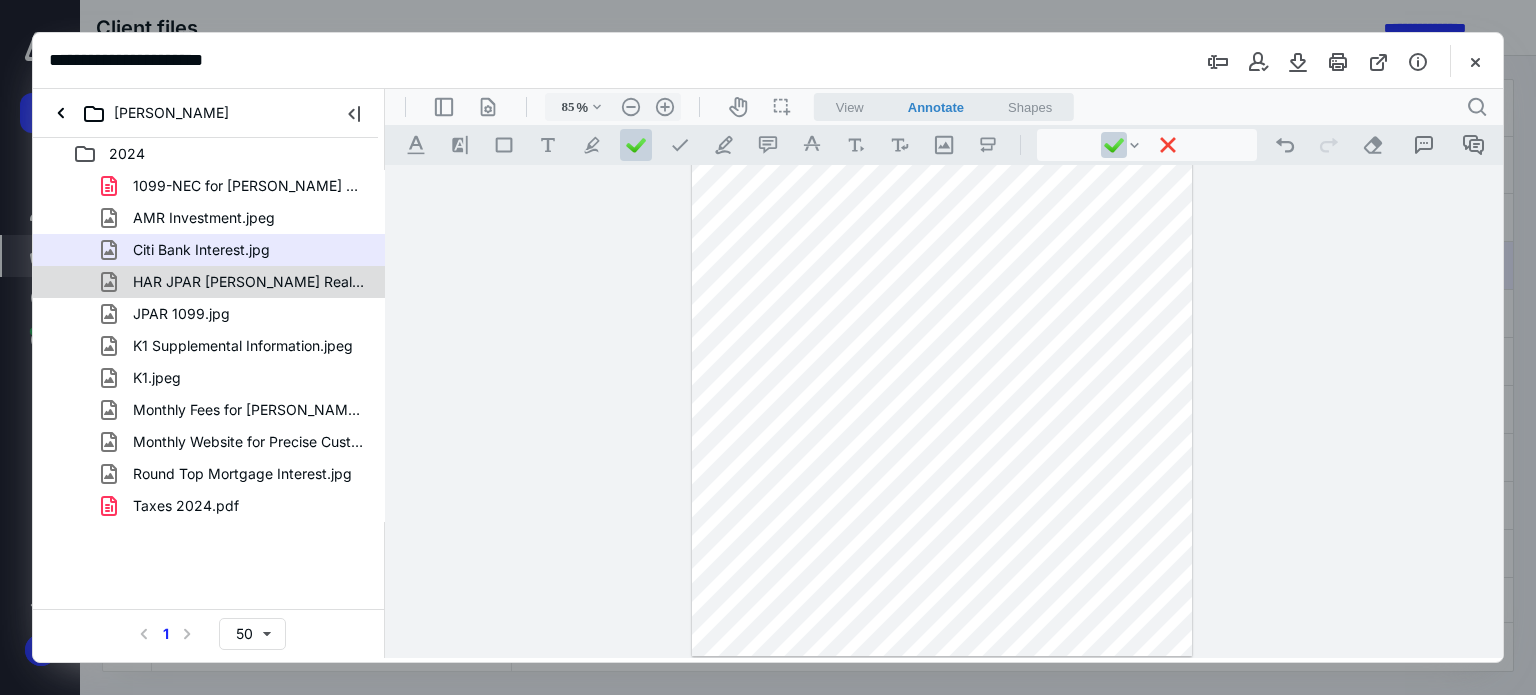 click on "HAR JPAR [PERSON_NAME] Real Estate Monthly Fees.jpg" at bounding box center [249, 282] 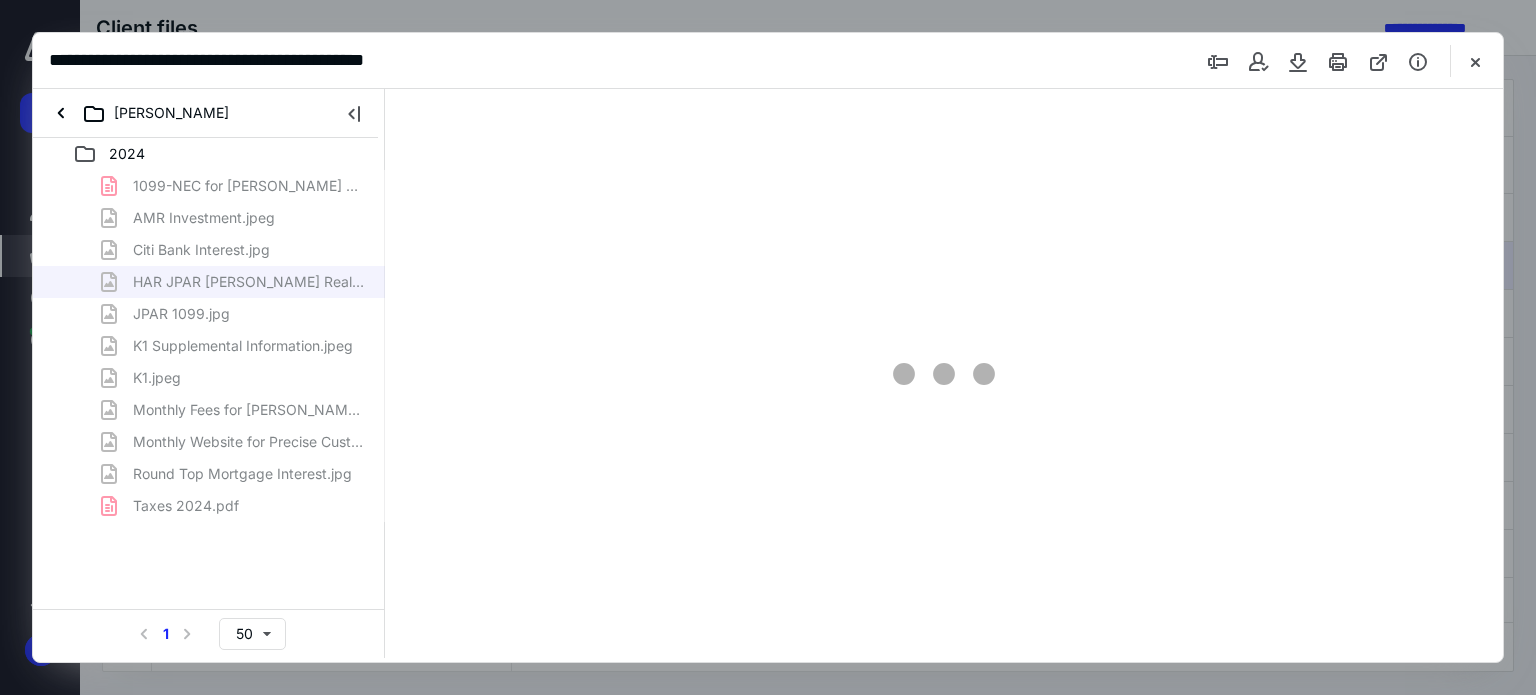 type on "62" 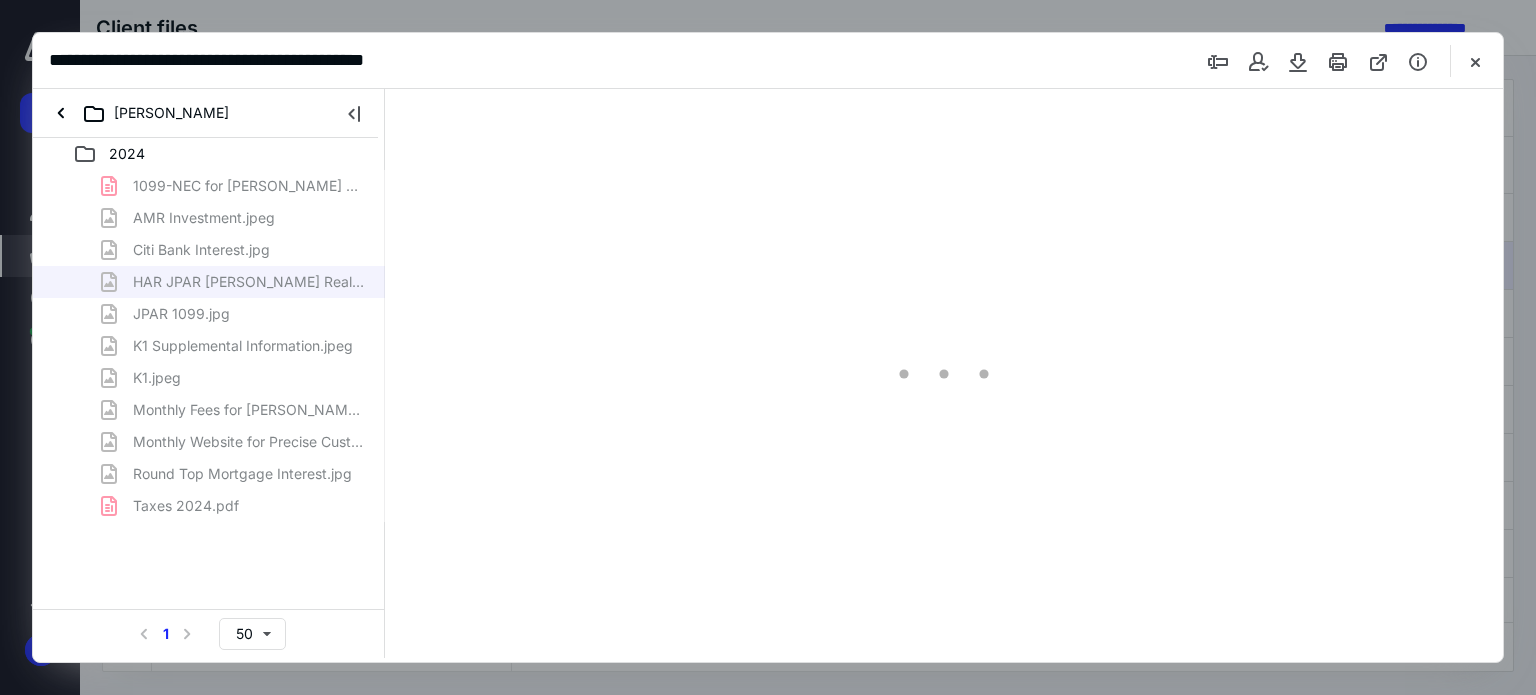 scroll, scrollTop: 0, scrollLeft: 0, axis: both 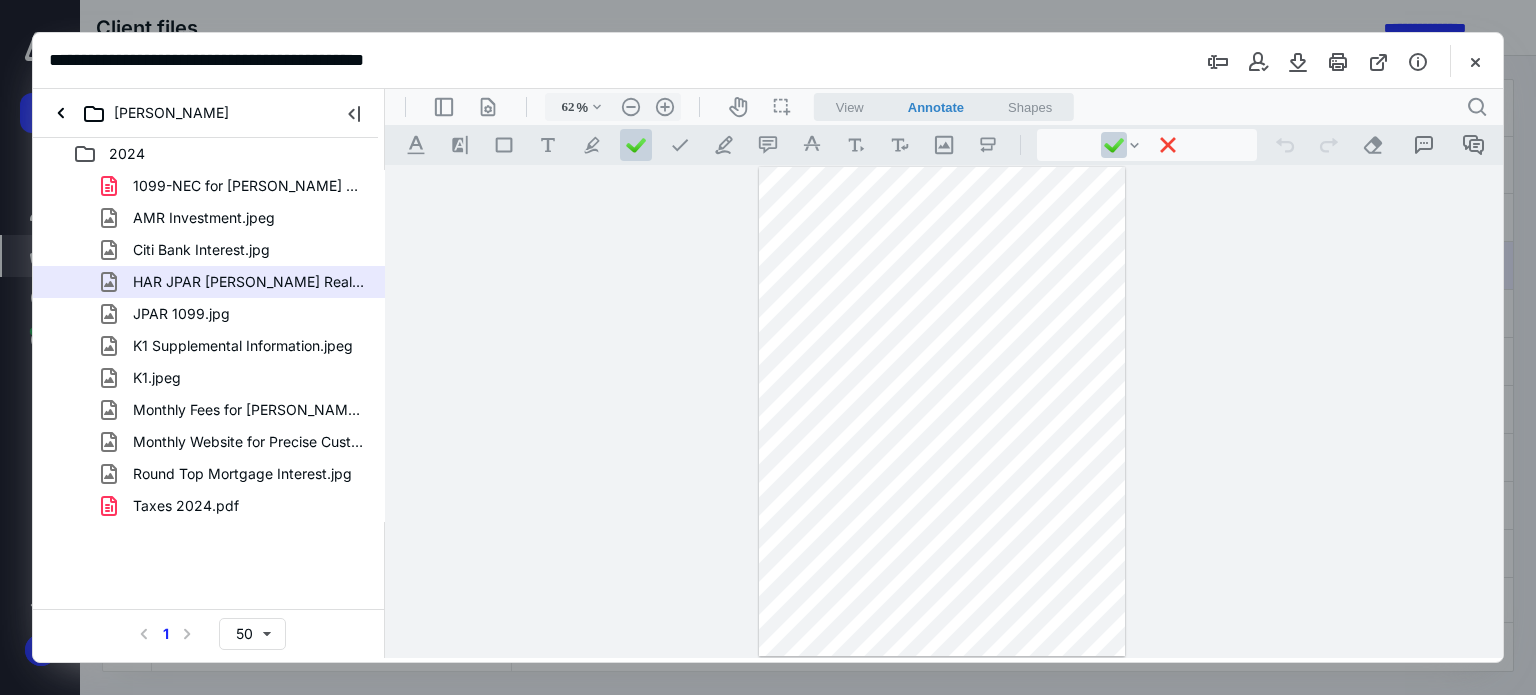 click on "**********" at bounding box center [944, 412] 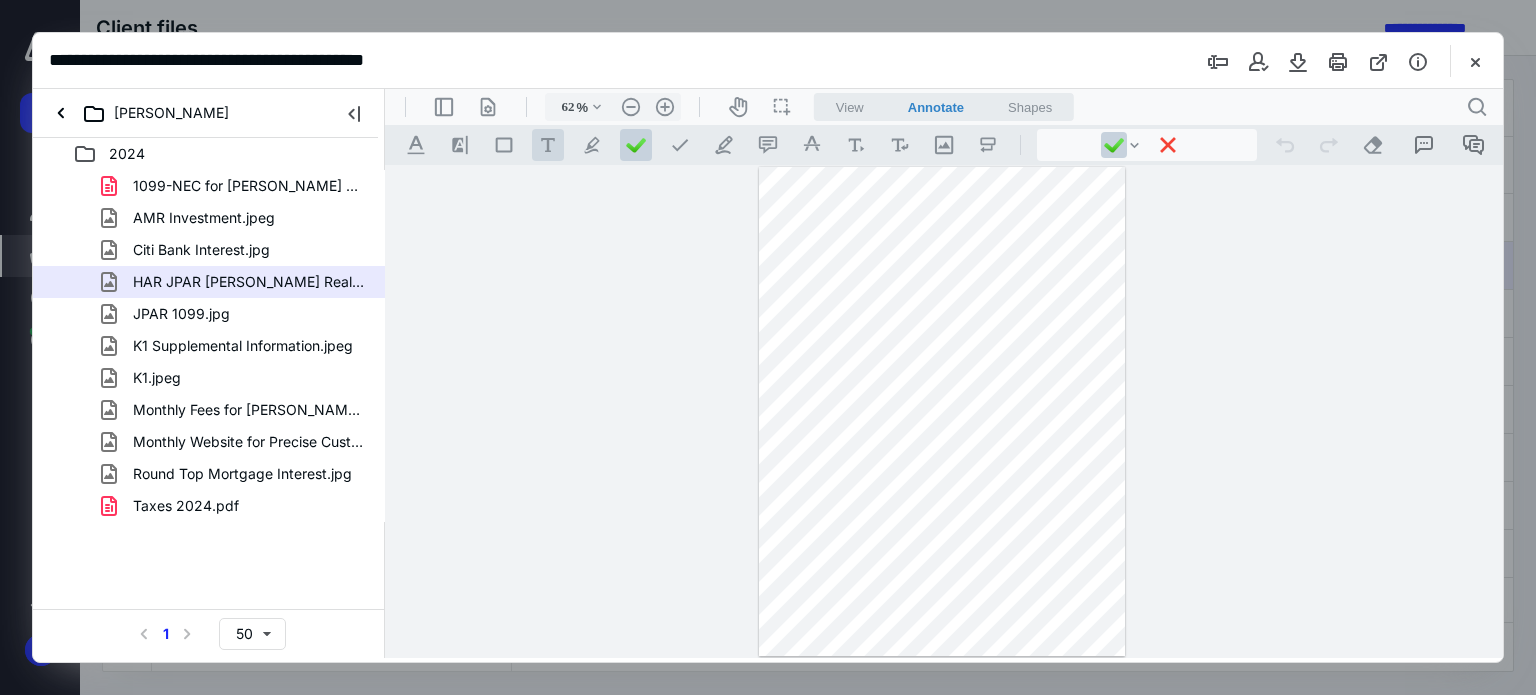 click on ".cls-1{fill:#abb0c4;} icon - tool - text - free text" at bounding box center (548, 145) 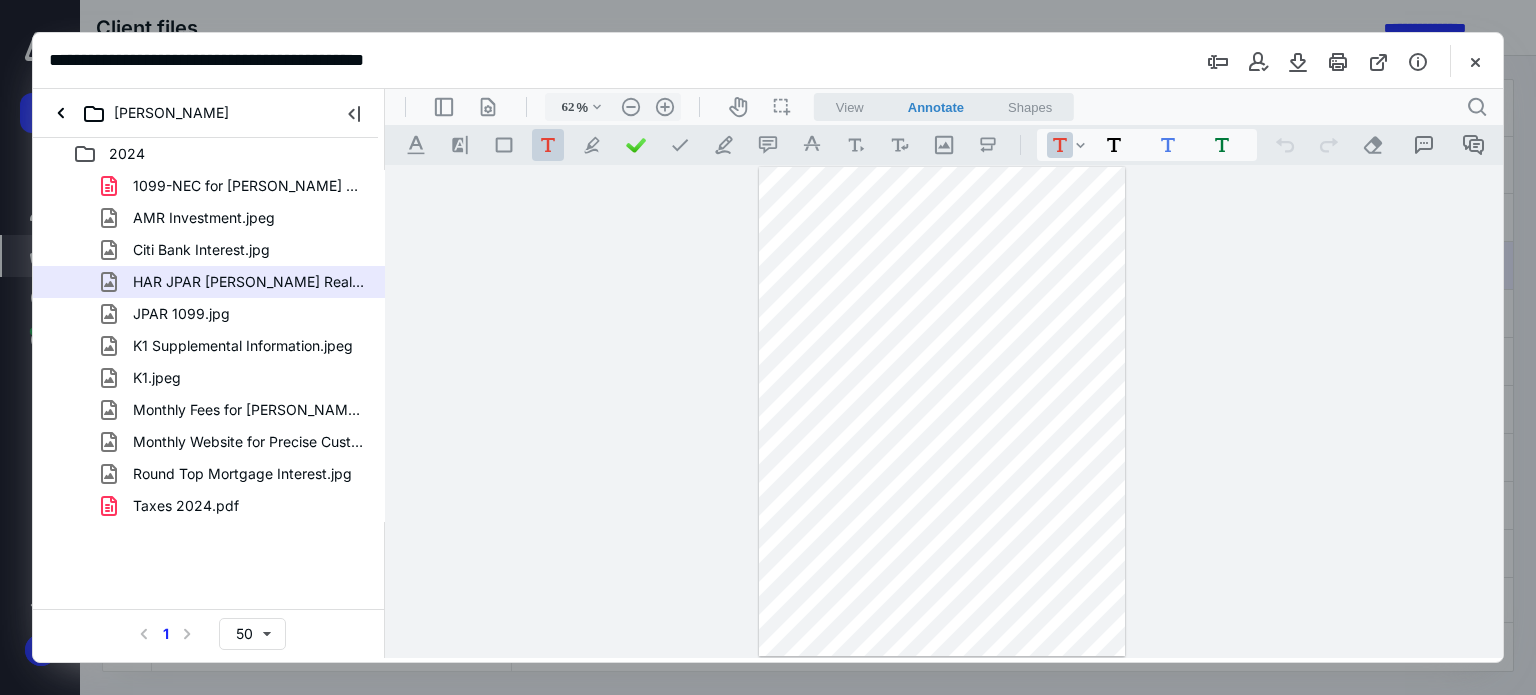 click at bounding box center (942, 411) 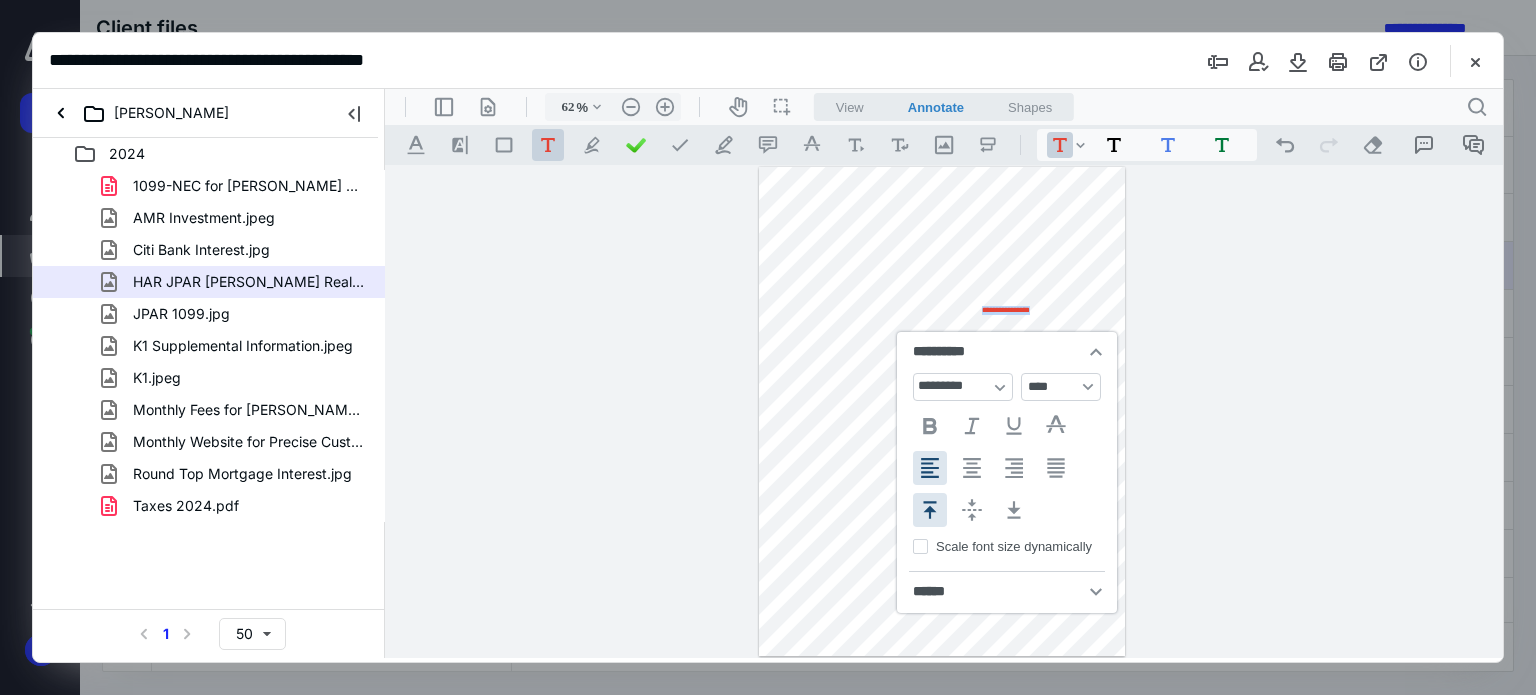 type 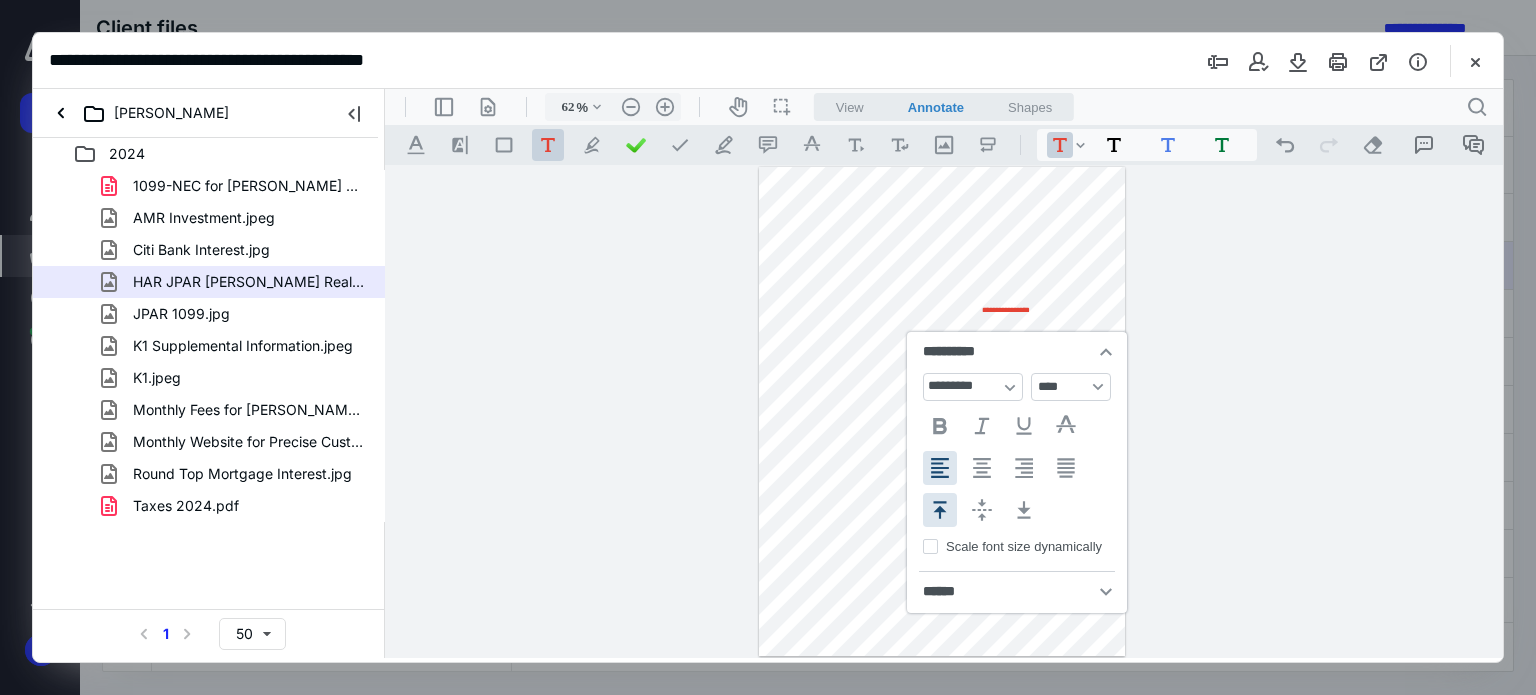 click at bounding box center (1058, 387) 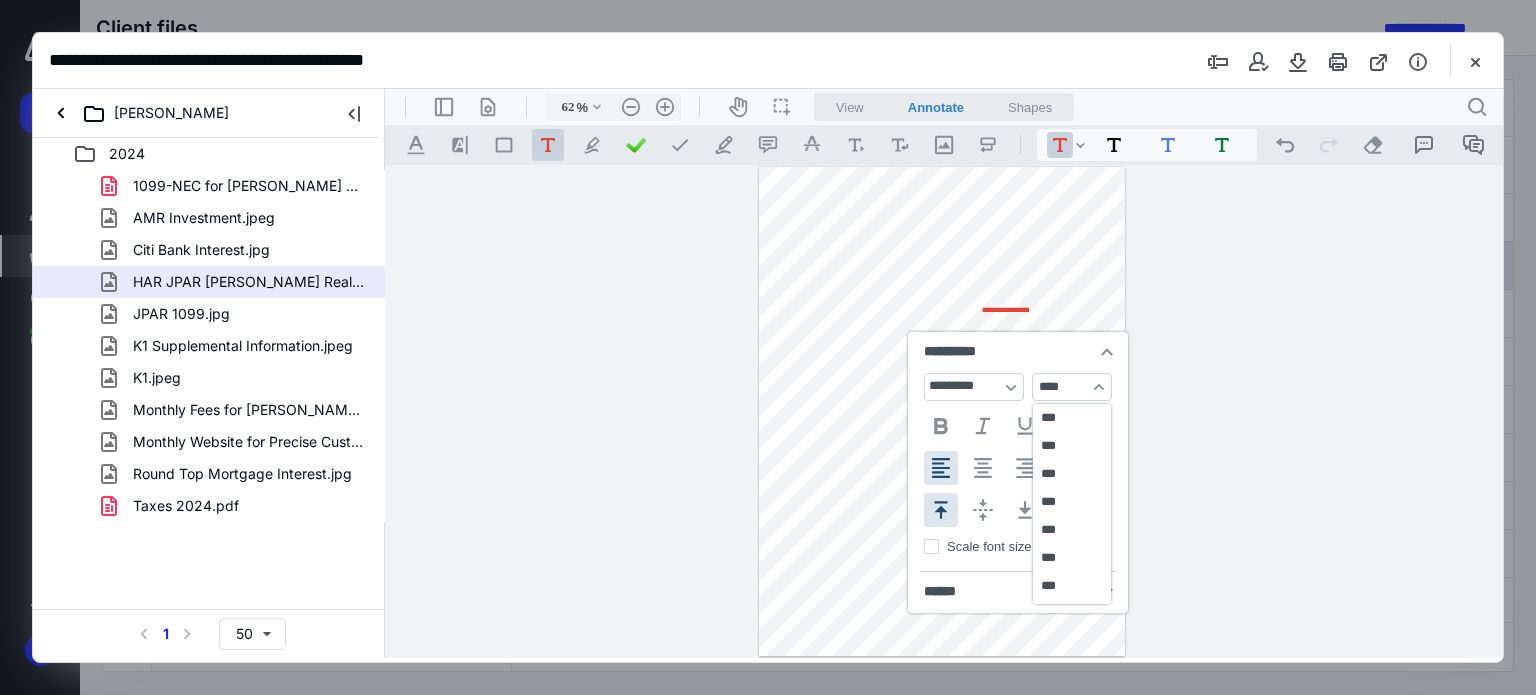 scroll, scrollTop: 208, scrollLeft: 0, axis: vertical 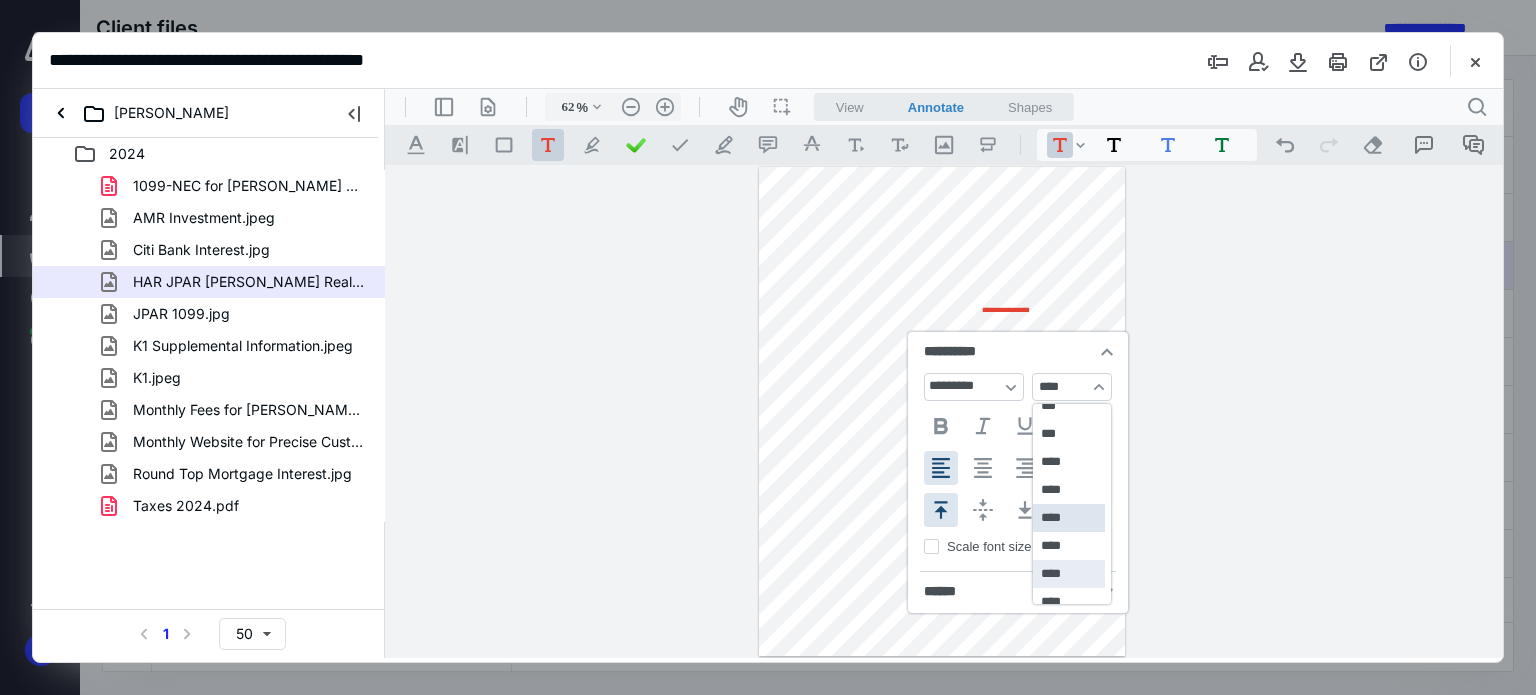click on "****" at bounding box center (1069, 574) 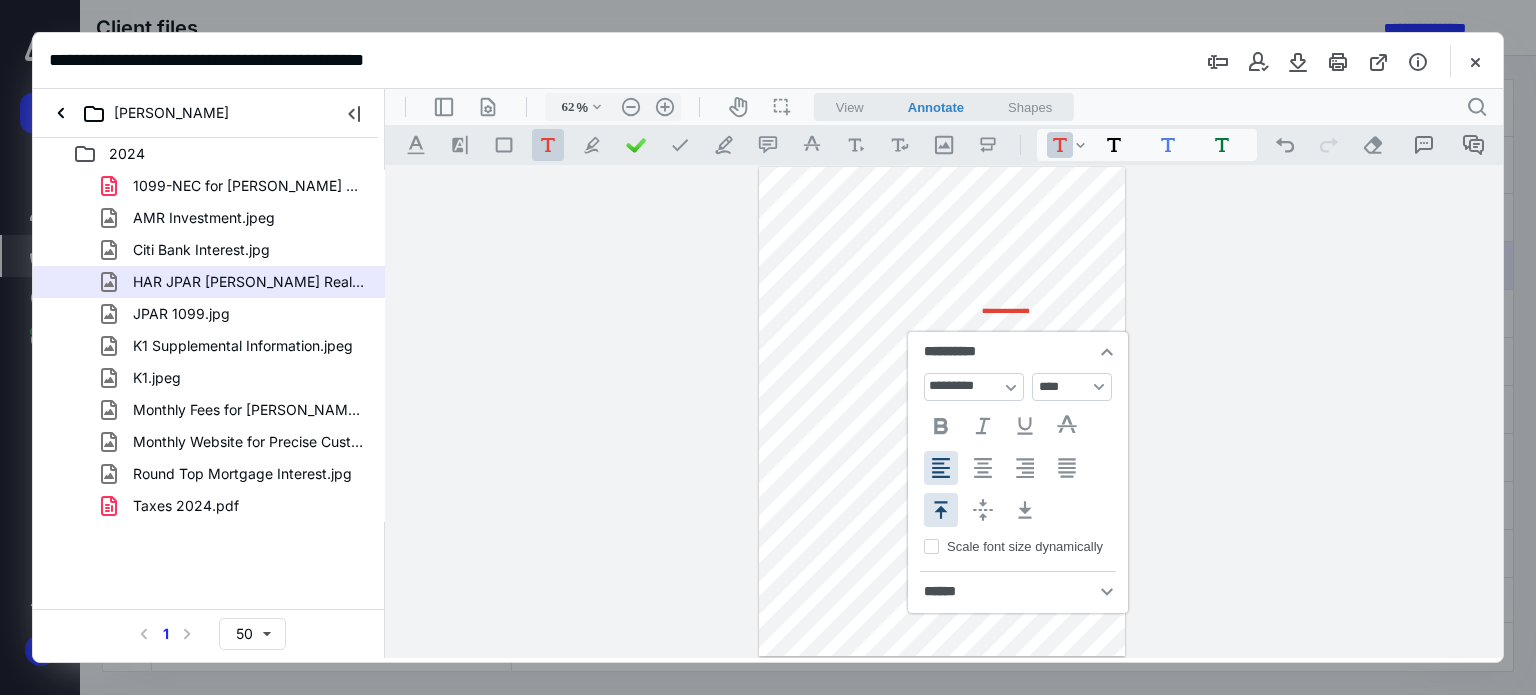 click on "**********" at bounding box center (942, 411) 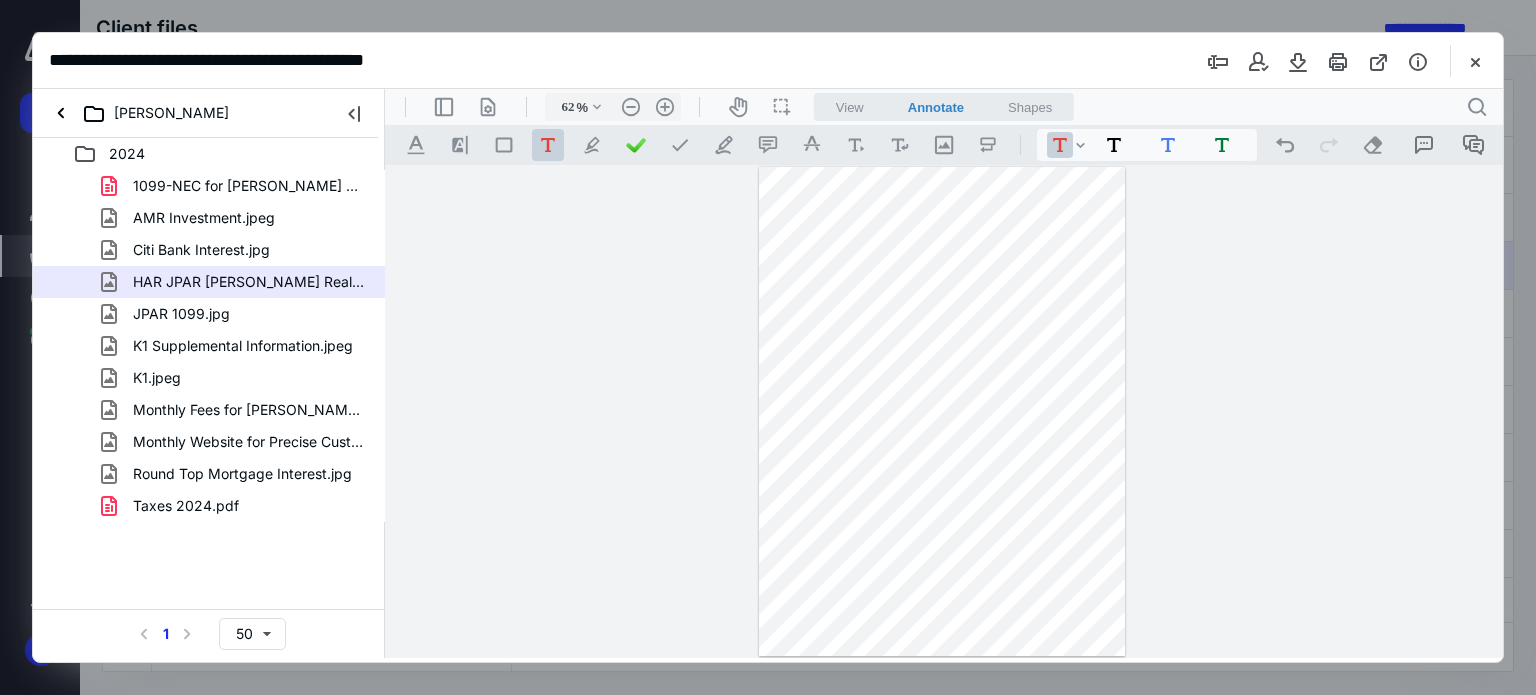drag, startPoint x: 1021, startPoint y: 314, endPoint x: 1031, endPoint y: 620, distance: 306.16336 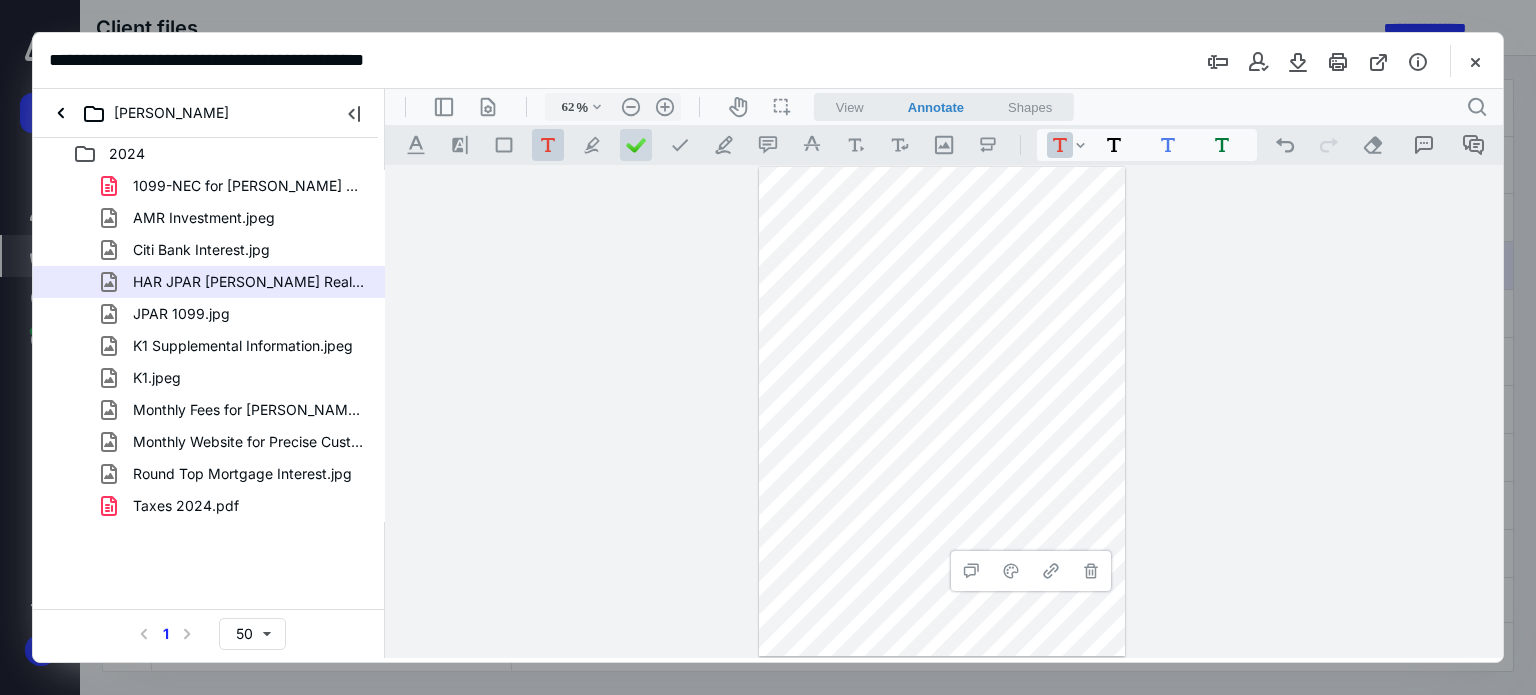 click at bounding box center [636, 145] 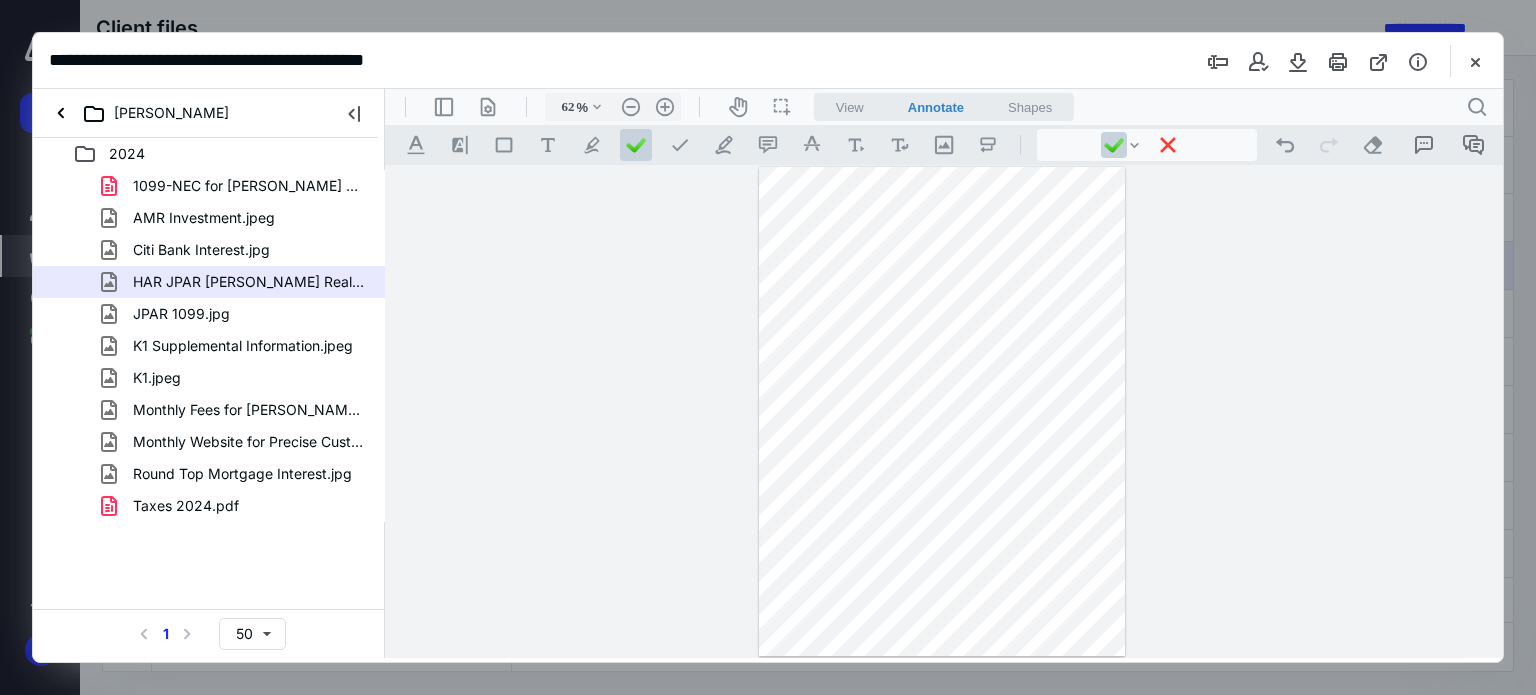 click on "**********" at bounding box center (942, 411) 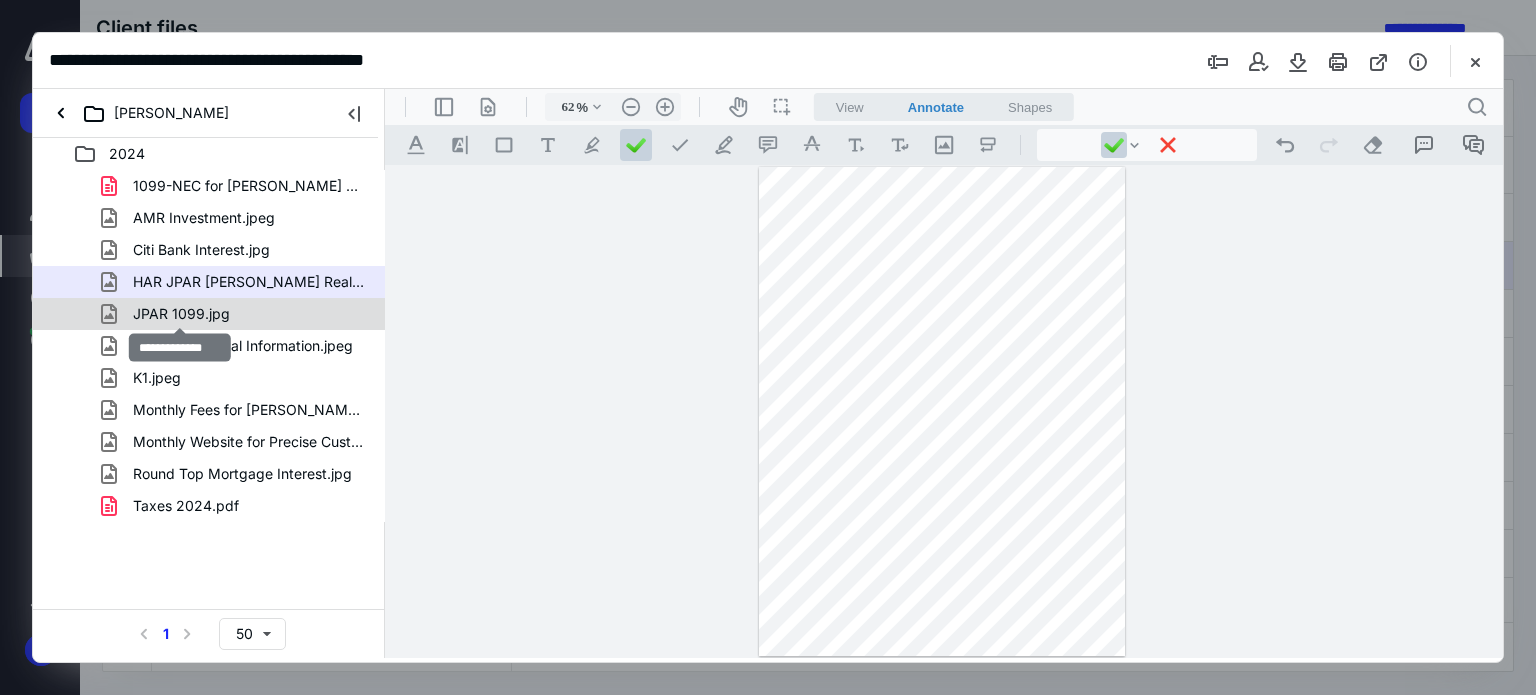 click on "JPAR 1099.jpg" at bounding box center [181, 314] 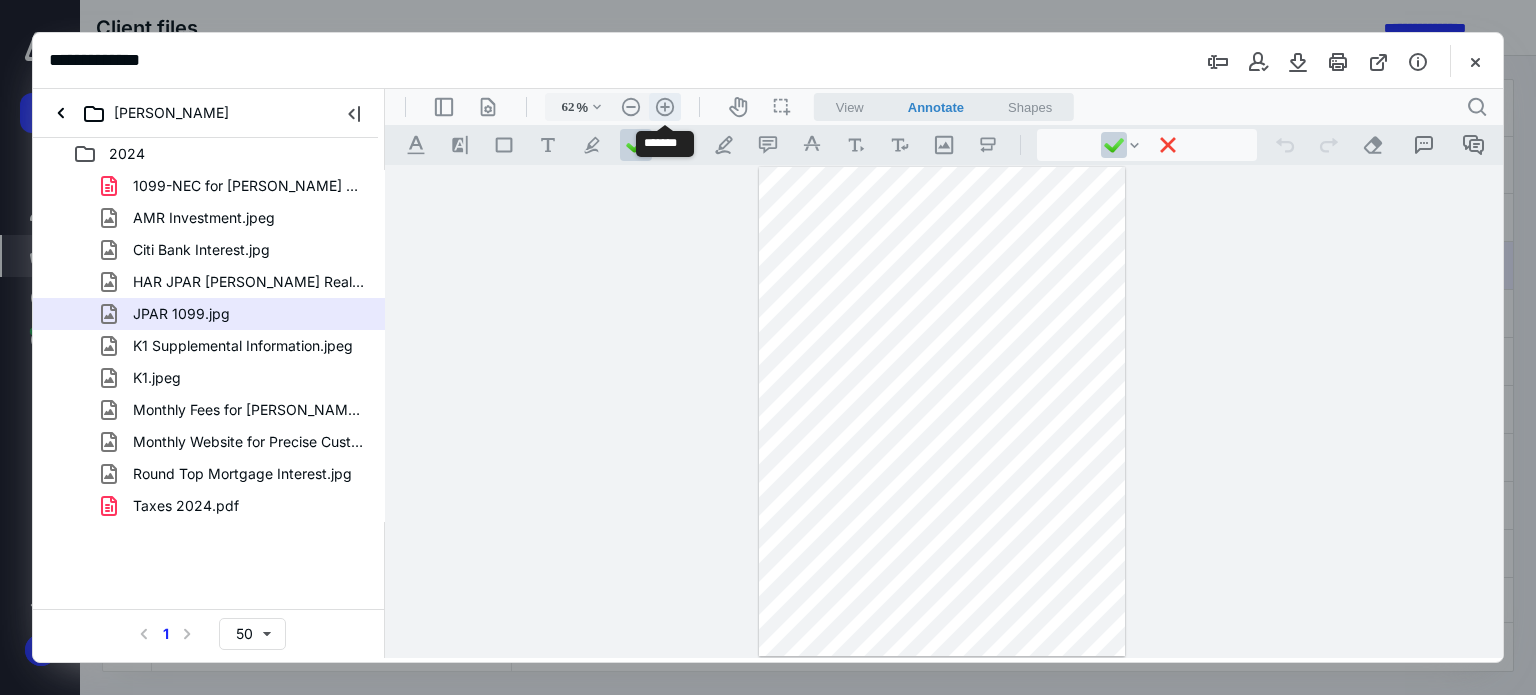 click on ".cls-1{fill:#abb0c4;} icon - header - zoom - in - line" at bounding box center (665, 107) 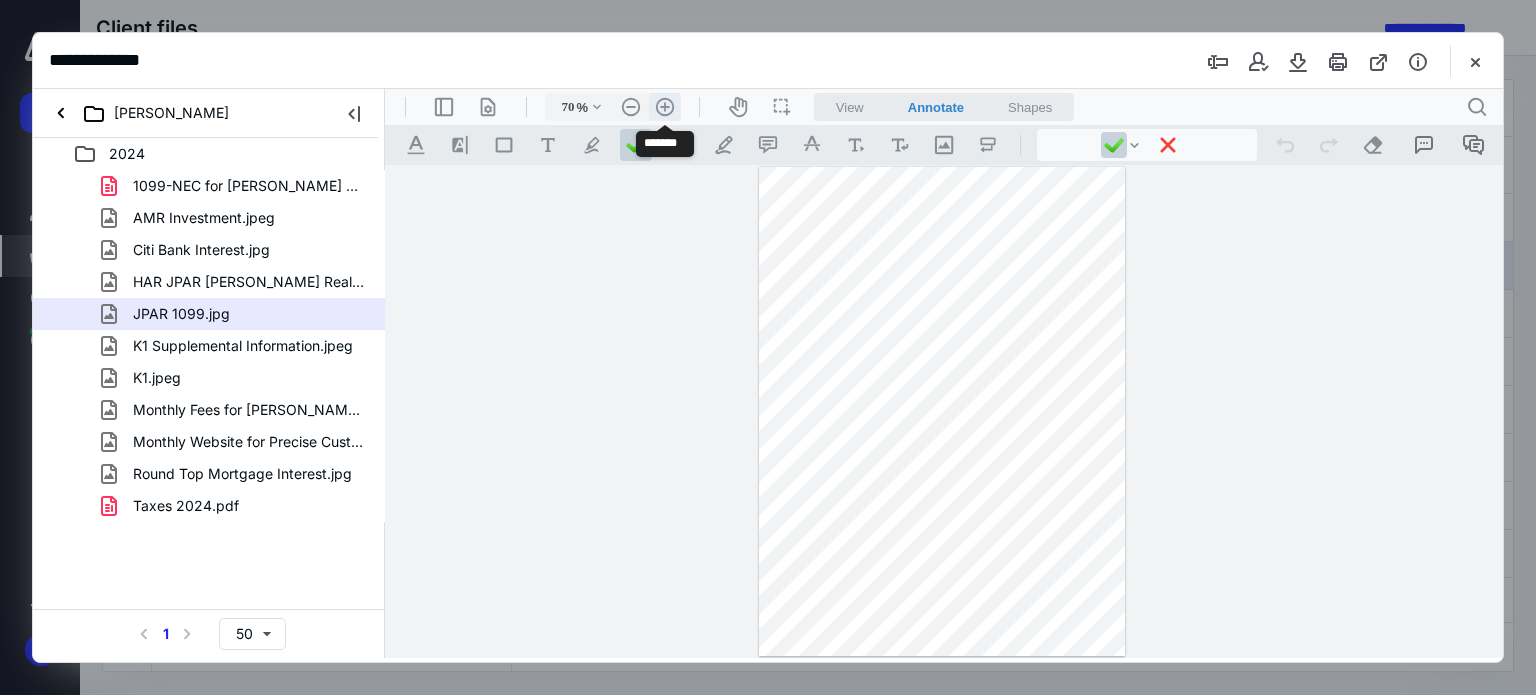 click on ".cls-1{fill:#abb0c4;} icon - header - zoom - in - line" at bounding box center [665, 107] 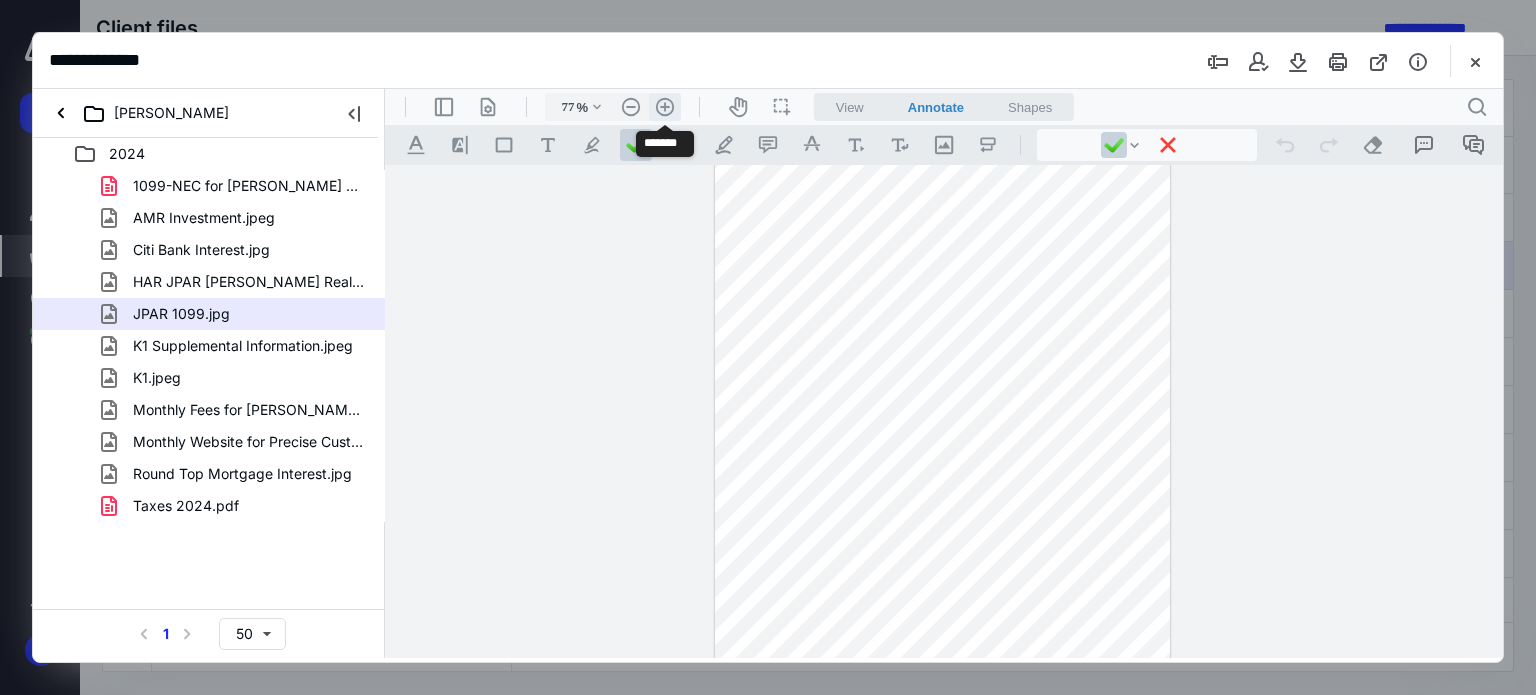 click on ".cls-1{fill:#abb0c4;} icon - header - zoom - in - line" at bounding box center [665, 107] 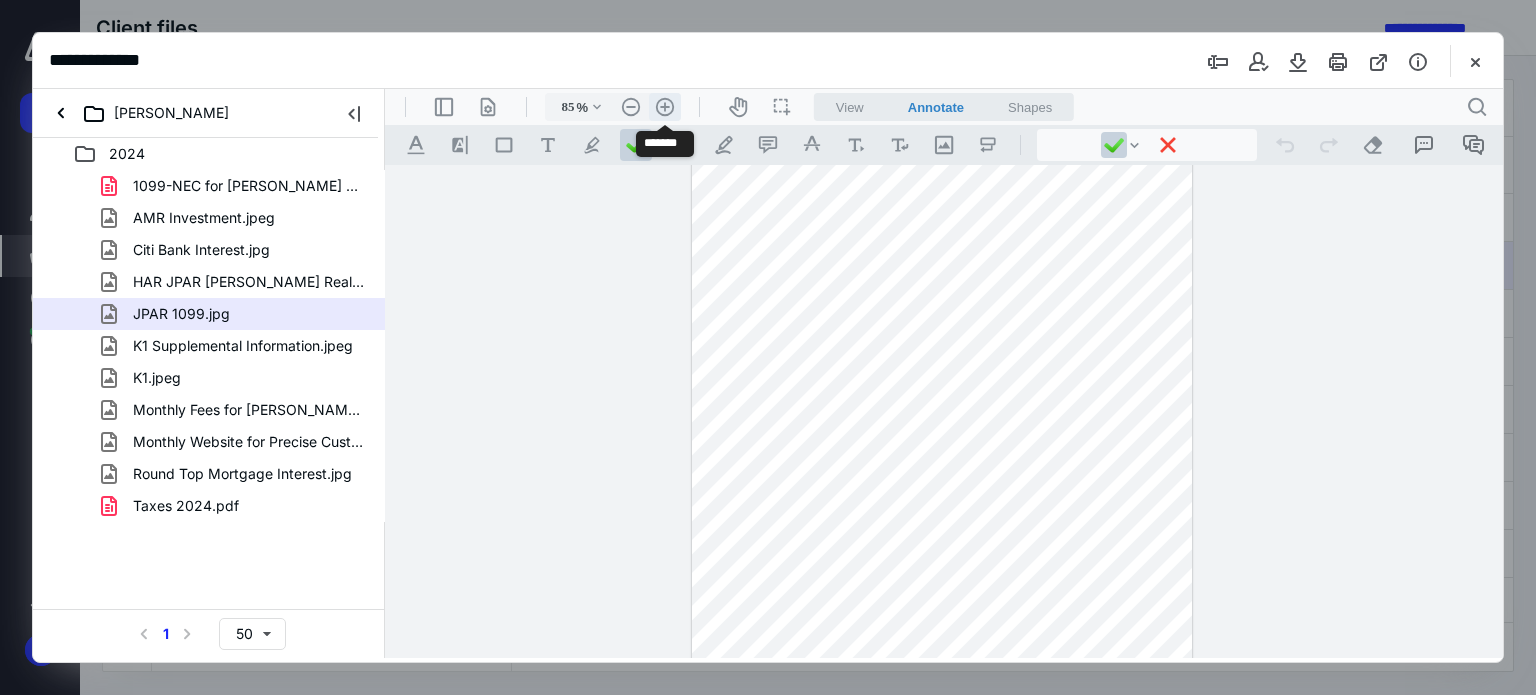 click on ".cls-1{fill:#abb0c4;} icon - header - zoom - in - line" at bounding box center (665, 107) 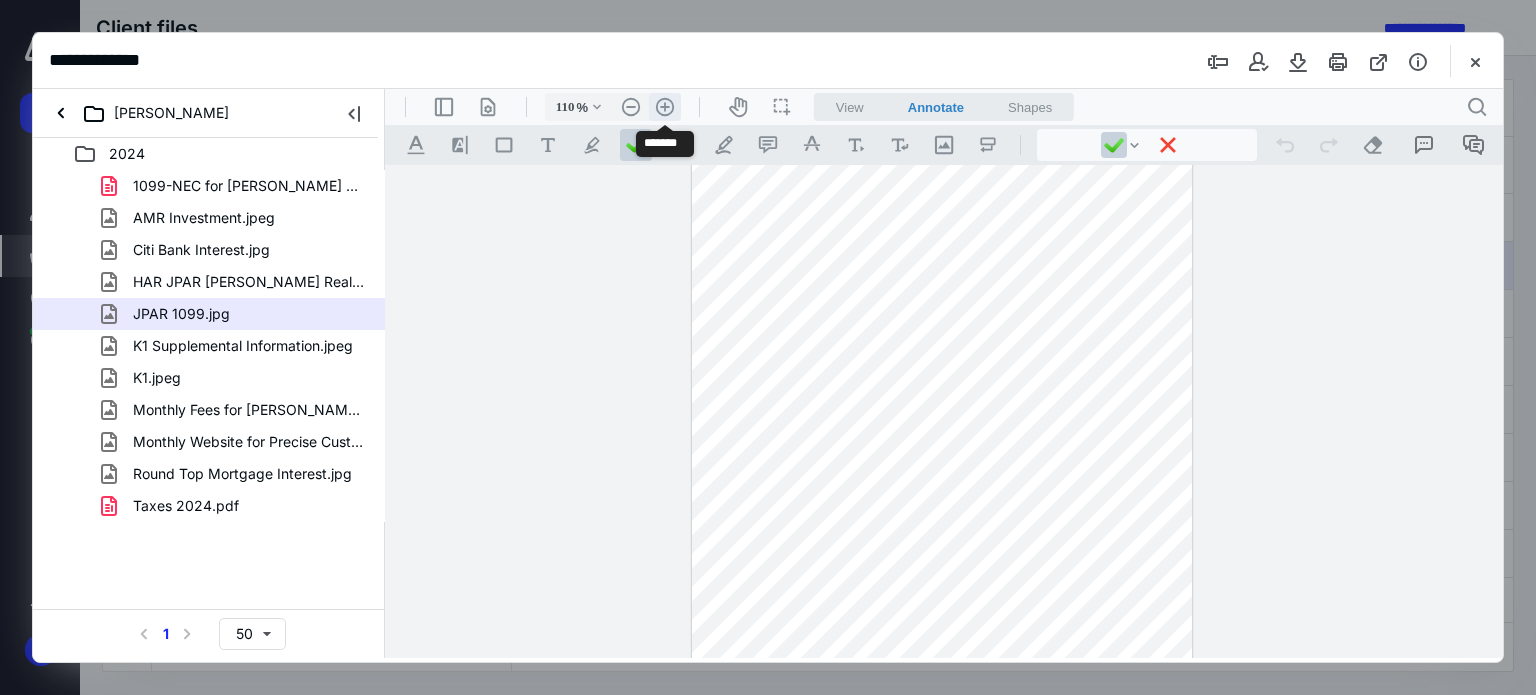 click on ".cls-1{fill:#abb0c4;} icon - header - zoom - in - line" at bounding box center [665, 107] 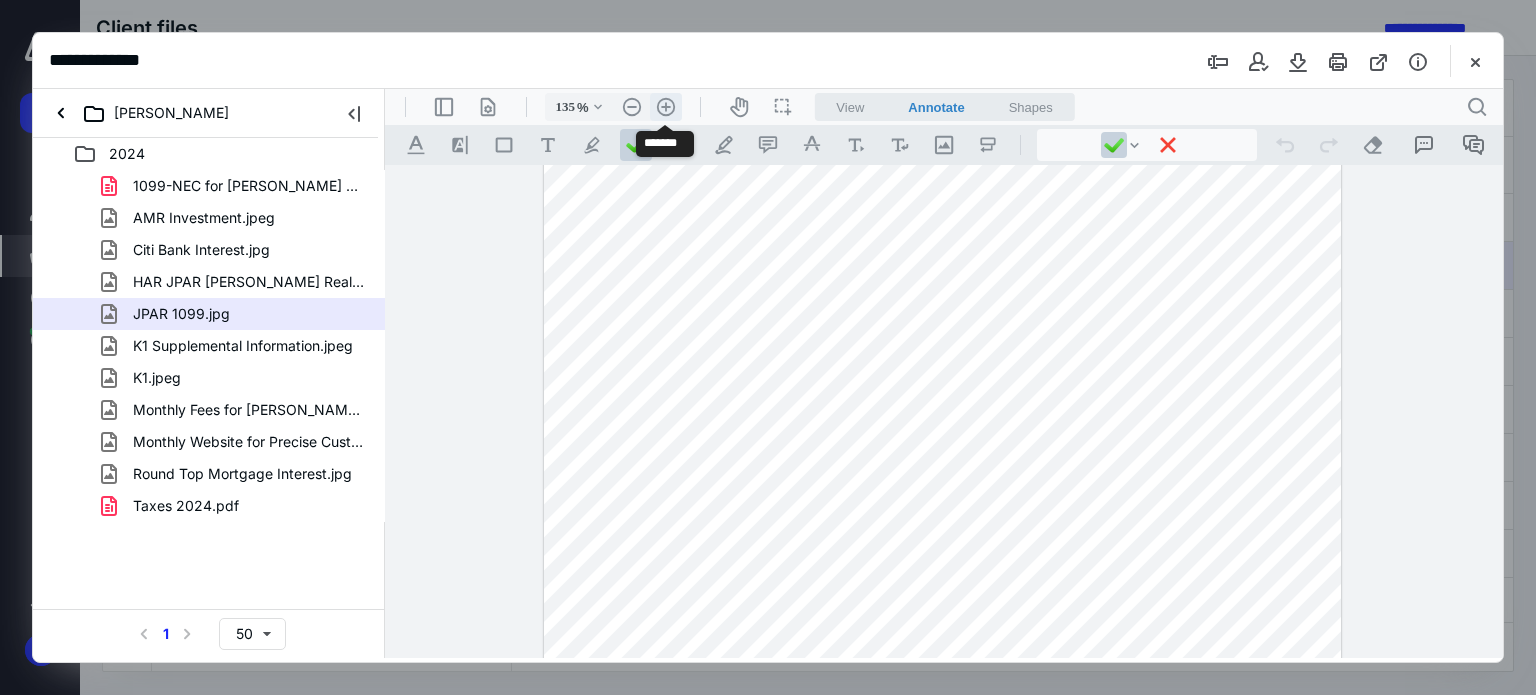 scroll, scrollTop: 246, scrollLeft: 0, axis: vertical 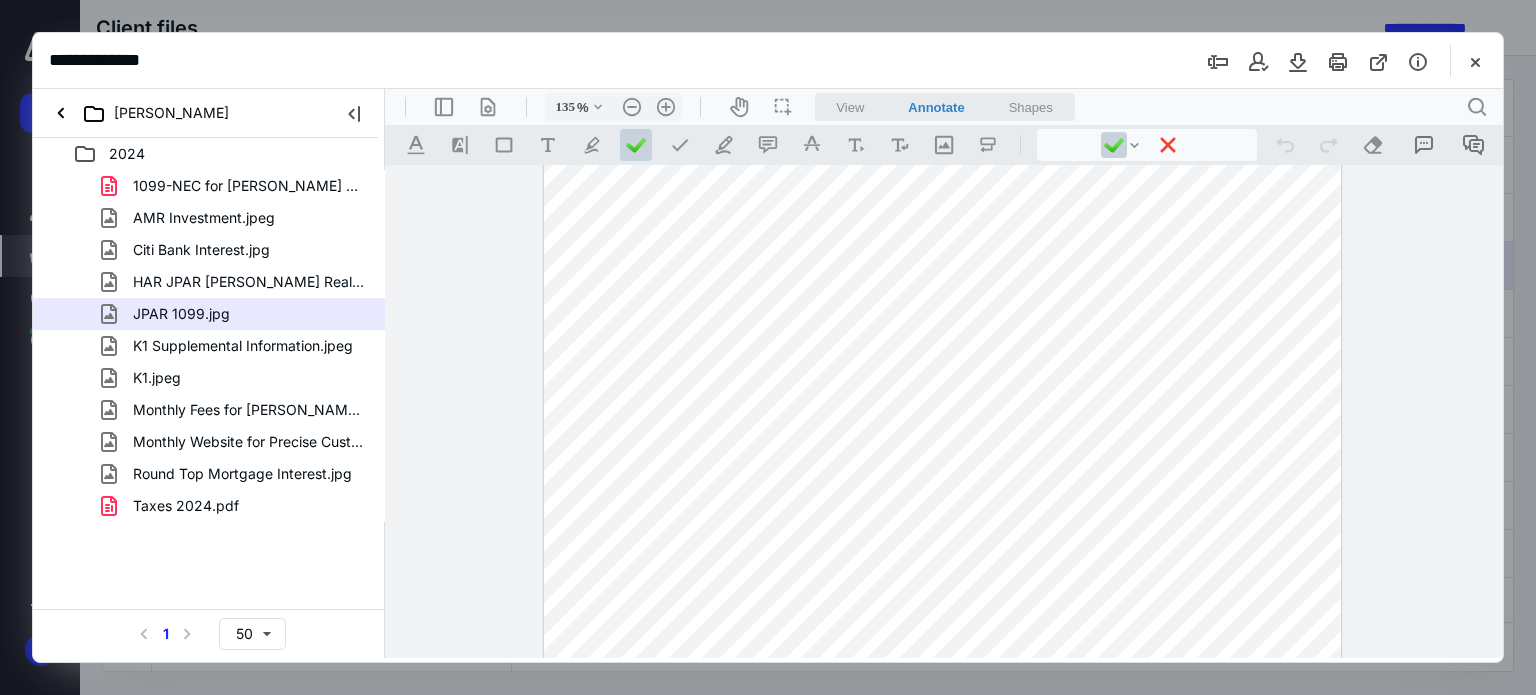 drag, startPoint x: 1096, startPoint y: 312, endPoint x: 1135, endPoint y: 314, distance: 39.051247 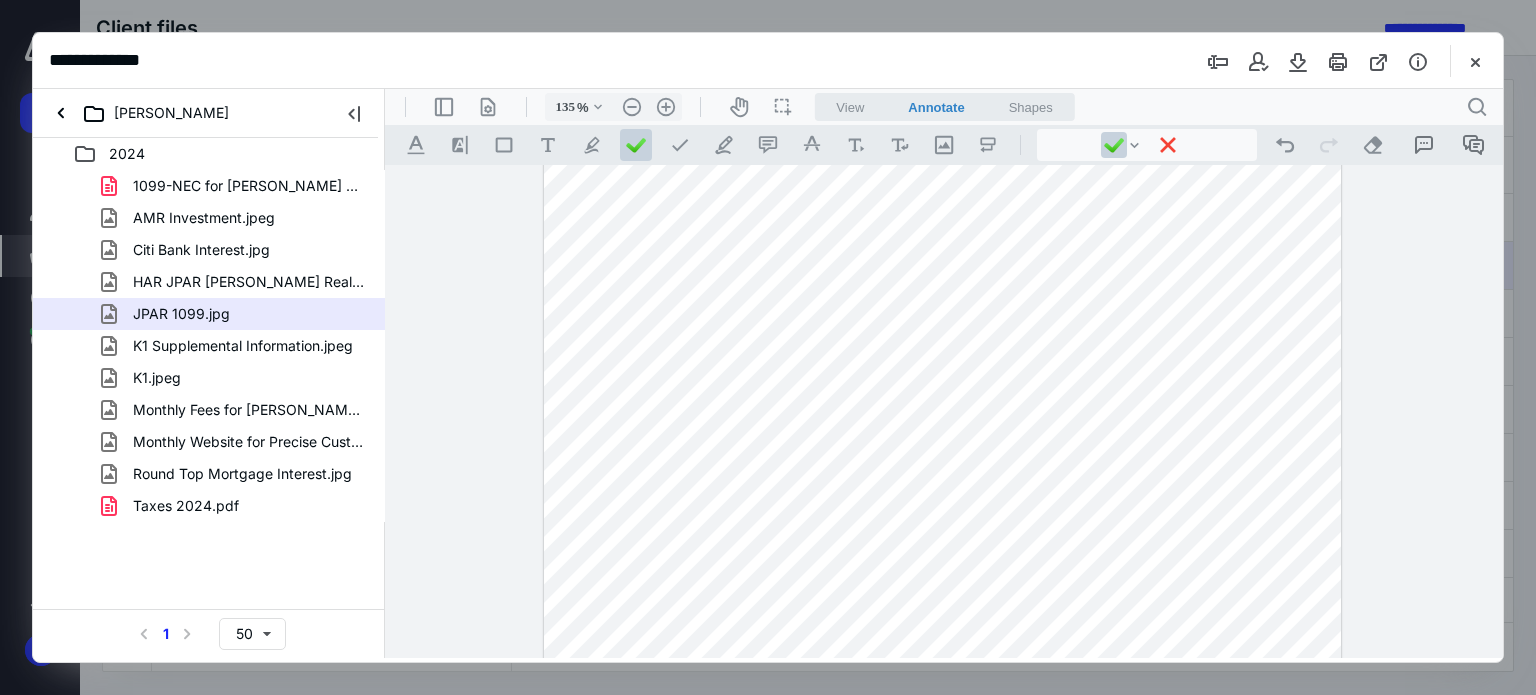 scroll, scrollTop: 579, scrollLeft: 0, axis: vertical 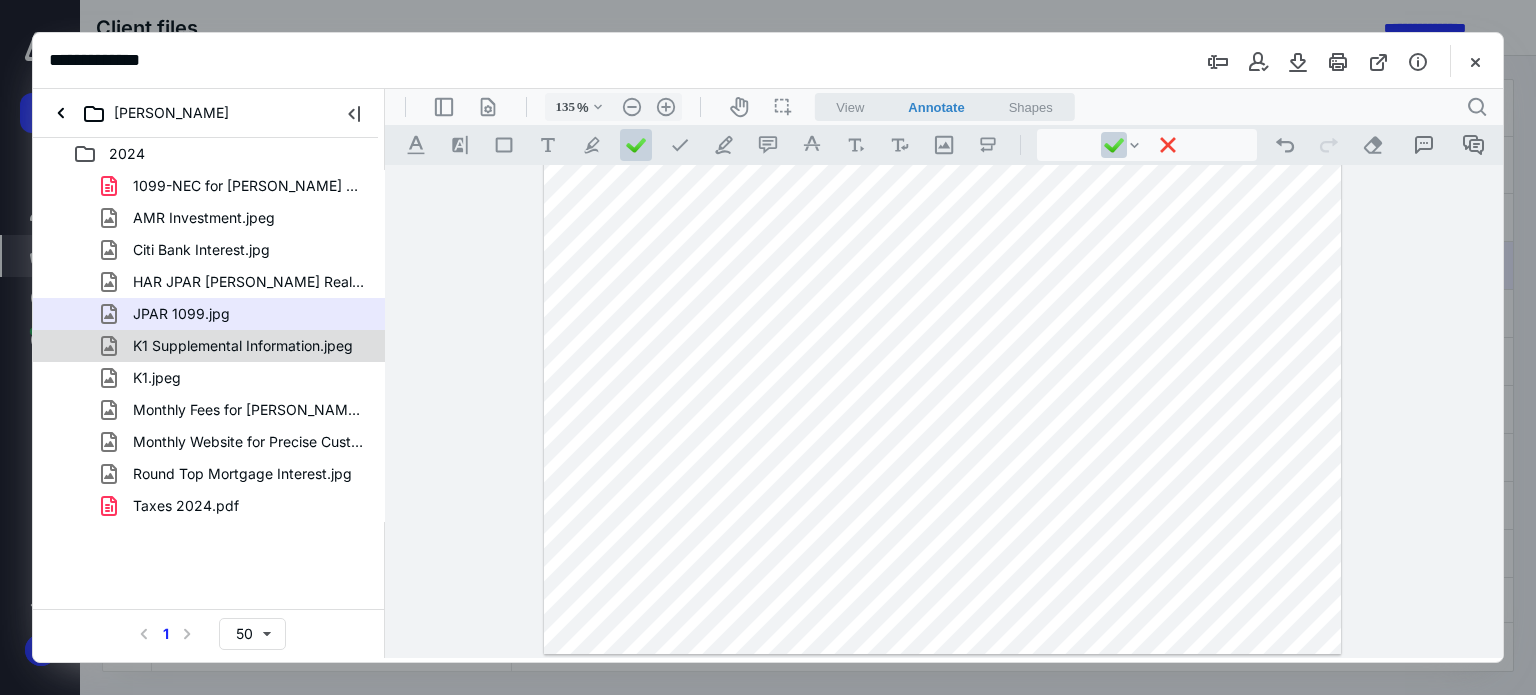 click on "K1 Supplemental Information.jpeg" at bounding box center (243, 346) 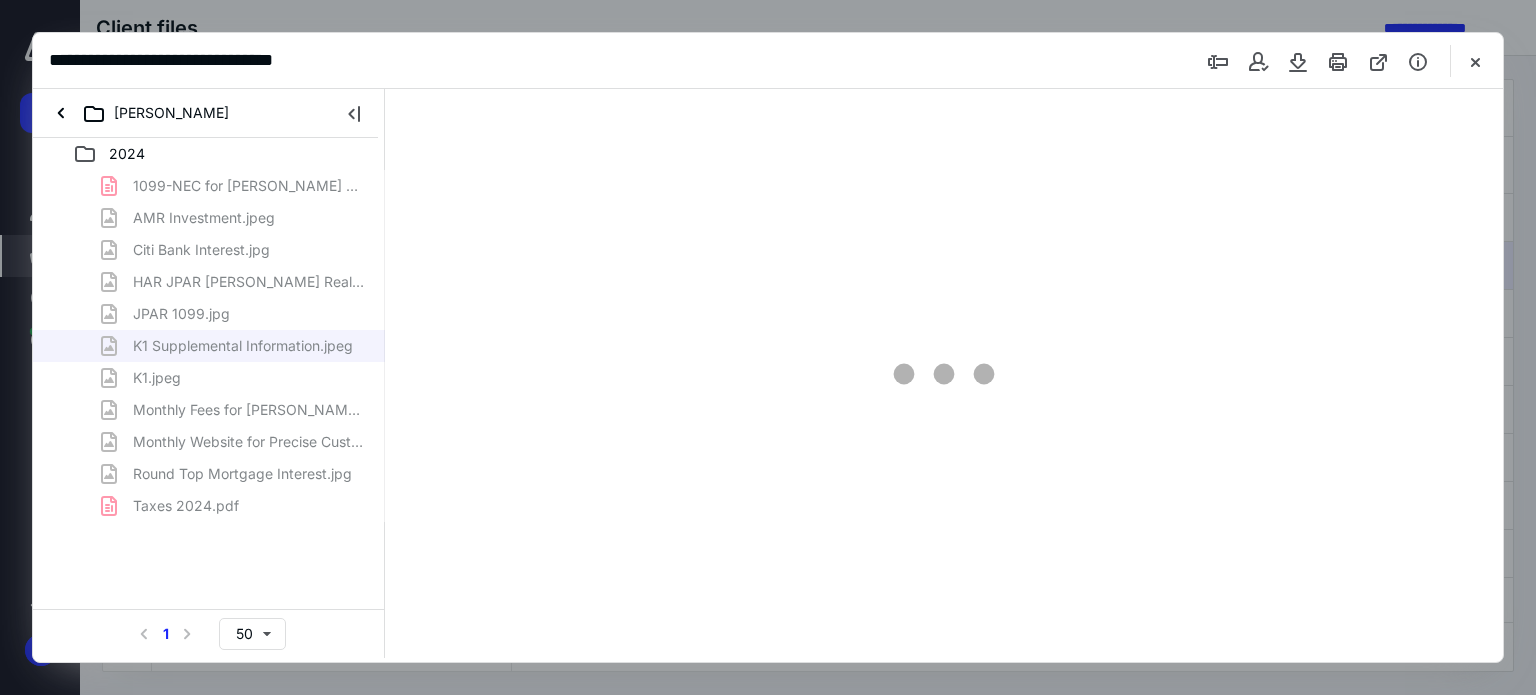 scroll, scrollTop: 0, scrollLeft: 0, axis: both 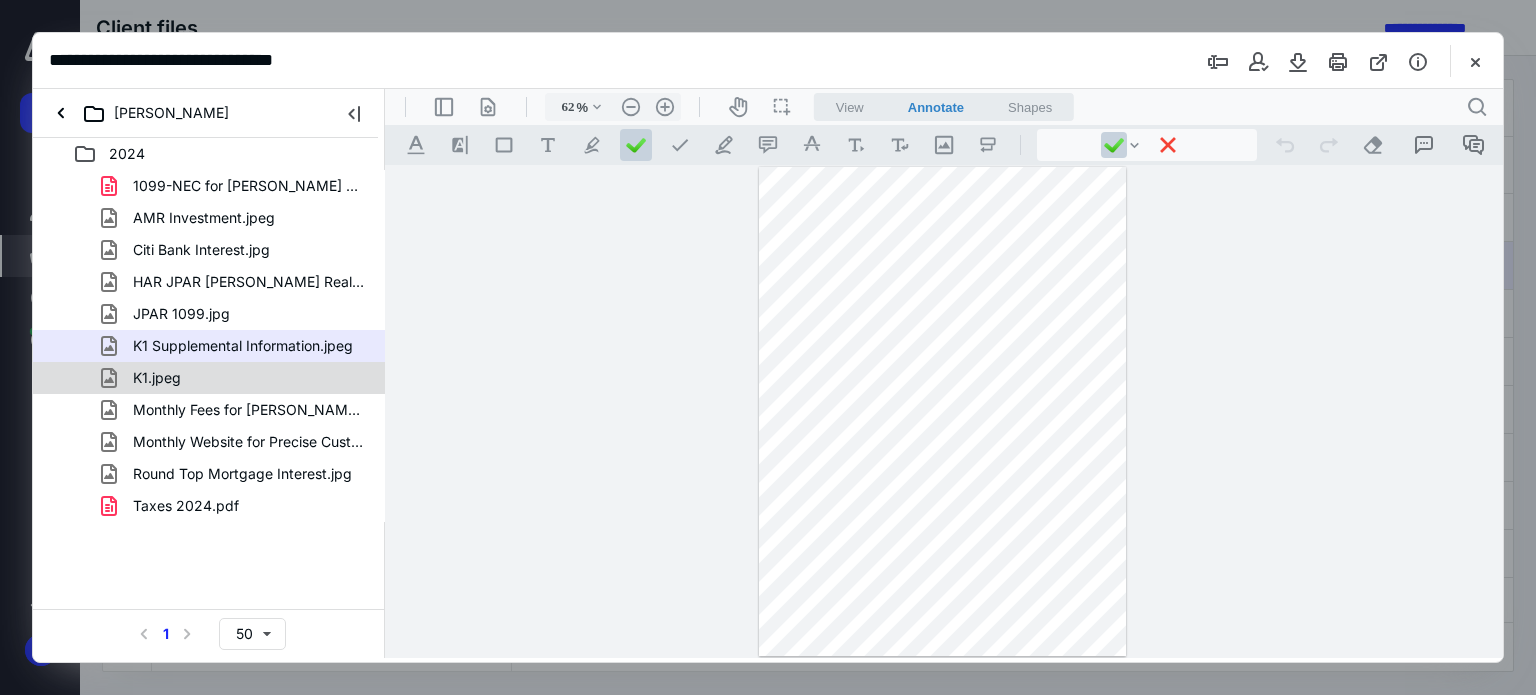 click on "K1.jpeg" at bounding box center [209, 378] 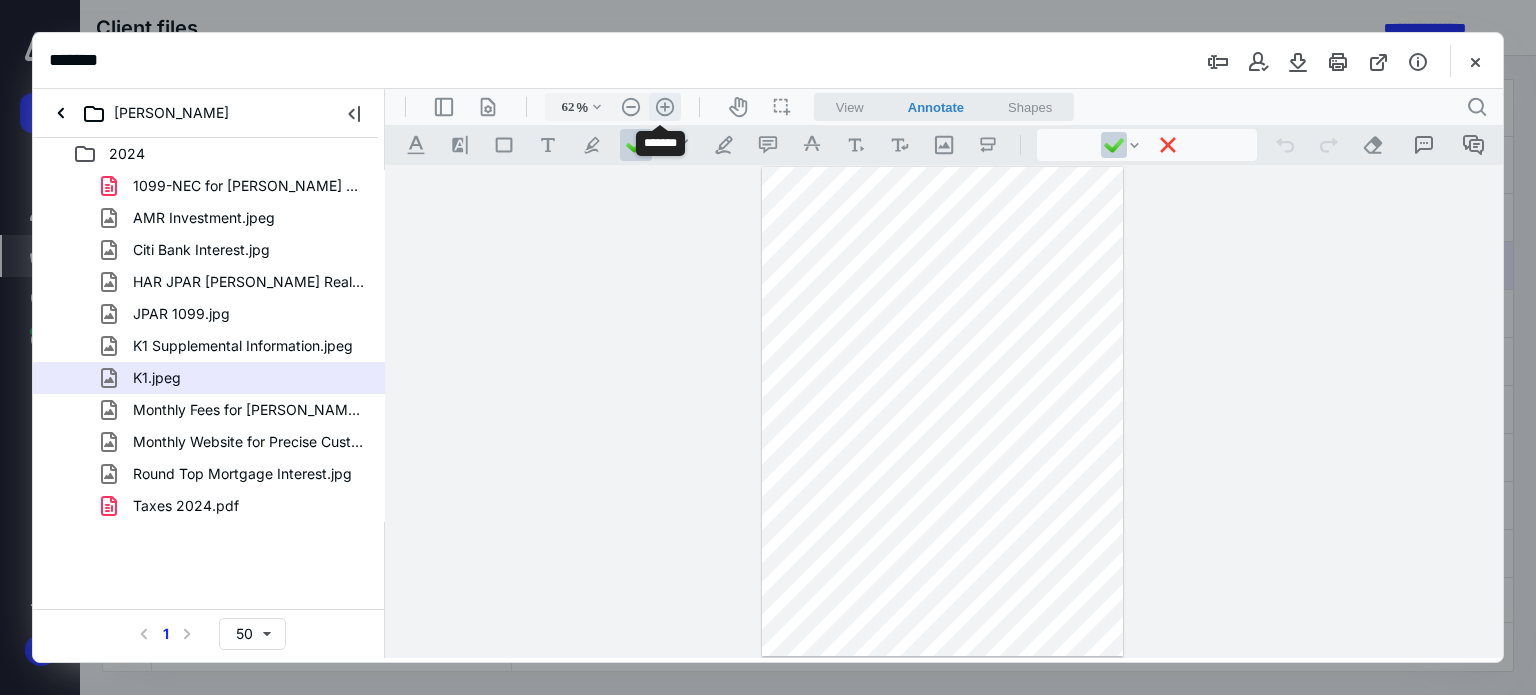 click on ".cls-1{fill:#abb0c4;} icon - header - zoom - in - line" at bounding box center (665, 107) 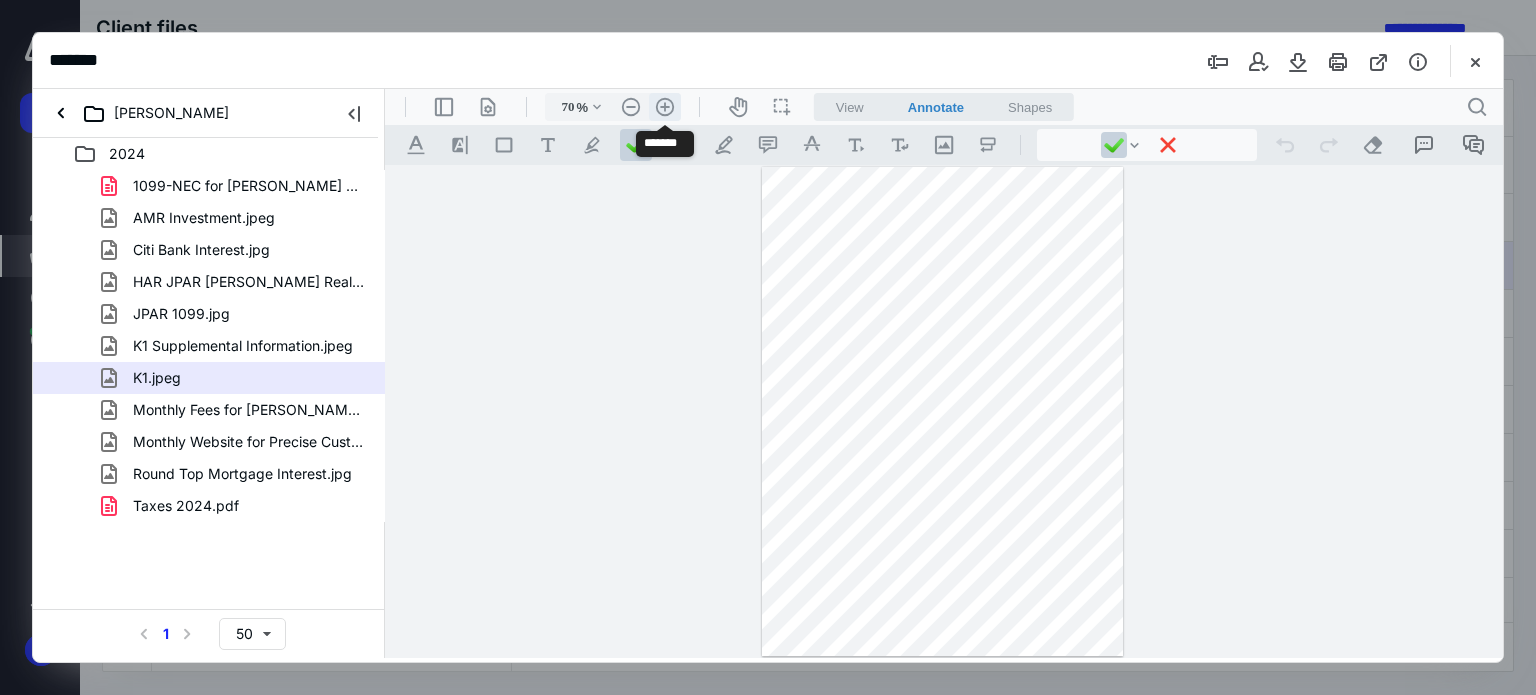 click on ".cls-1{fill:#abb0c4;} icon - header - zoom - in - line" at bounding box center (665, 107) 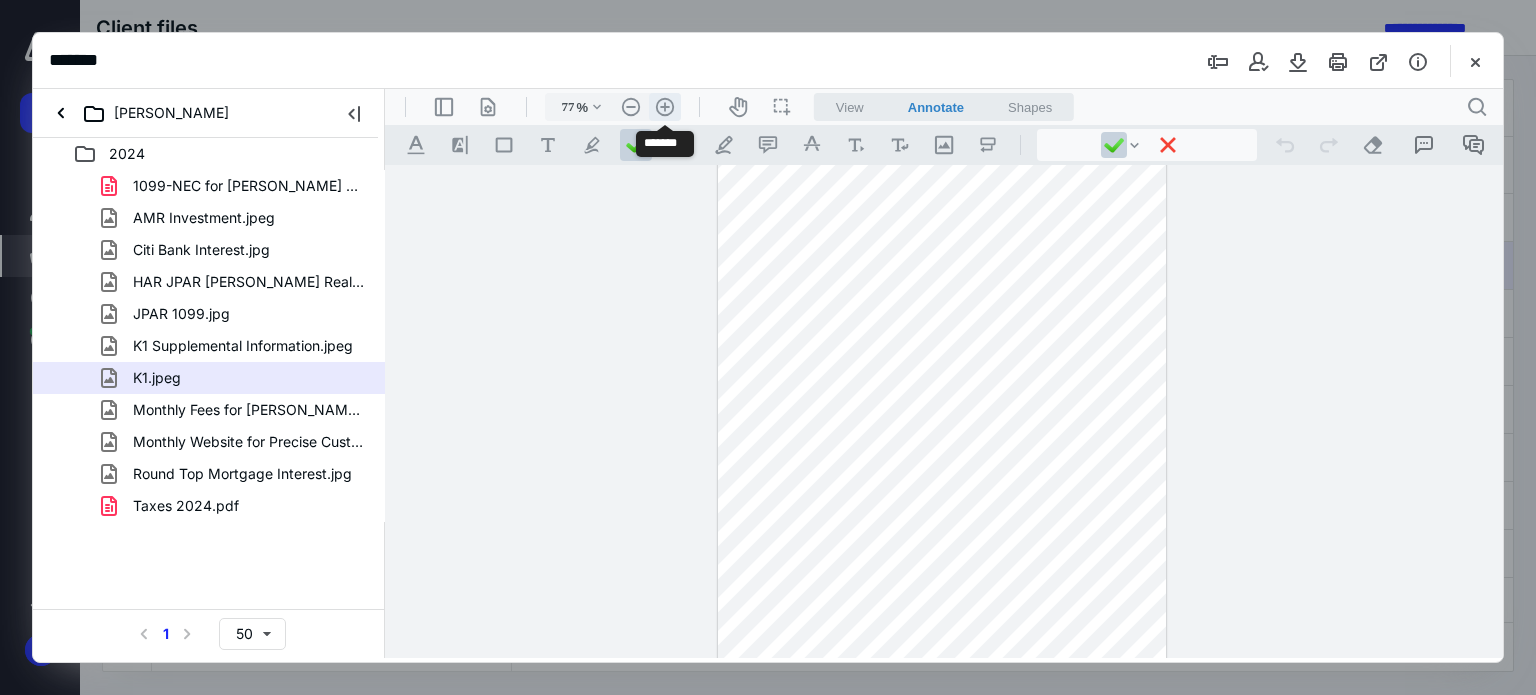 click on ".cls-1{fill:#abb0c4;} icon - header - zoom - in - line" at bounding box center (665, 107) 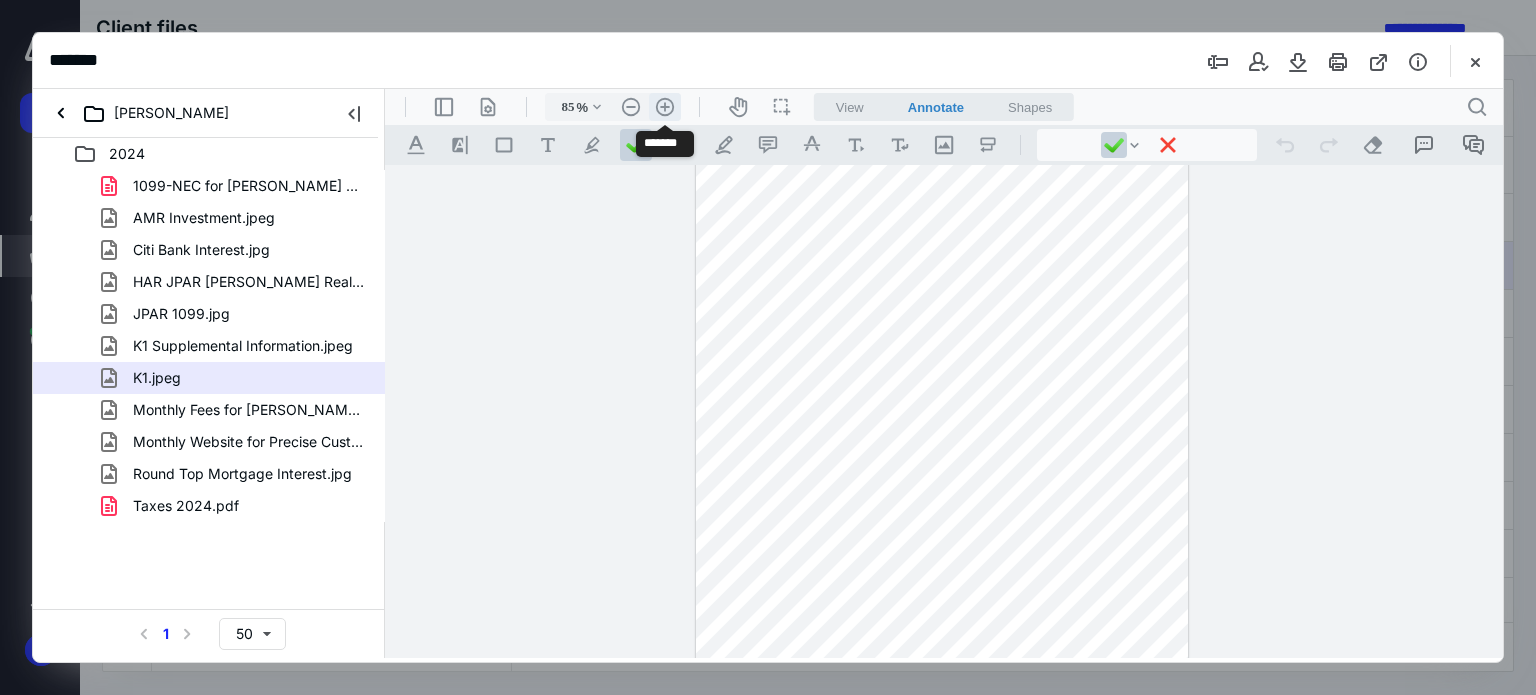 click on ".cls-1{fill:#abb0c4;} icon - header - zoom - in - line" at bounding box center [665, 107] 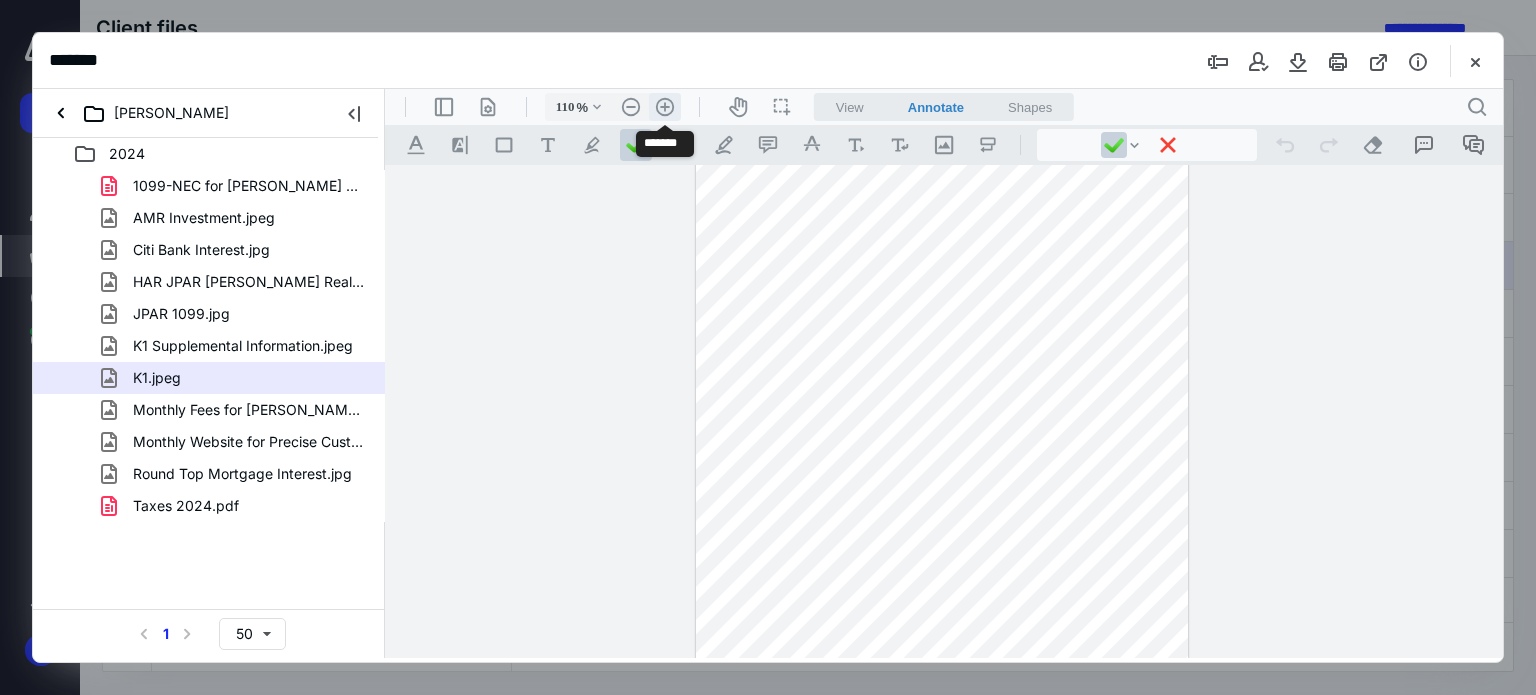 click on ".cls-1{fill:#abb0c4;} icon - header - zoom - in - line" at bounding box center (665, 107) 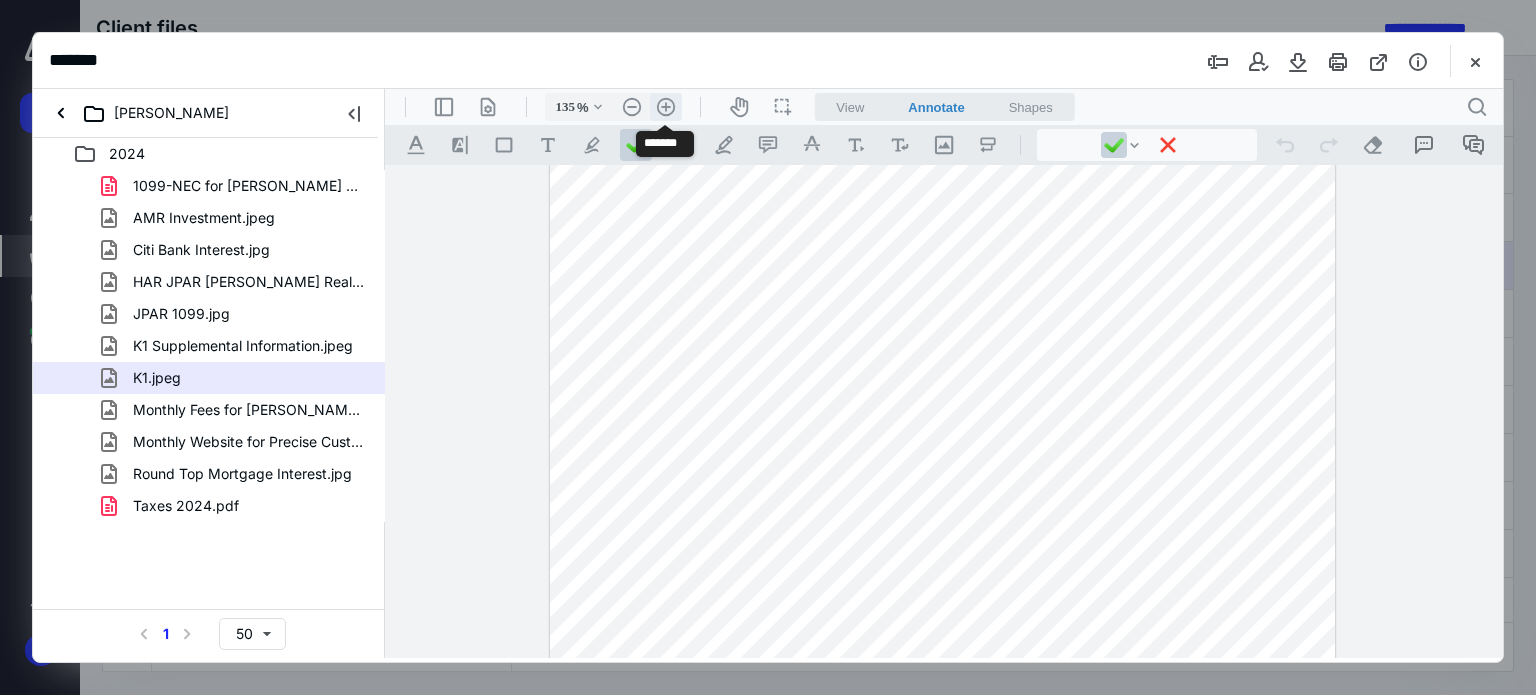 click on ".cls-1{fill:#abb0c4;} icon - header - zoom - in - line" at bounding box center (666, 107) 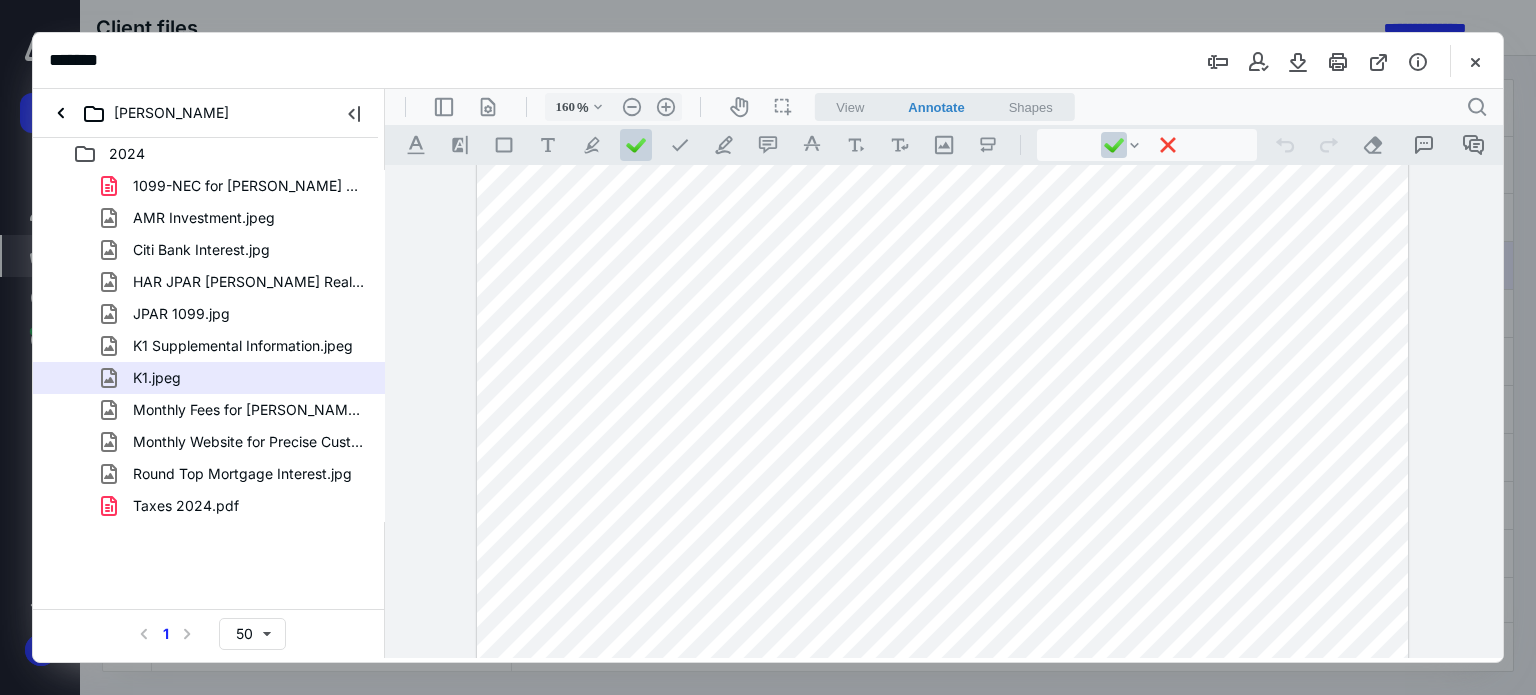 scroll, scrollTop: 779, scrollLeft: 0, axis: vertical 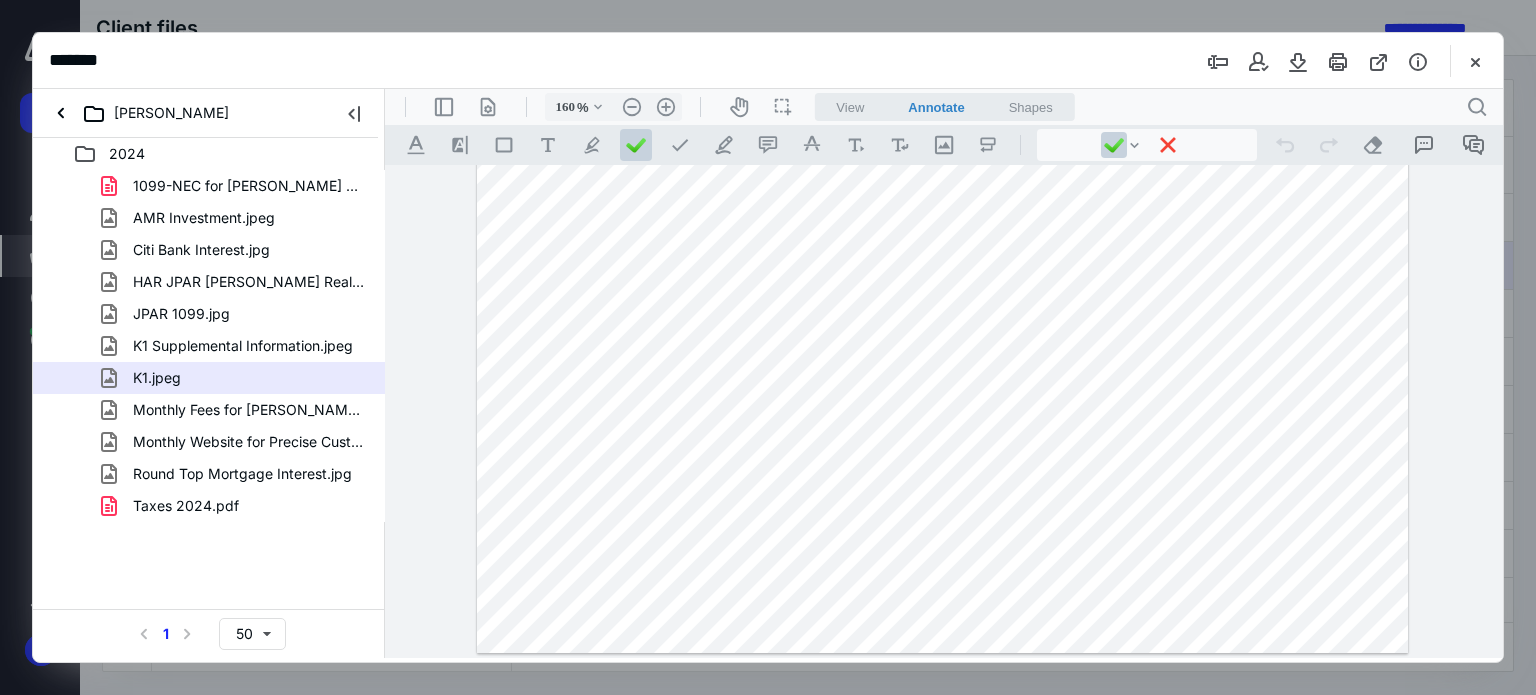 click at bounding box center [943, 22] 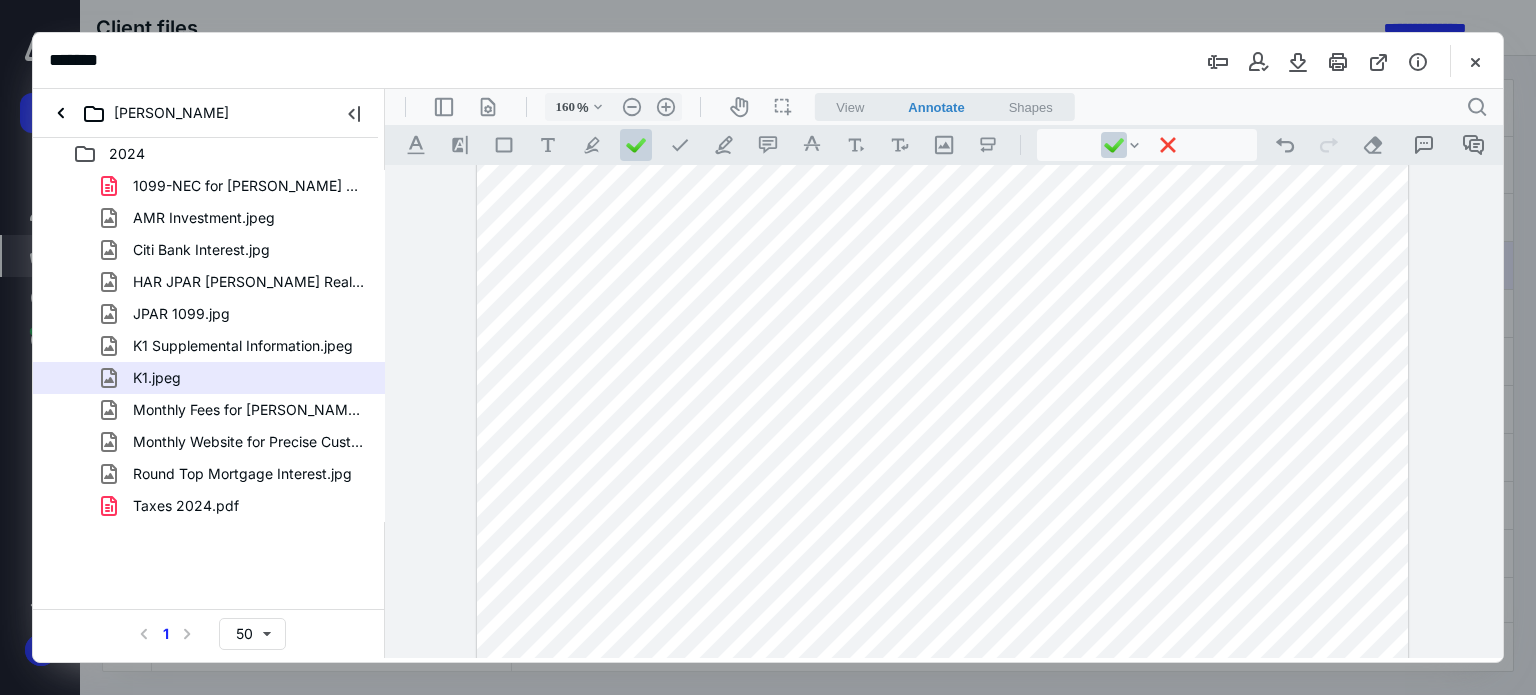 scroll, scrollTop: 779, scrollLeft: 0, axis: vertical 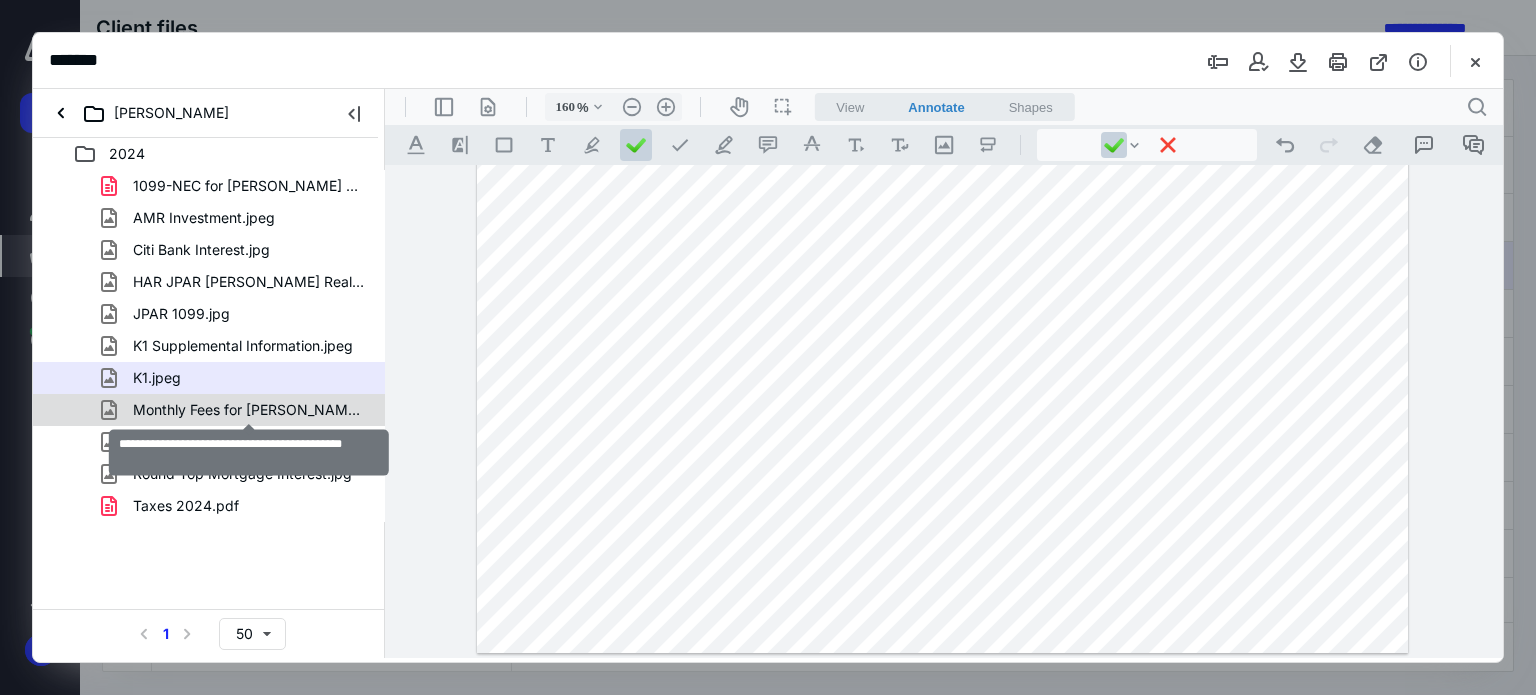 click on "Monthly Fees for [PERSON_NAME] JPAR Real Estate.jpg" at bounding box center [249, 410] 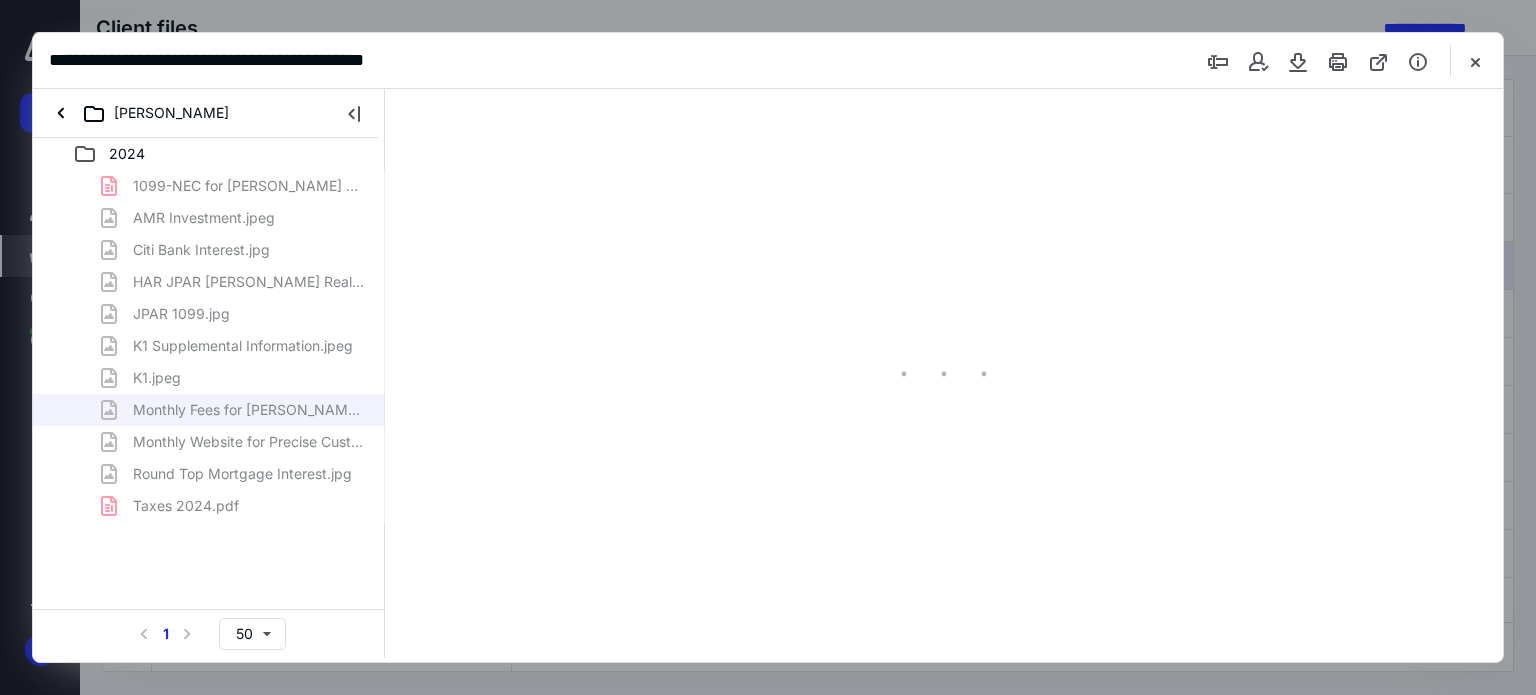 type on "62" 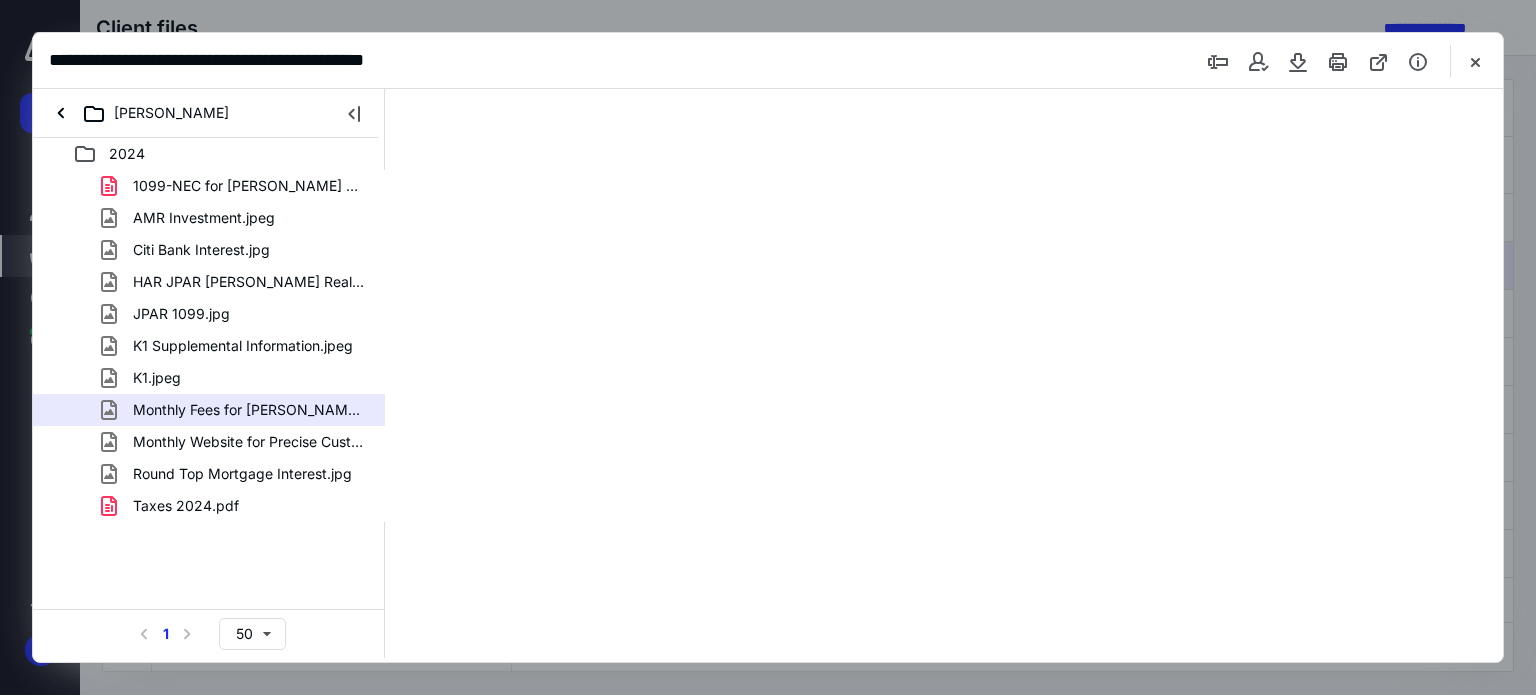 scroll, scrollTop: 0, scrollLeft: 0, axis: both 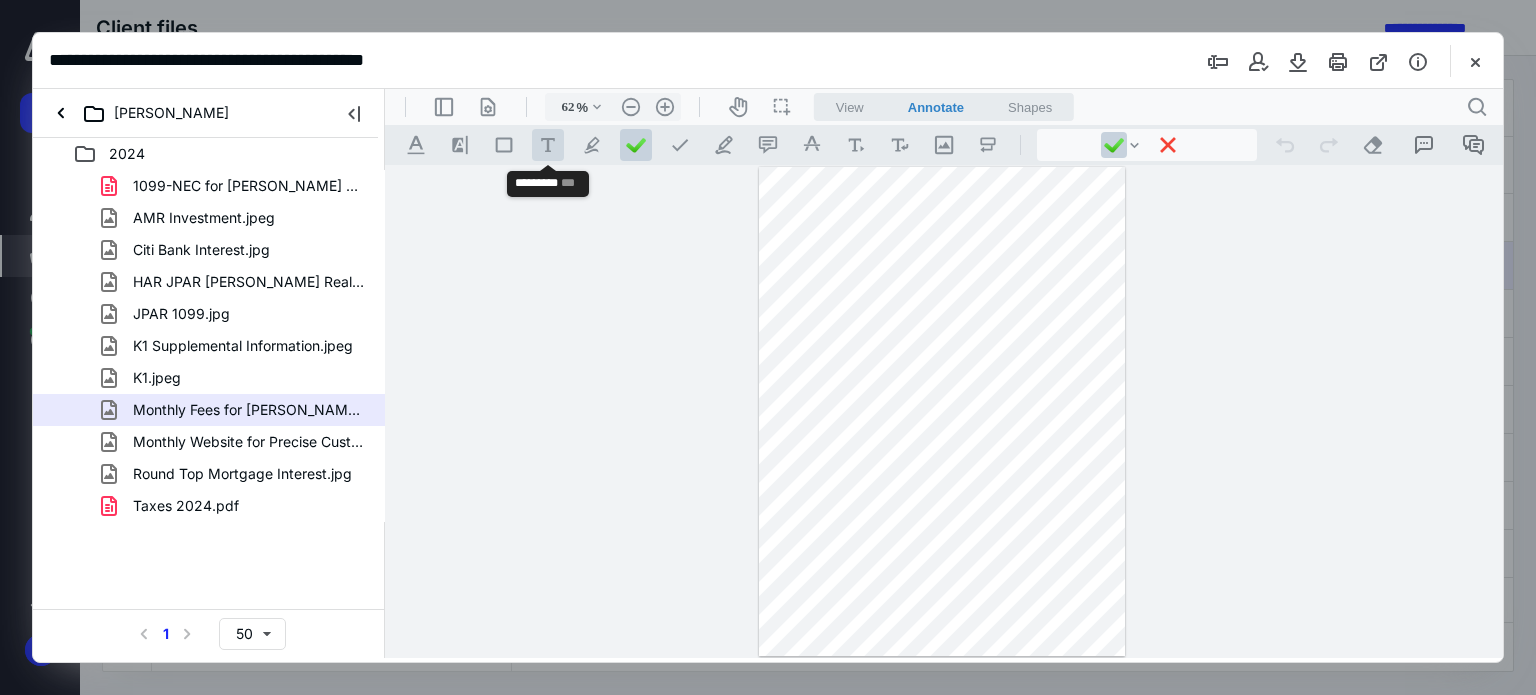 click on ".cls-1{fill:#abb0c4;} icon - tool - text - free text" at bounding box center [548, 145] 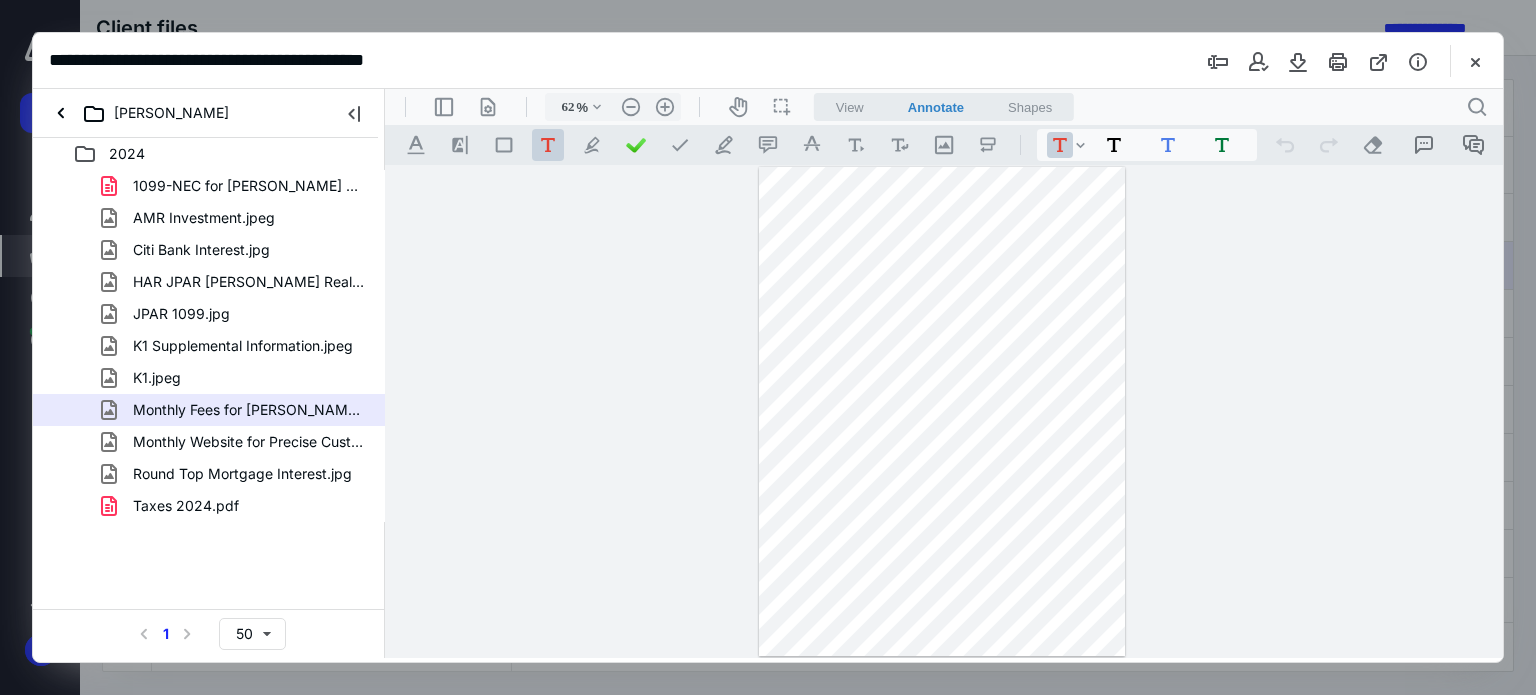 click at bounding box center (942, 411) 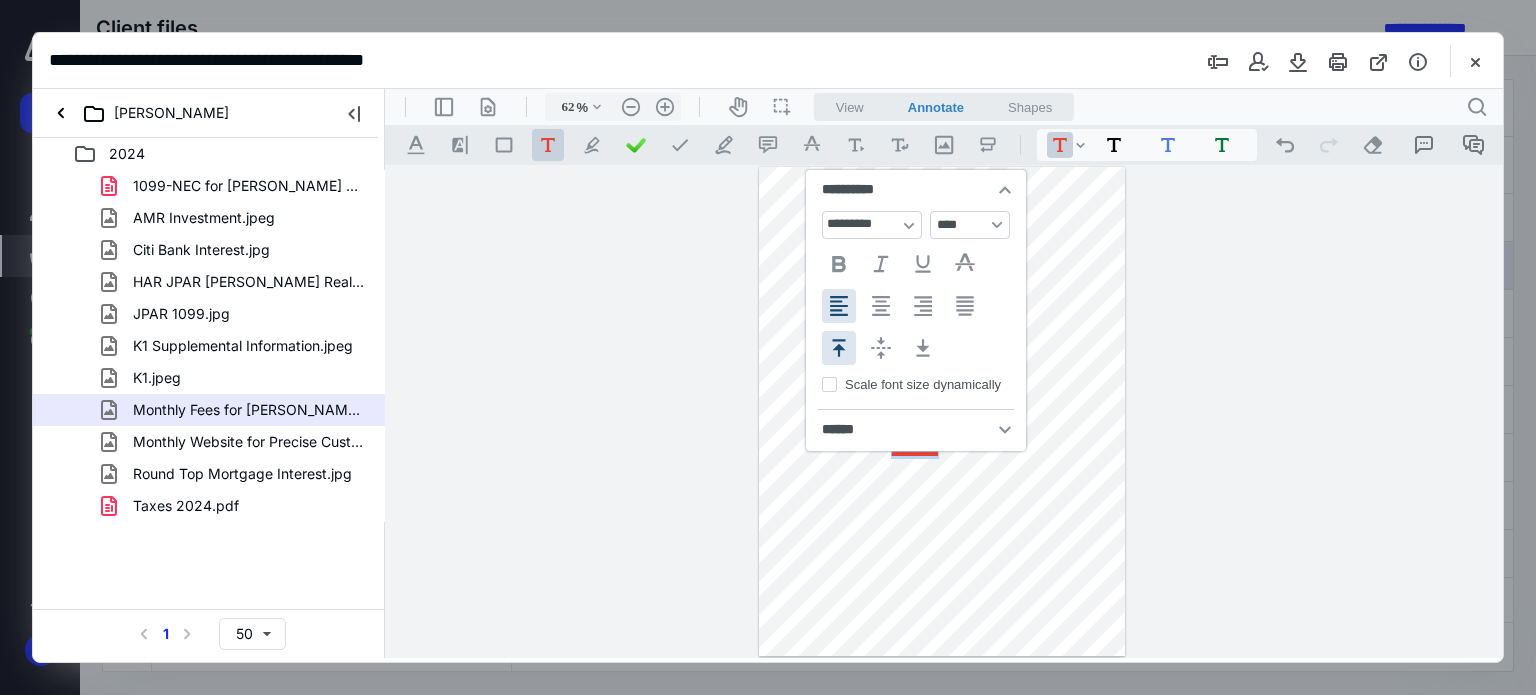 type 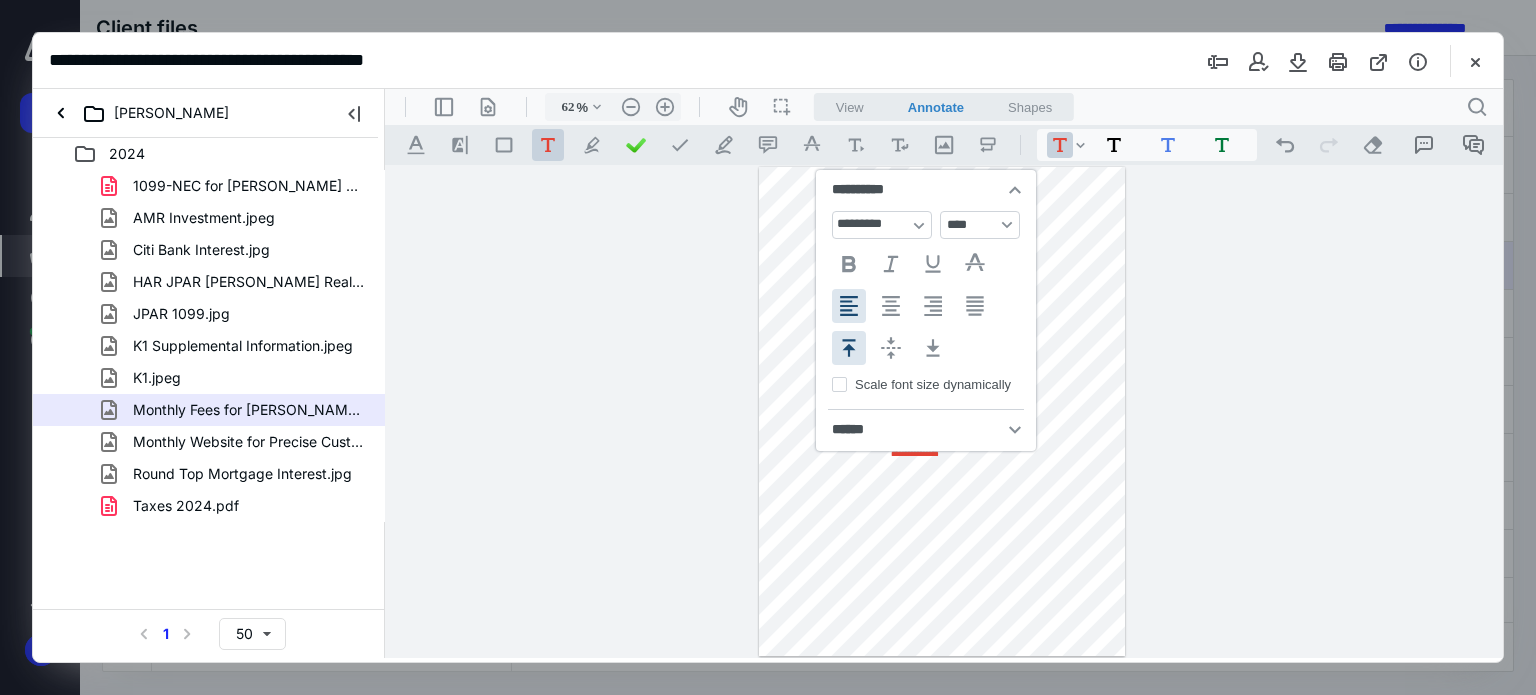 click on "**********" at bounding box center [942, 411] 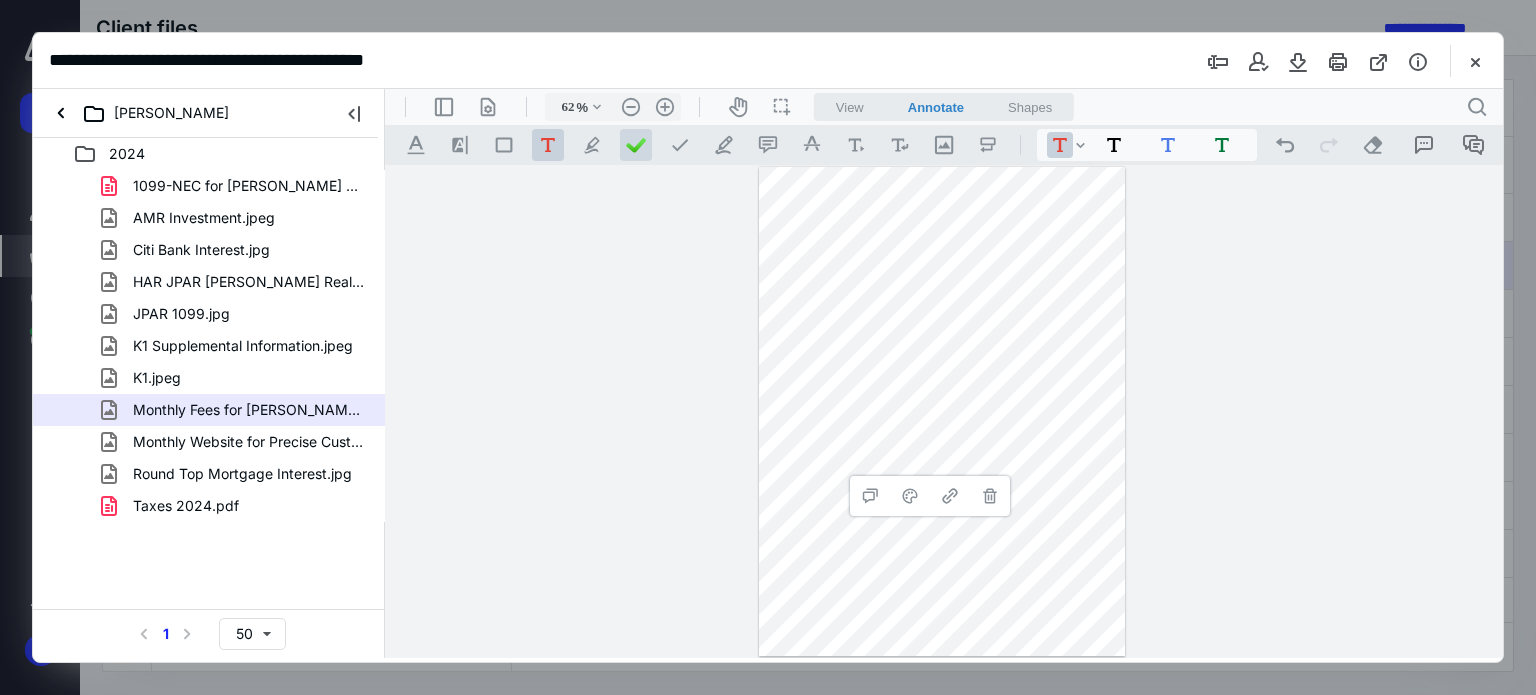 click at bounding box center (636, 145) 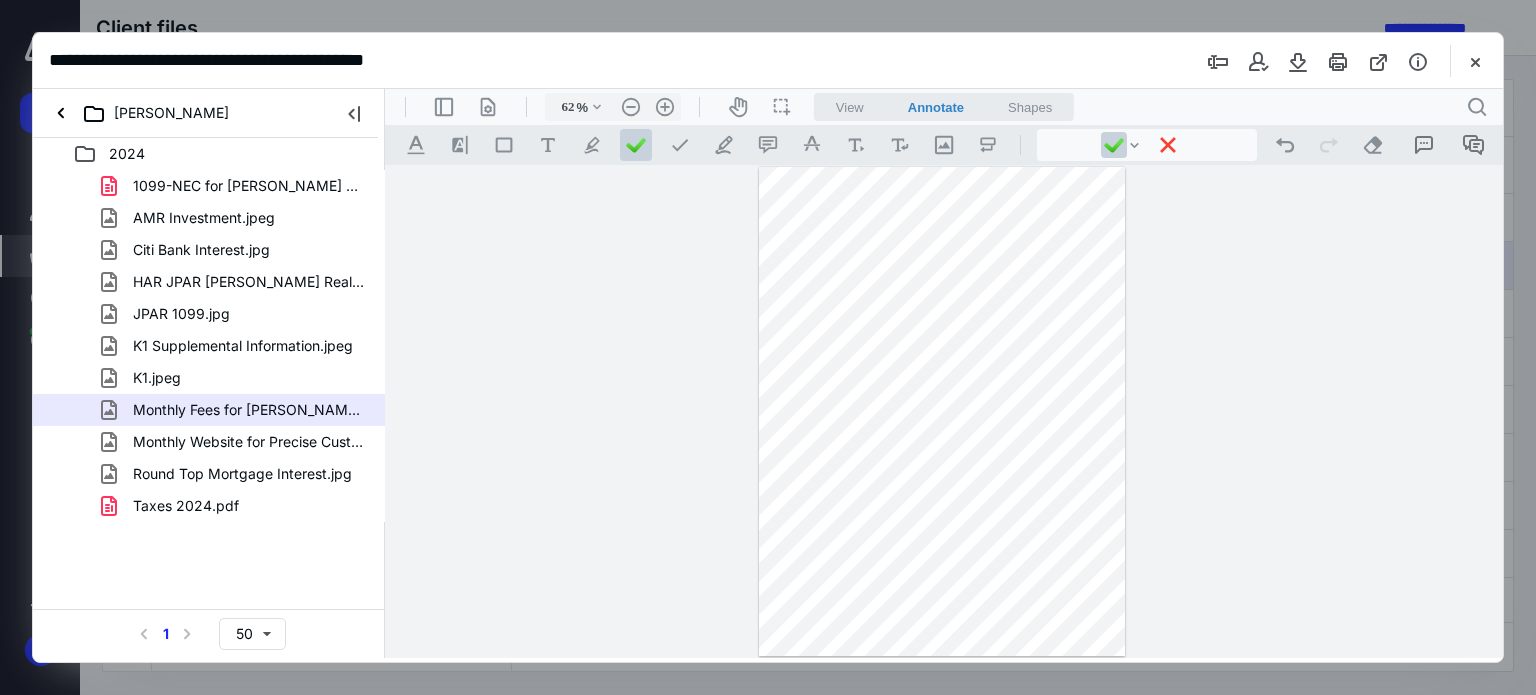 click on "**********" at bounding box center (942, 411) 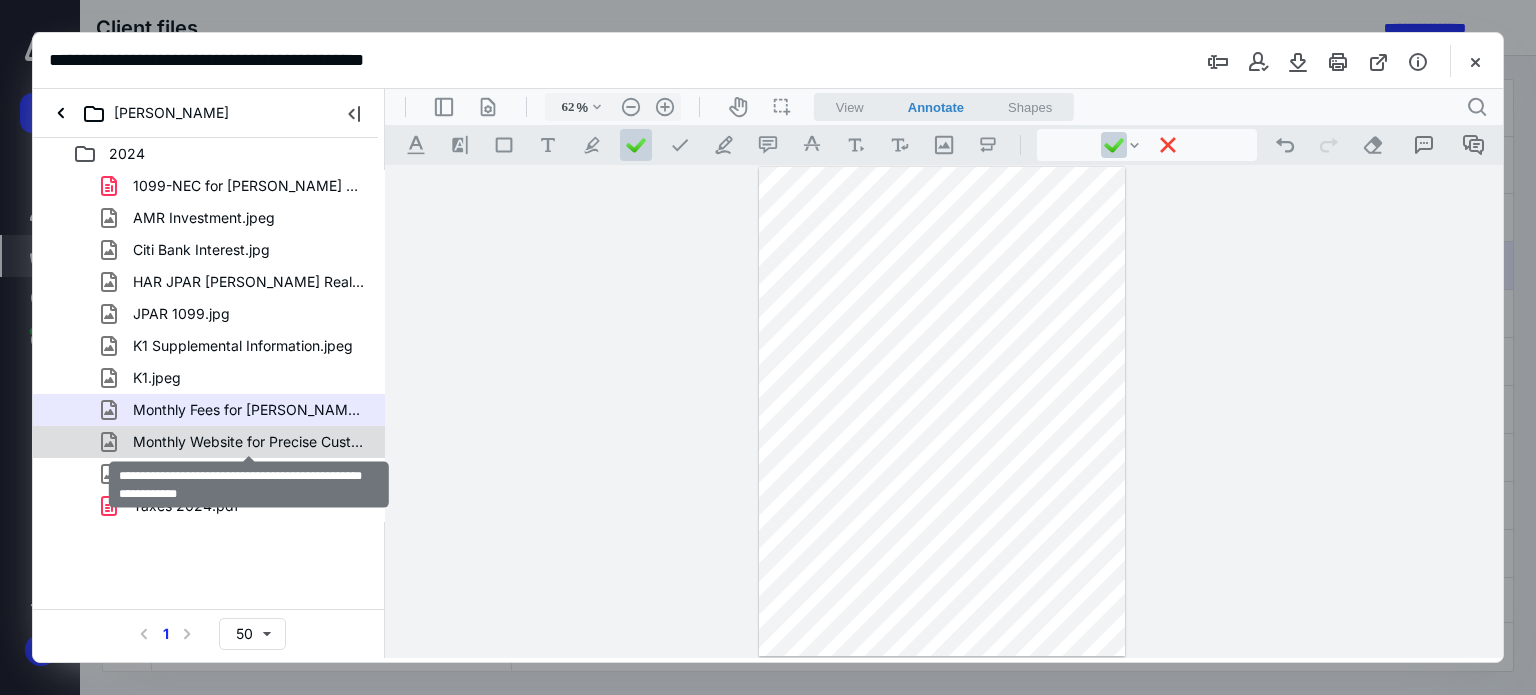 click on "Monthly Website for Precise Custom Pools - will be closing.jpg" at bounding box center (249, 442) 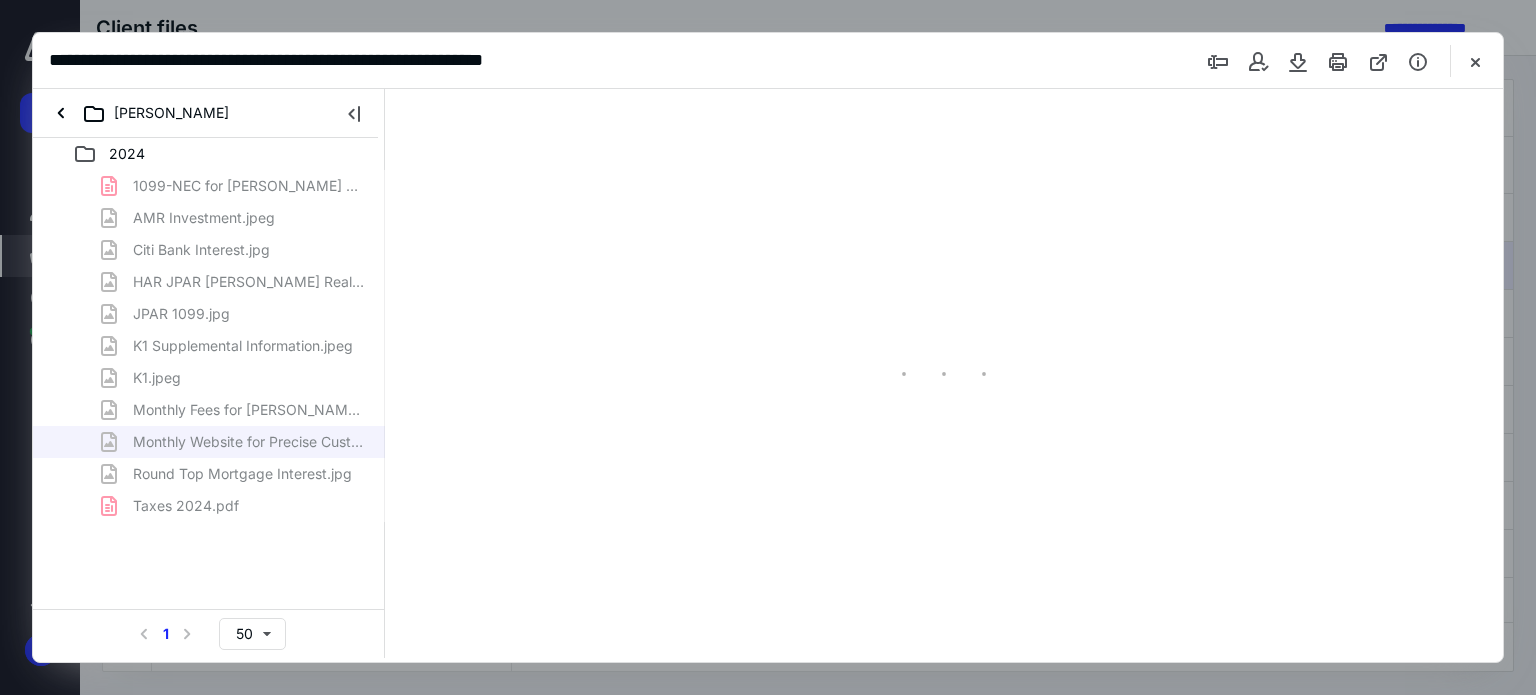 type on "62" 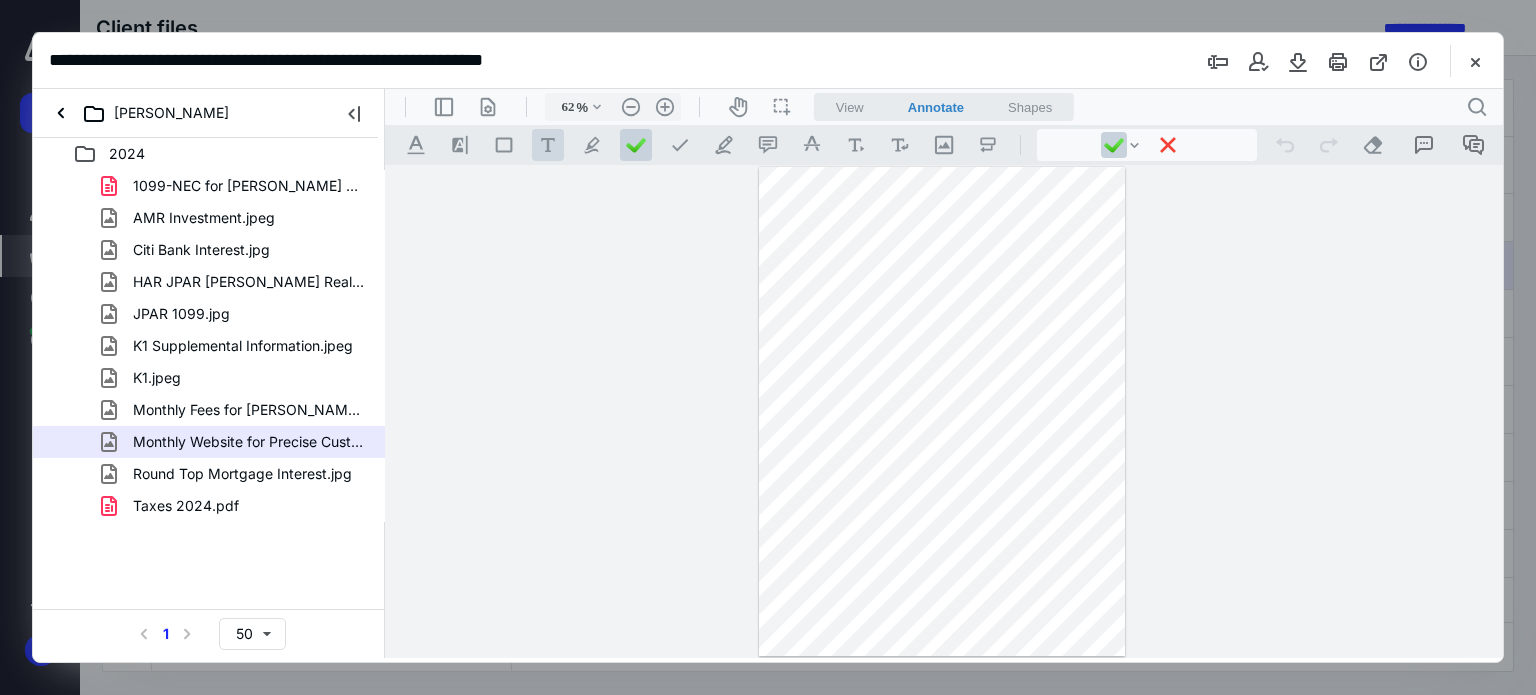 click on ".cls-1{fill:#abb0c4;} icon - tool - text - free text" at bounding box center [548, 145] 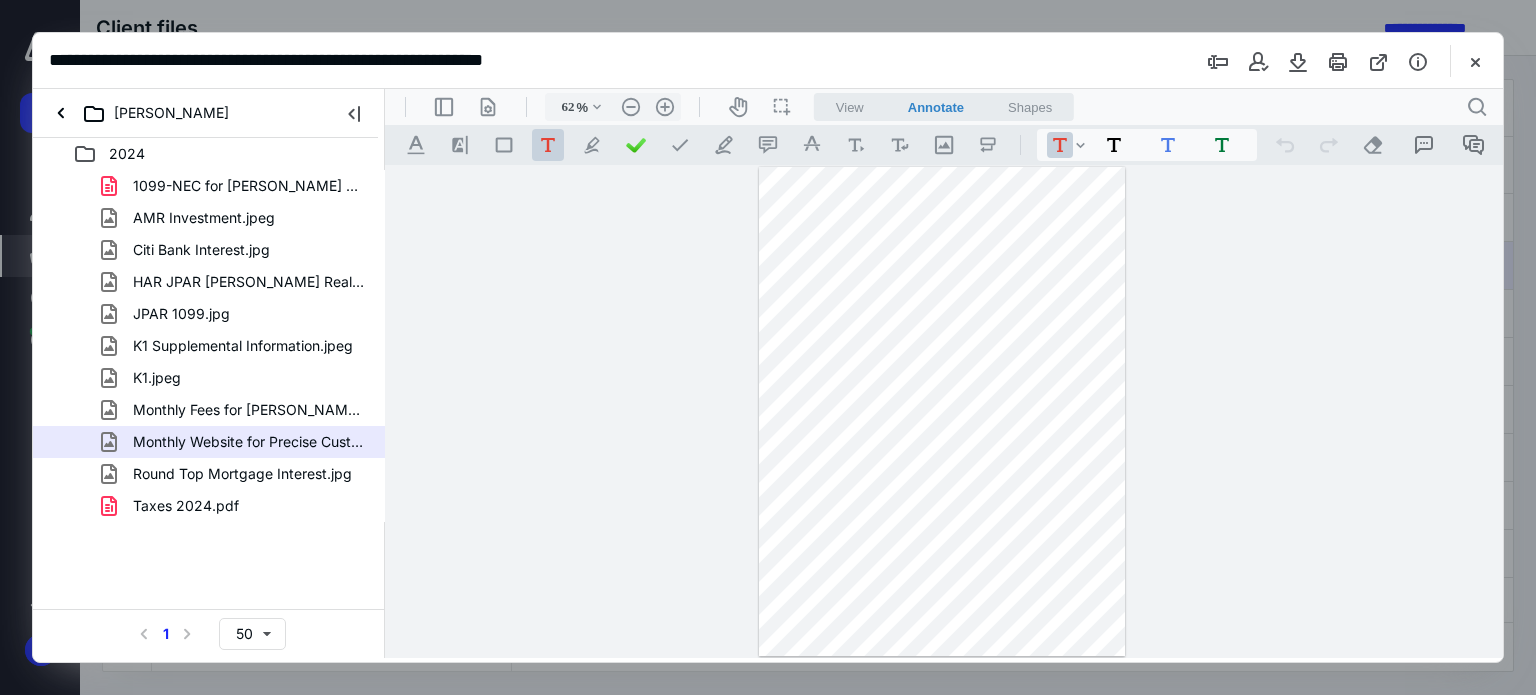 click at bounding box center [942, 411] 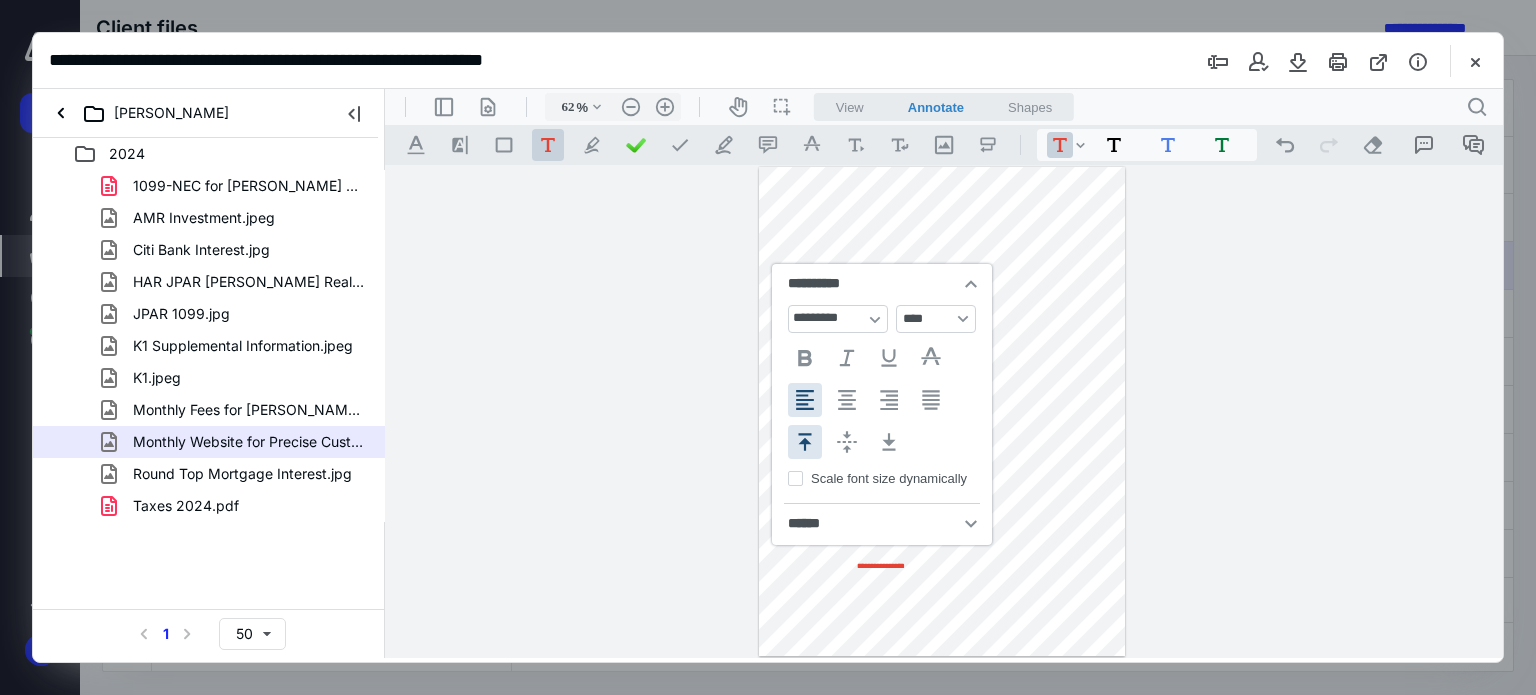 type 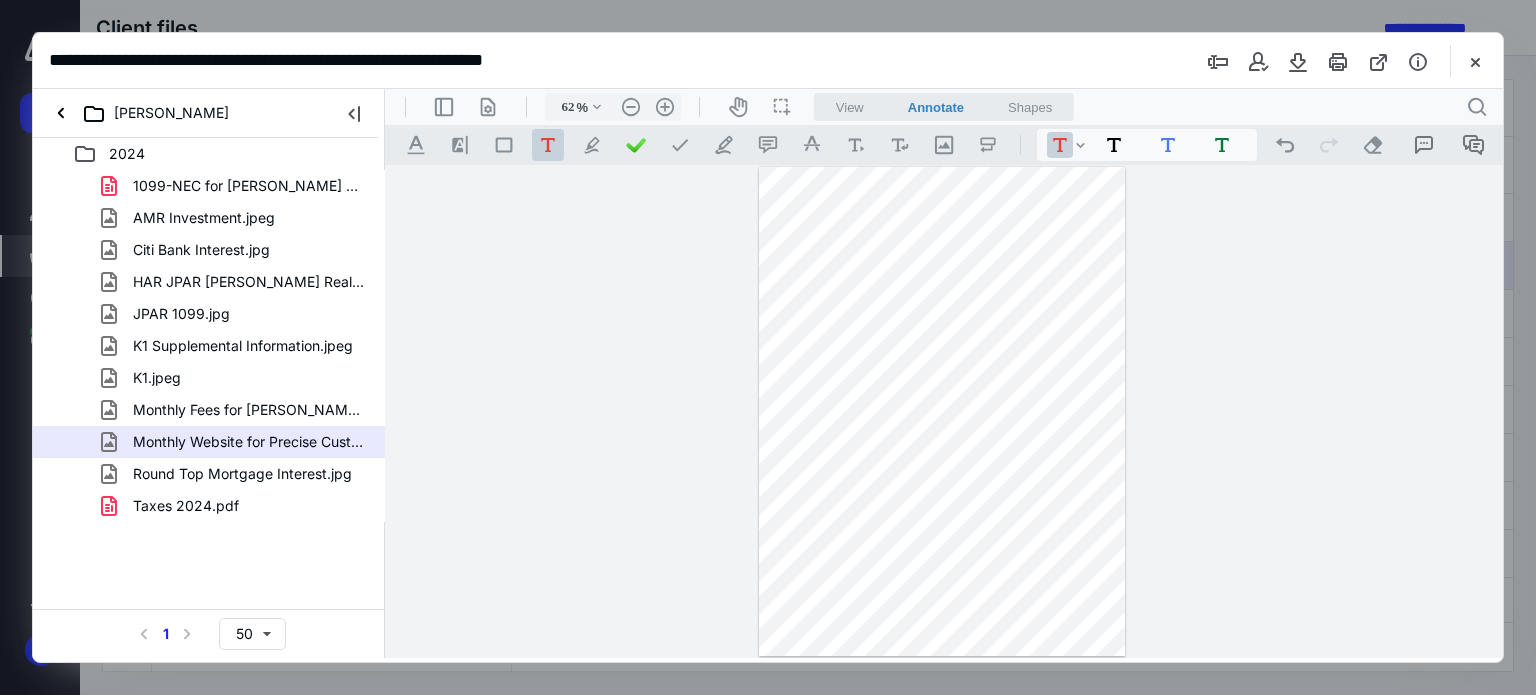 click on "**********" at bounding box center [942, 411] 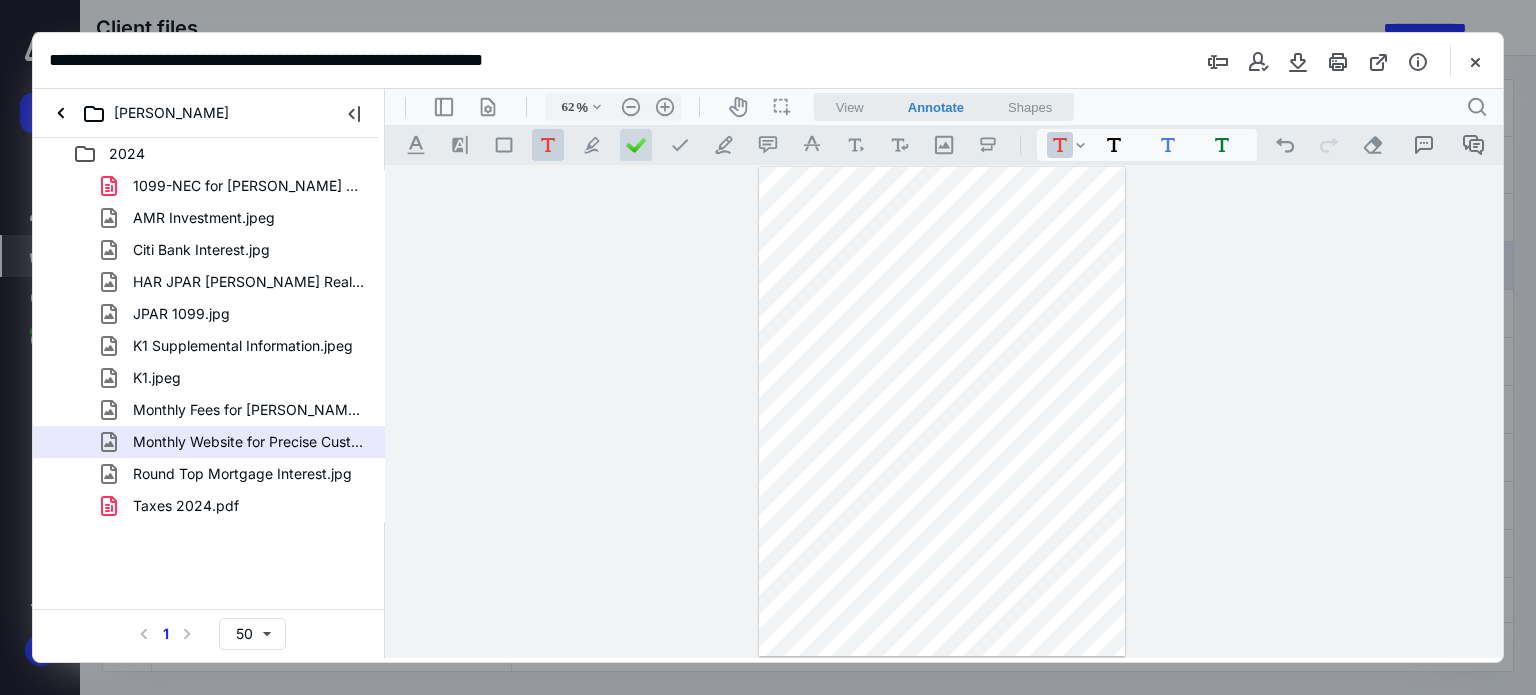 click at bounding box center [636, 145] 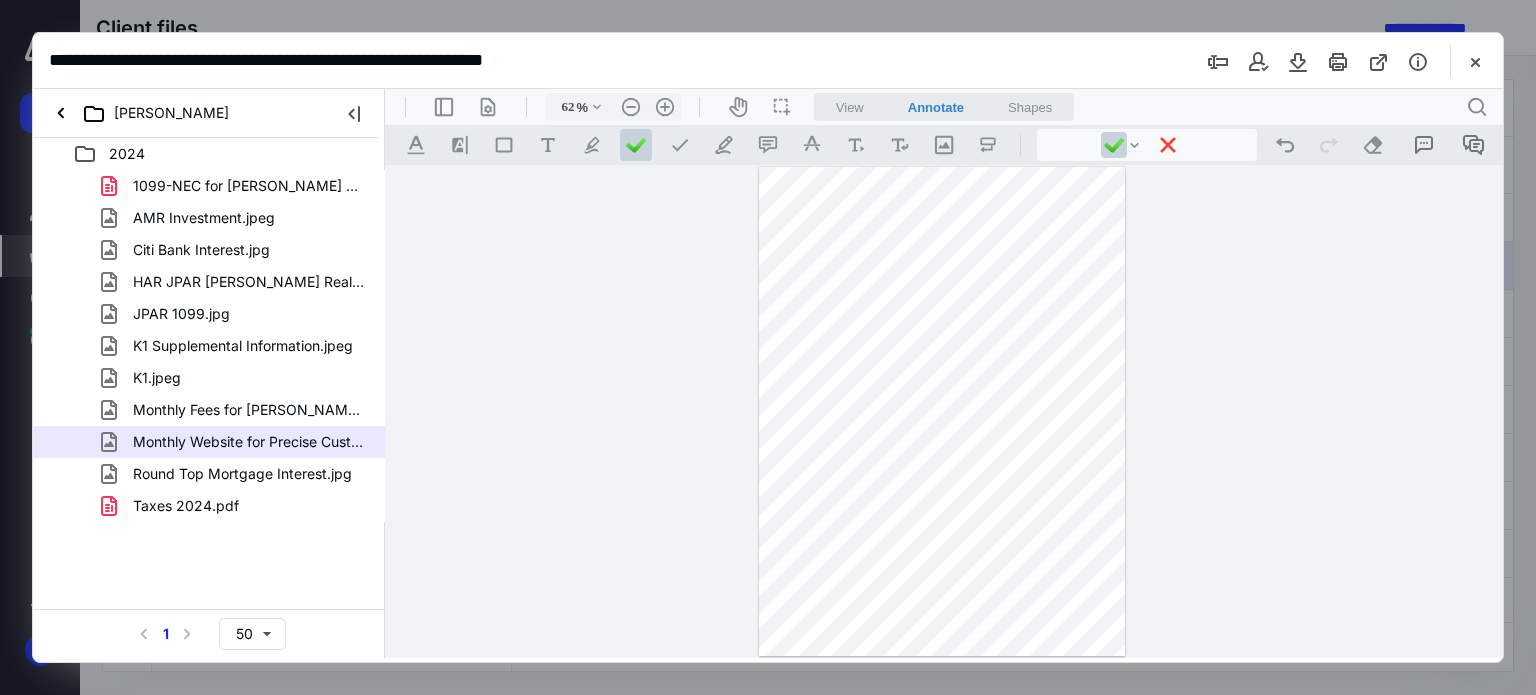 click on "**********" at bounding box center [942, 411] 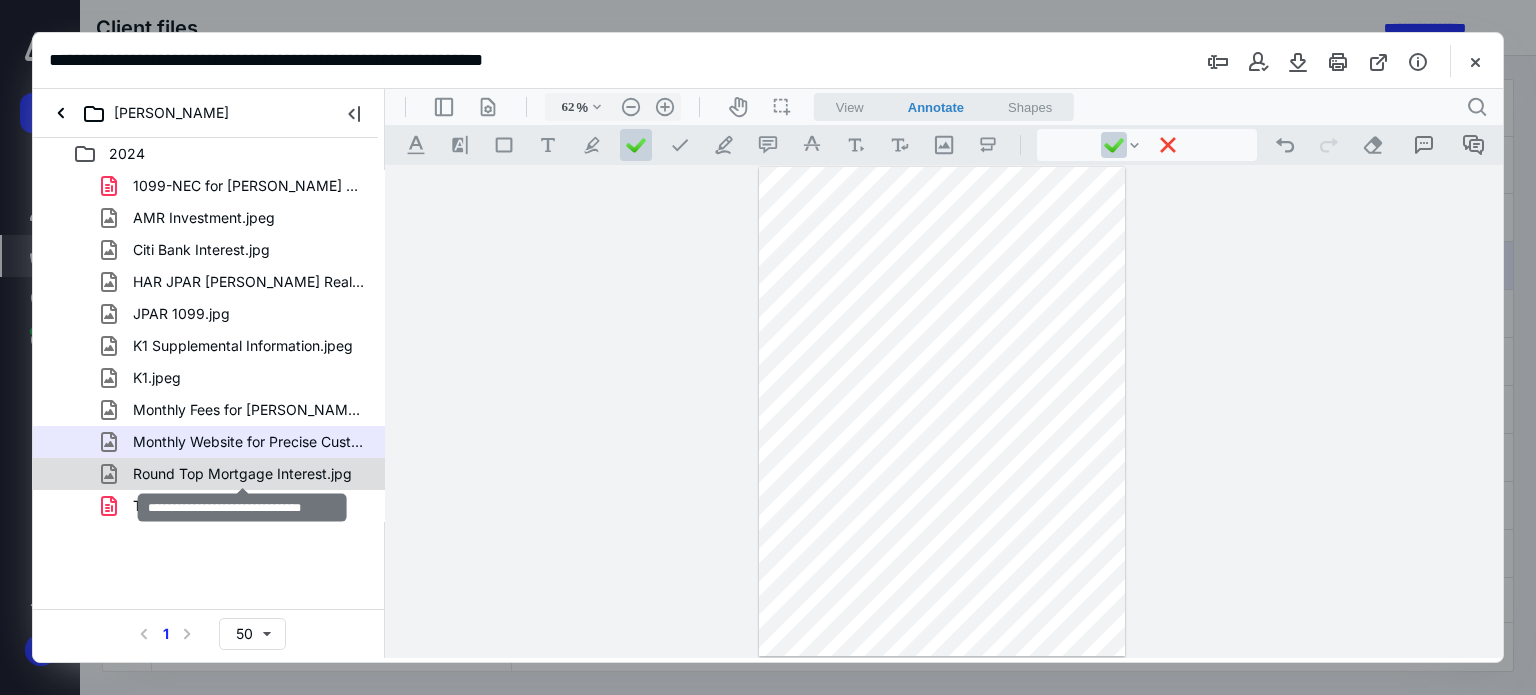 click on "Round Top Mortgage Interest.jpg" at bounding box center [242, 474] 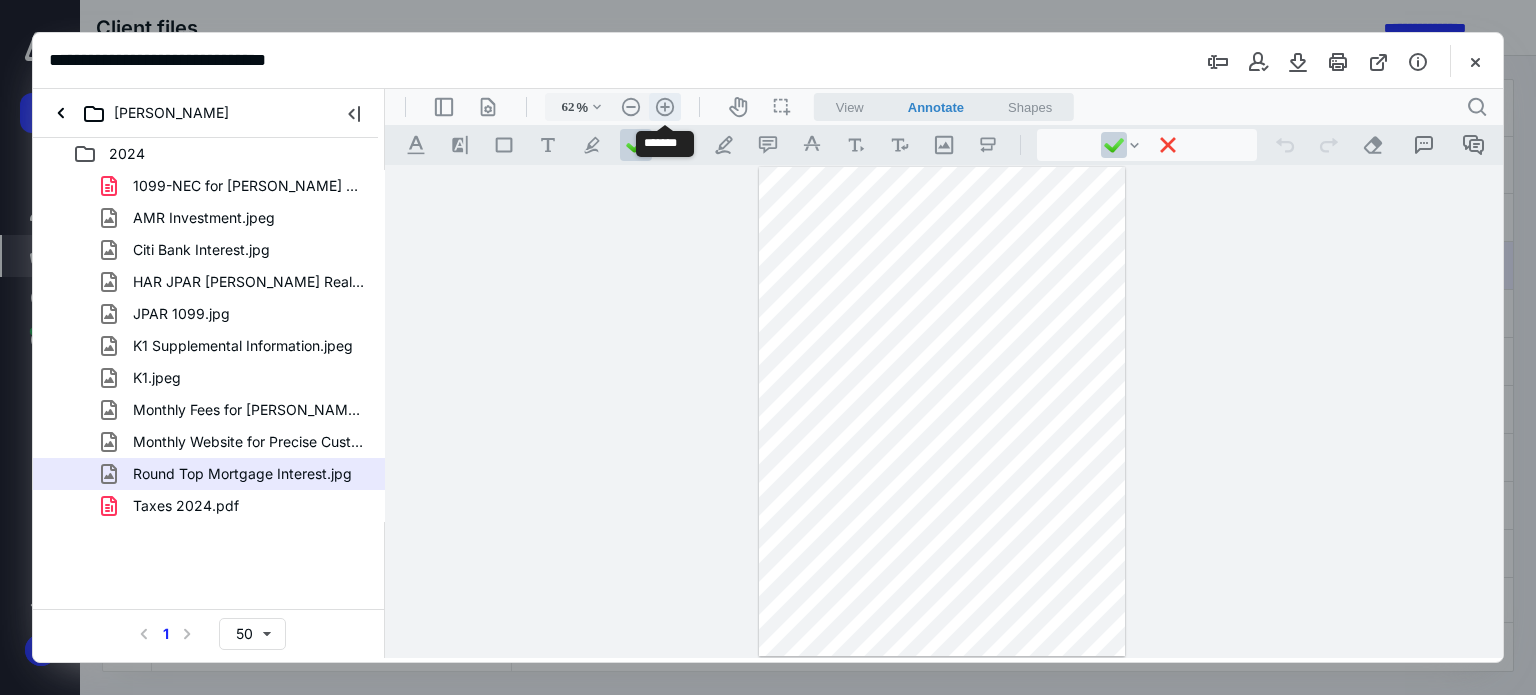 click on ".cls-1{fill:#abb0c4;} icon - header - zoom - in - line" at bounding box center [665, 107] 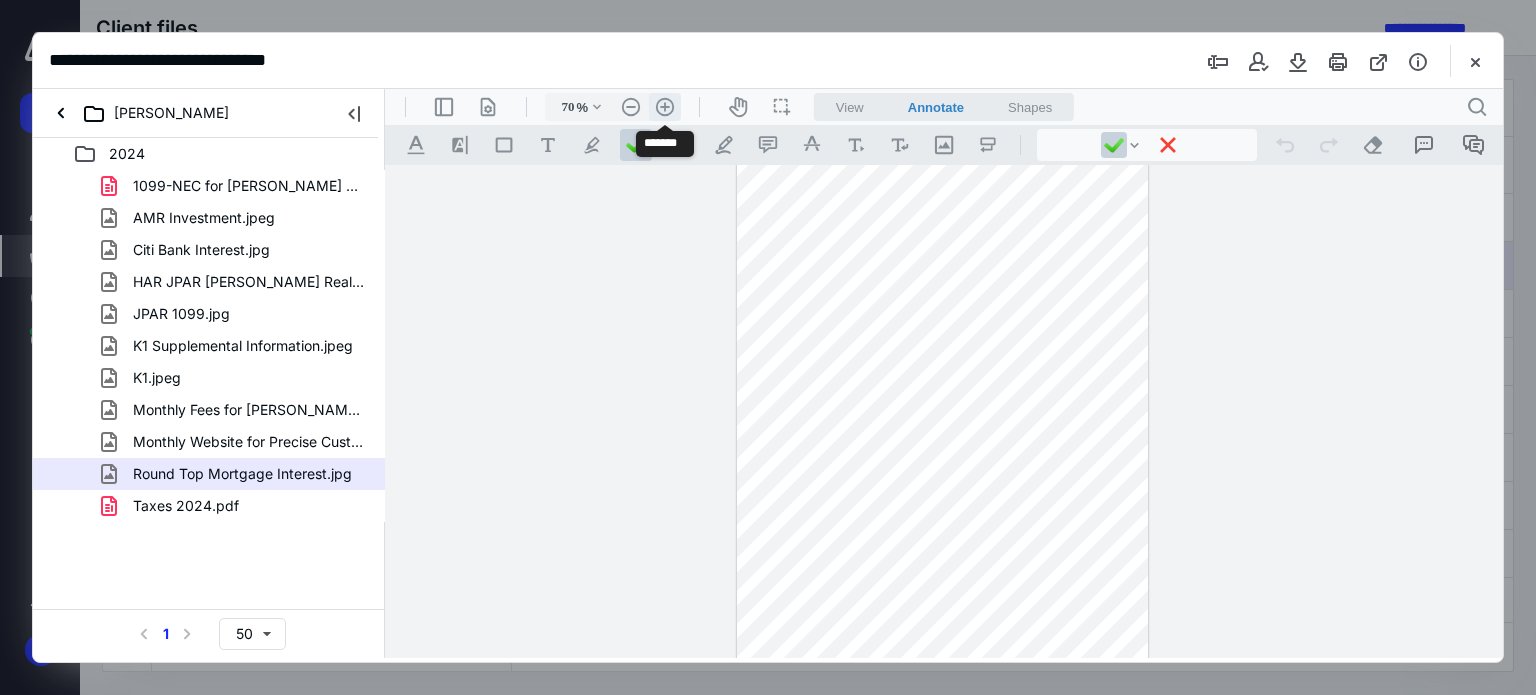 click on ".cls-1{fill:#abb0c4;} icon - header - zoom - in - line" at bounding box center [665, 107] 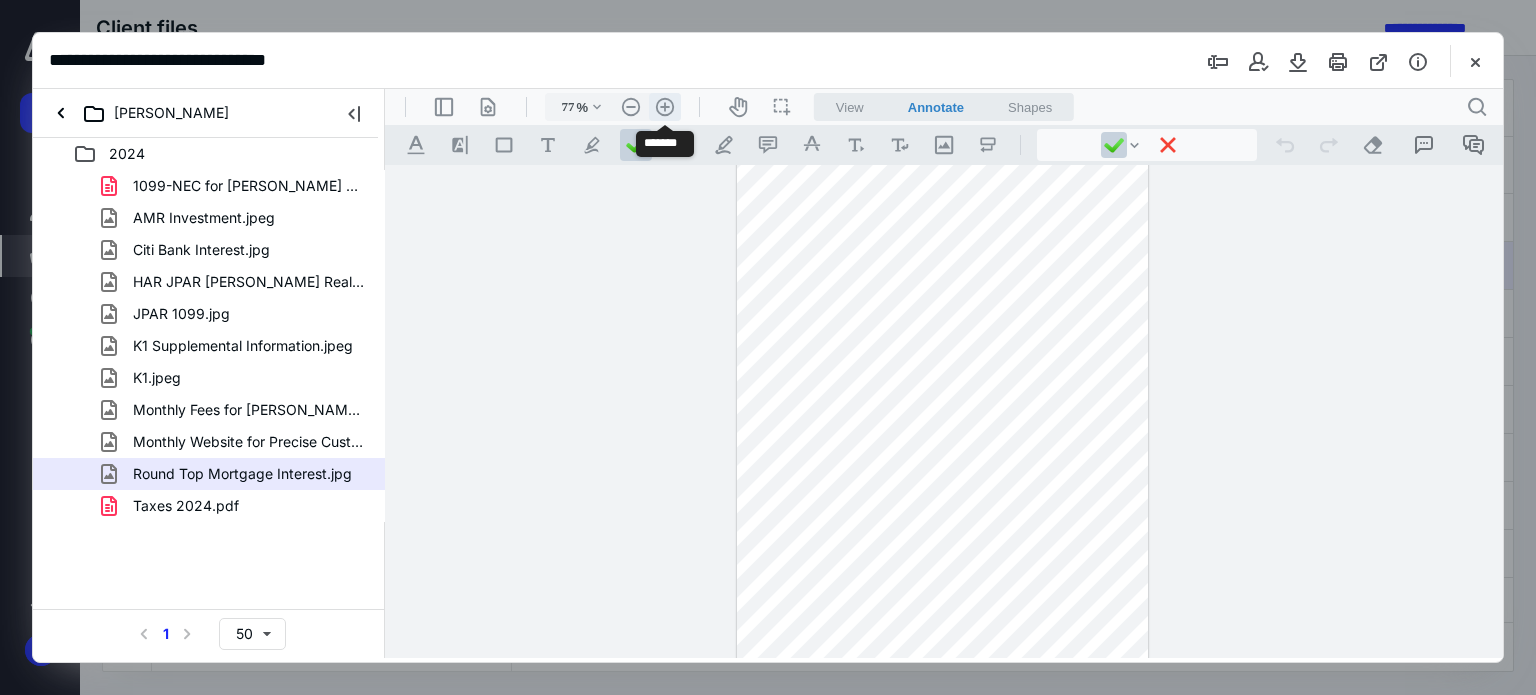 click on ".cls-1{fill:#abb0c4;} icon - header - zoom - in - line" at bounding box center [665, 107] 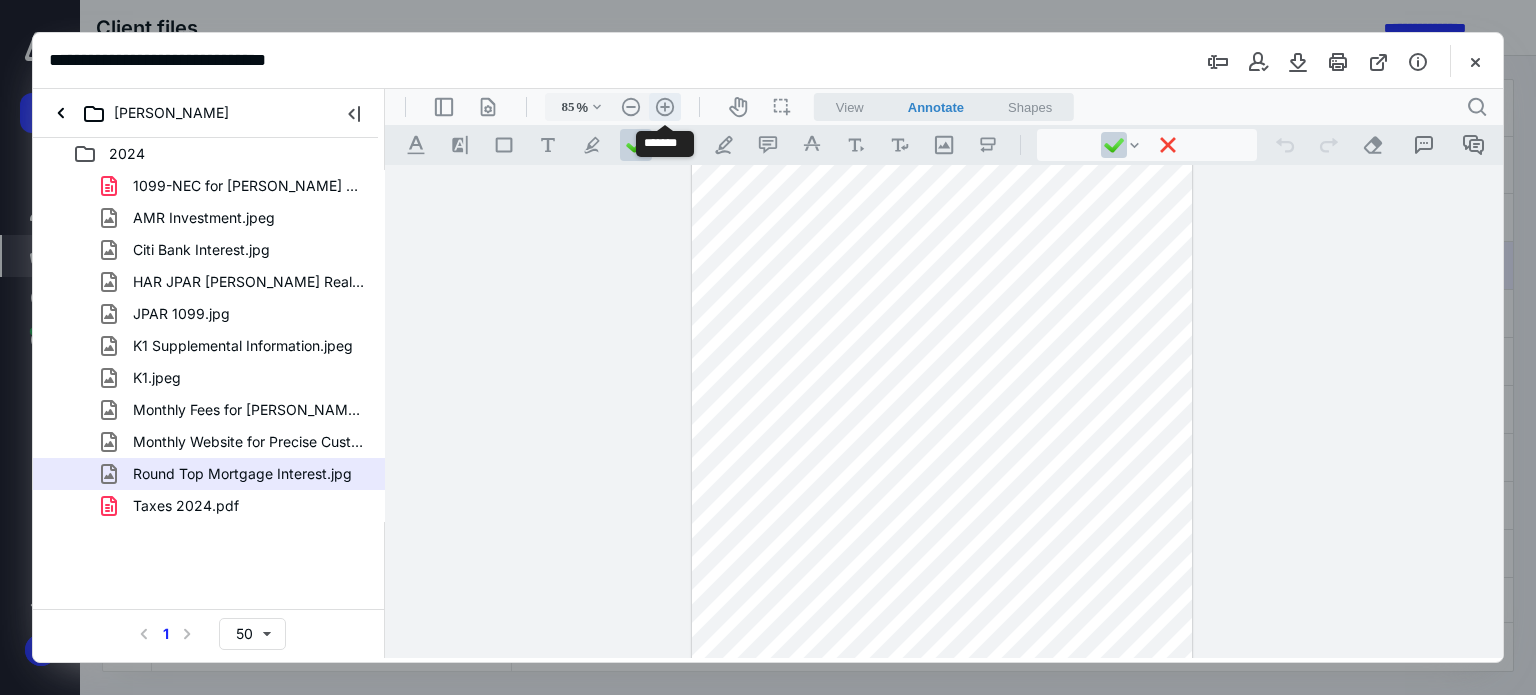 click on ".cls-1{fill:#abb0c4;} icon - header - zoom - in - line" at bounding box center [665, 107] 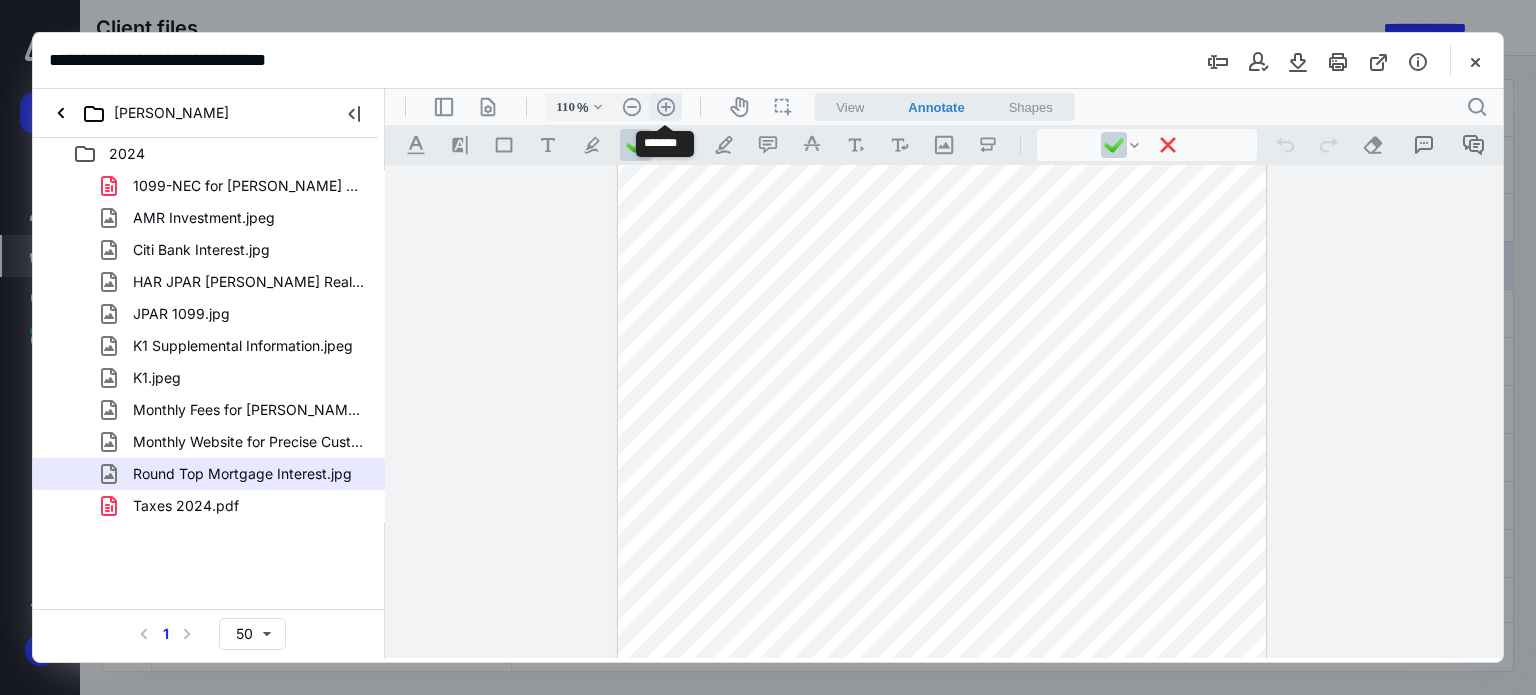click on ".cls-1{fill:#abb0c4;} icon - header - zoom - in - line" at bounding box center (666, 107) 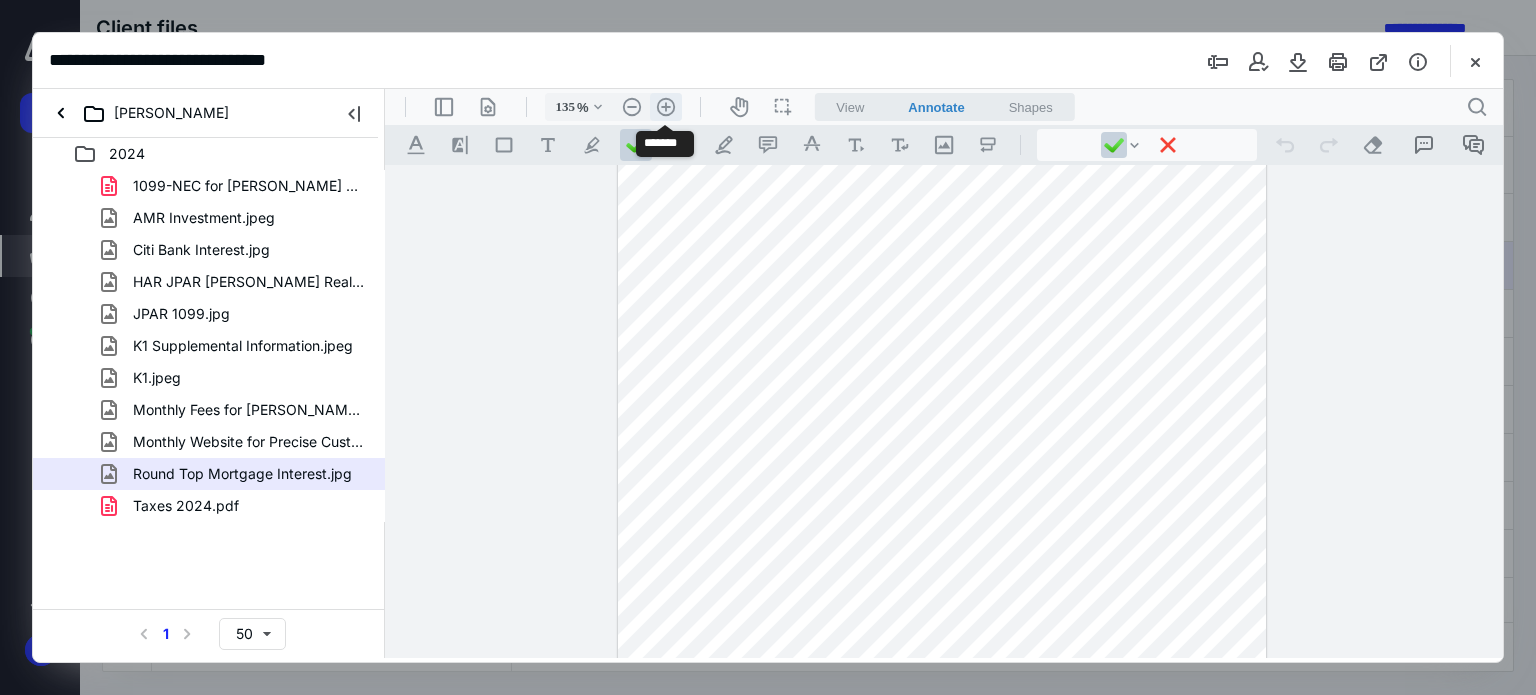 click on ".cls-1{fill:#abb0c4;} icon - header - zoom - in - line" at bounding box center [666, 107] 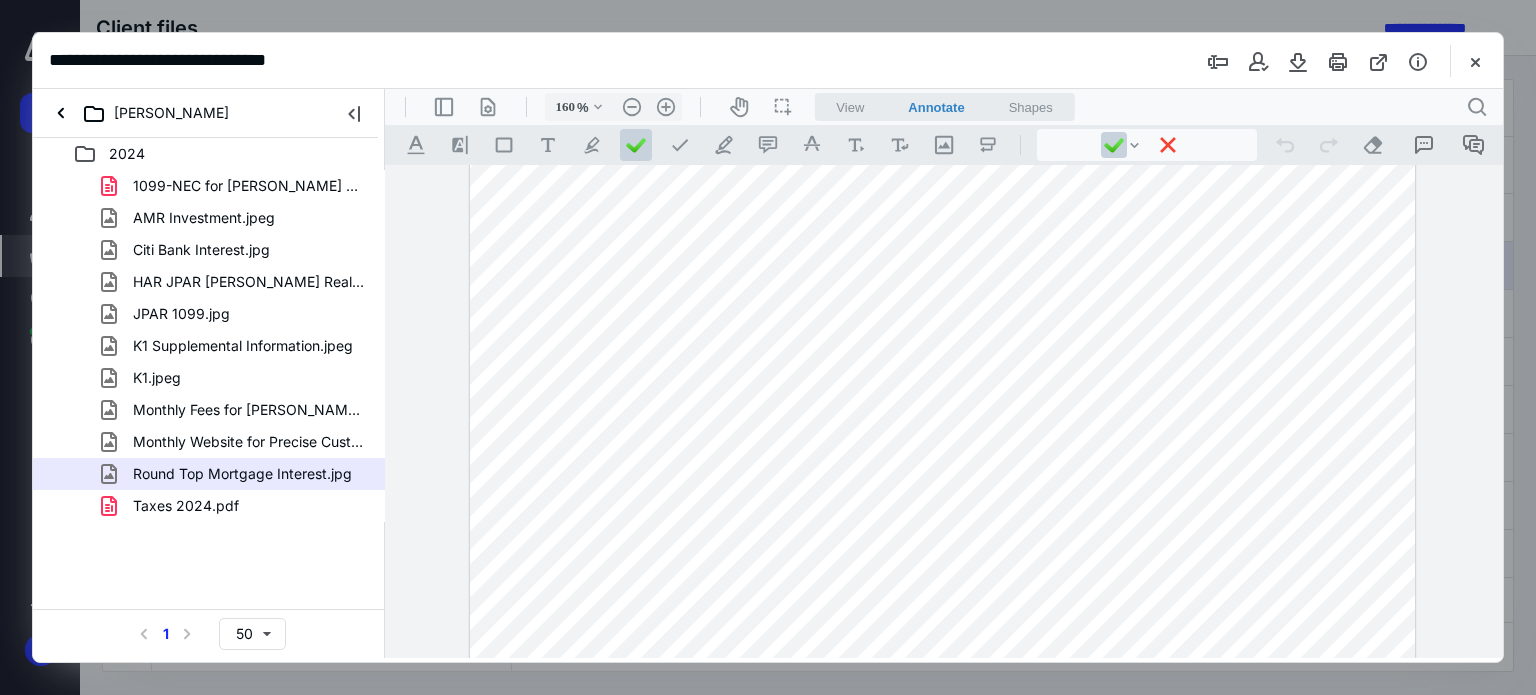 scroll, scrollTop: 431, scrollLeft: 0, axis: vertical 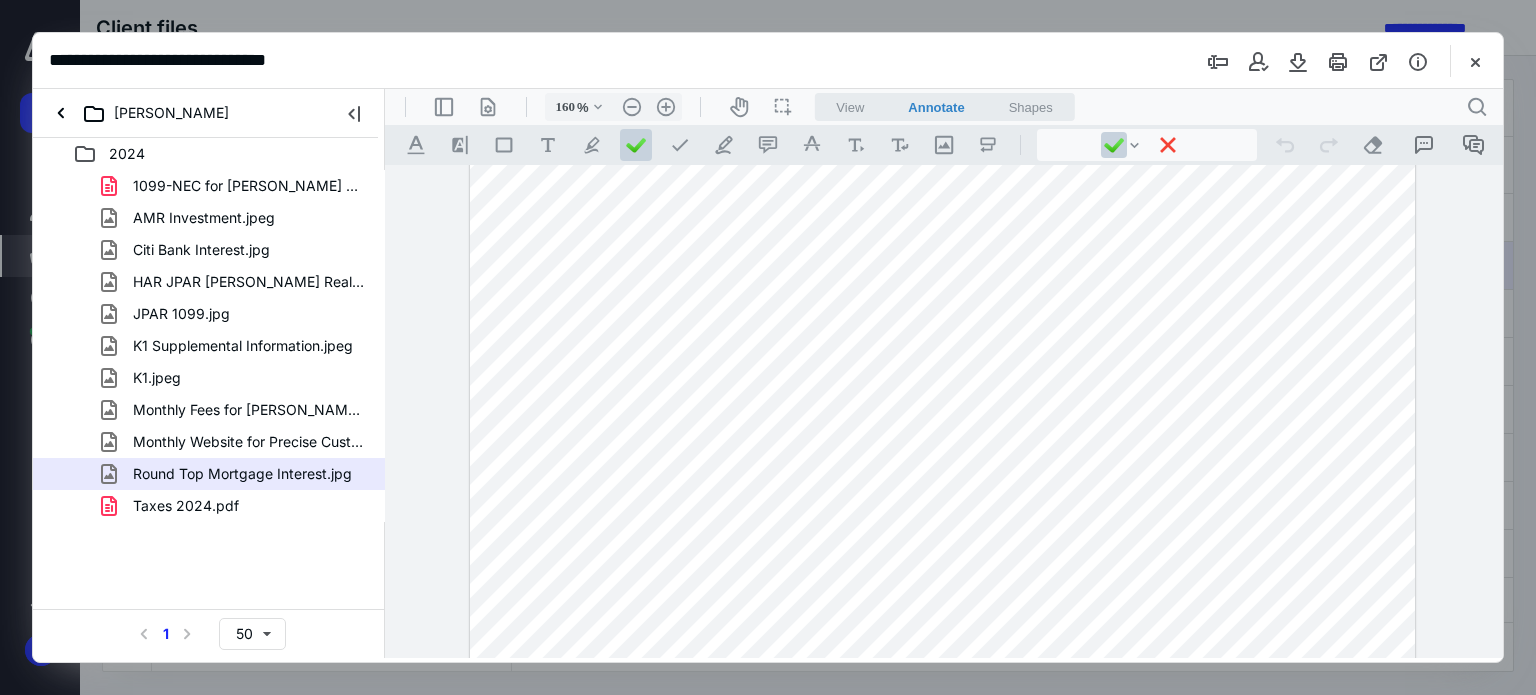 click at bounding box center [943, 370] 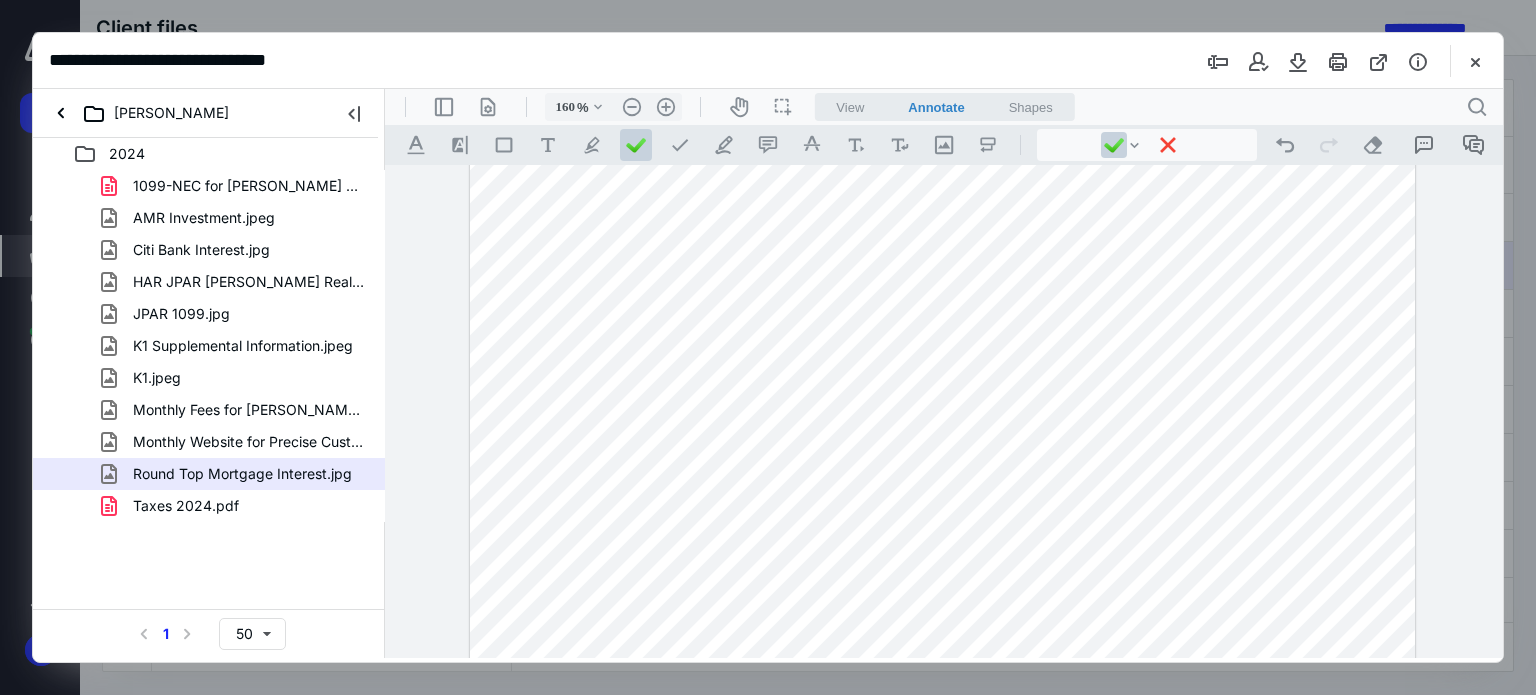 scroll, scrollTop: 779, scrollLeft: 0, axis: vertical 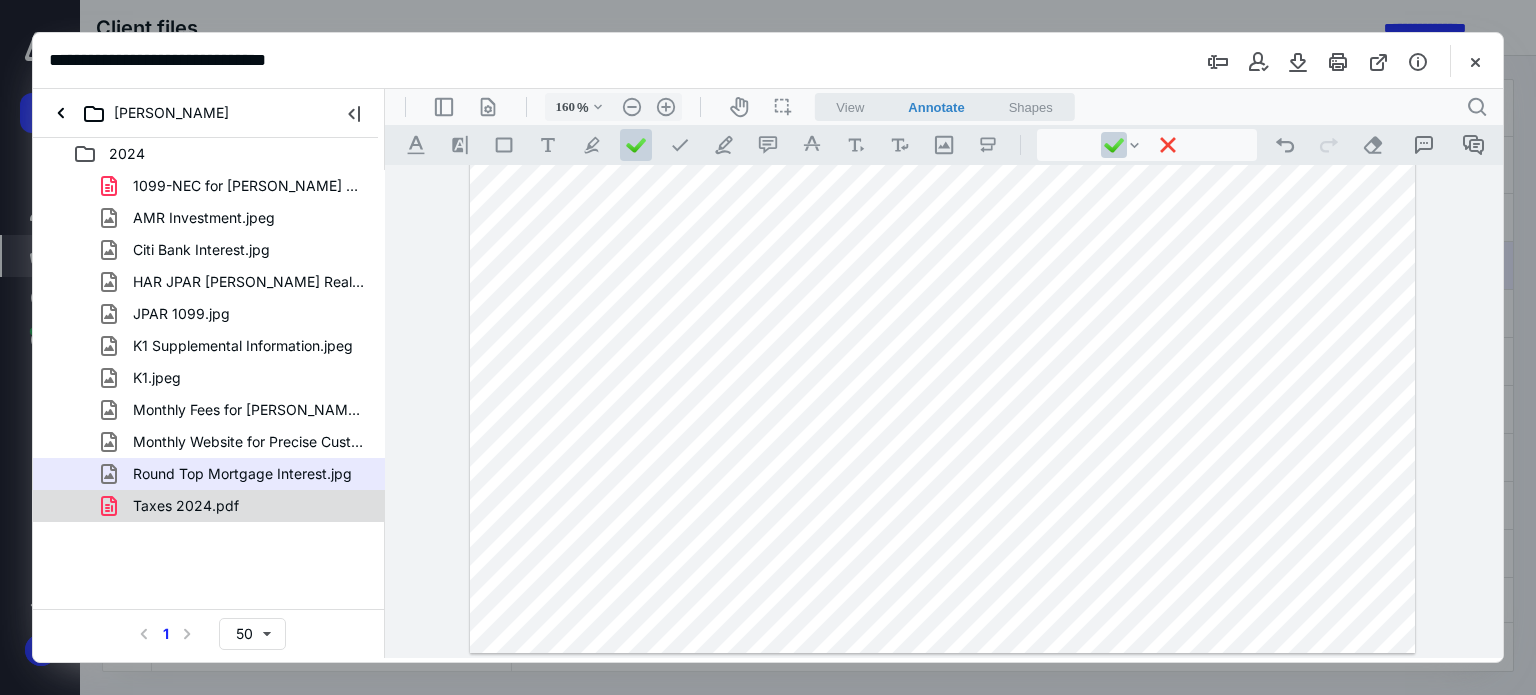 click on "Taxes 2024.pdf" at bounding box center [237, 506] 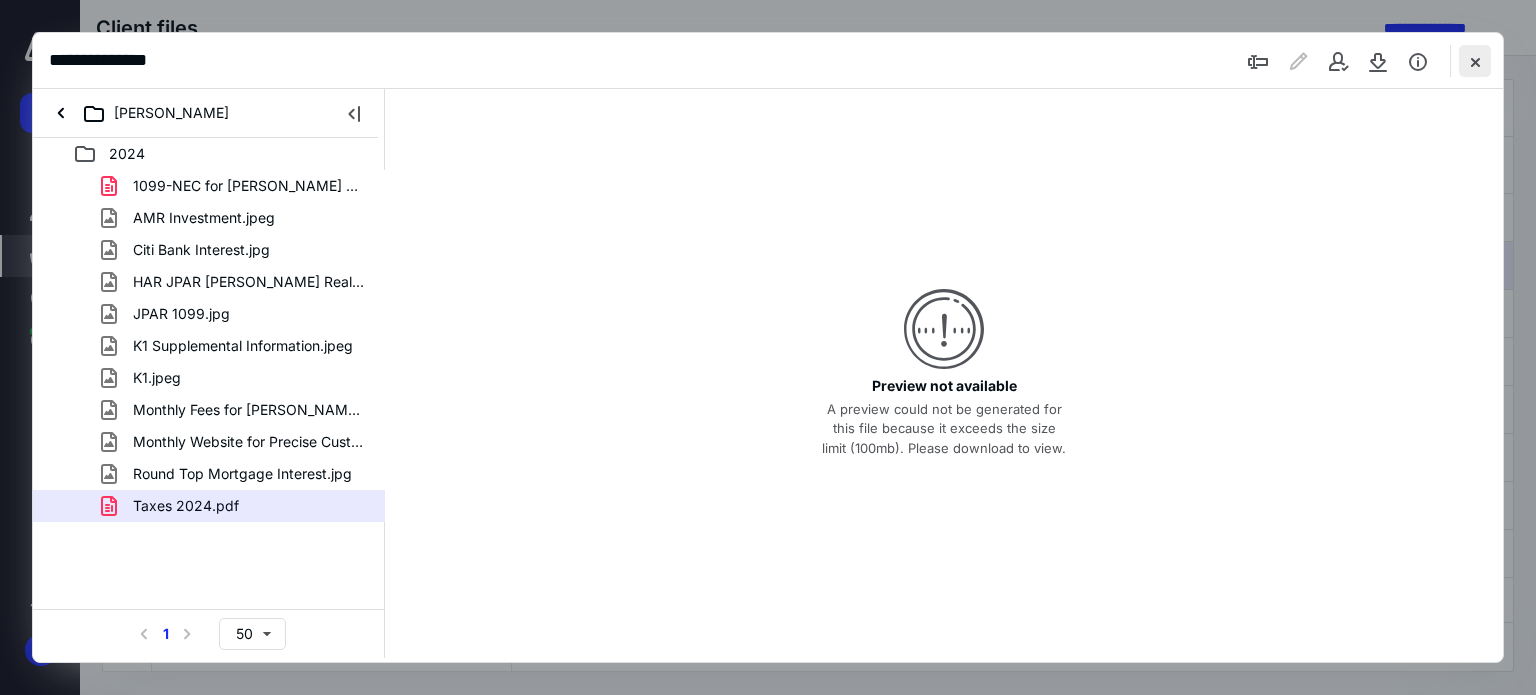 click at bounding box center [1475, 61] 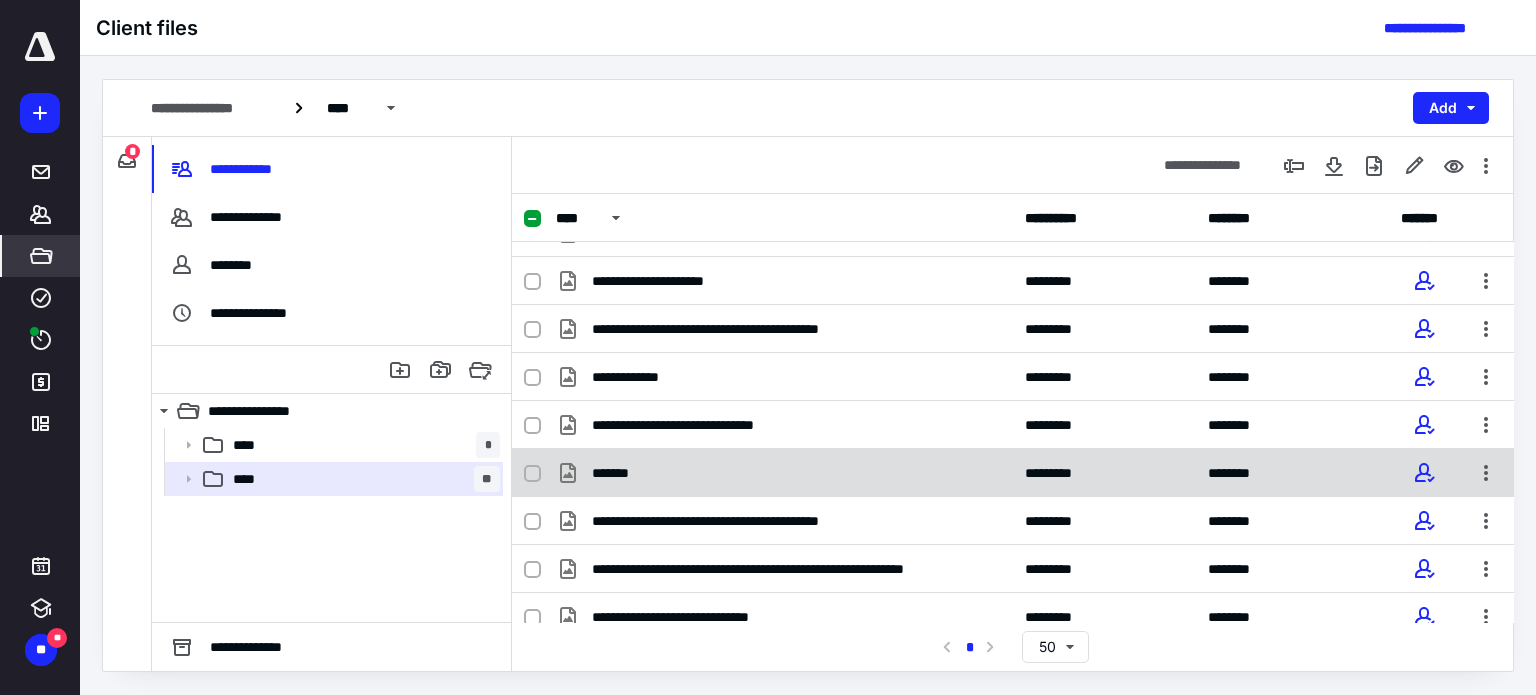 scroll, scrollTop: 144, scrollLeft: 0, axis: vertical 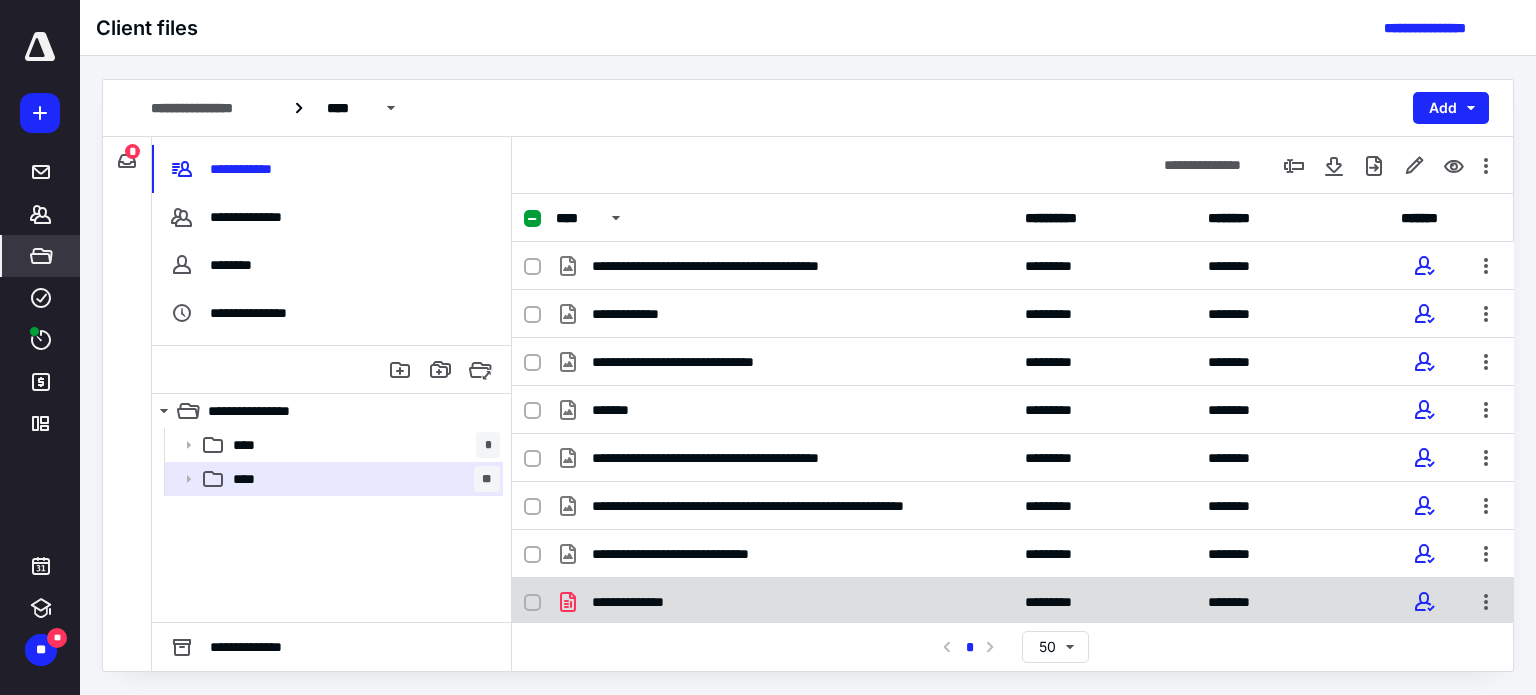 click on "**********" at bounding box center (643, 602) 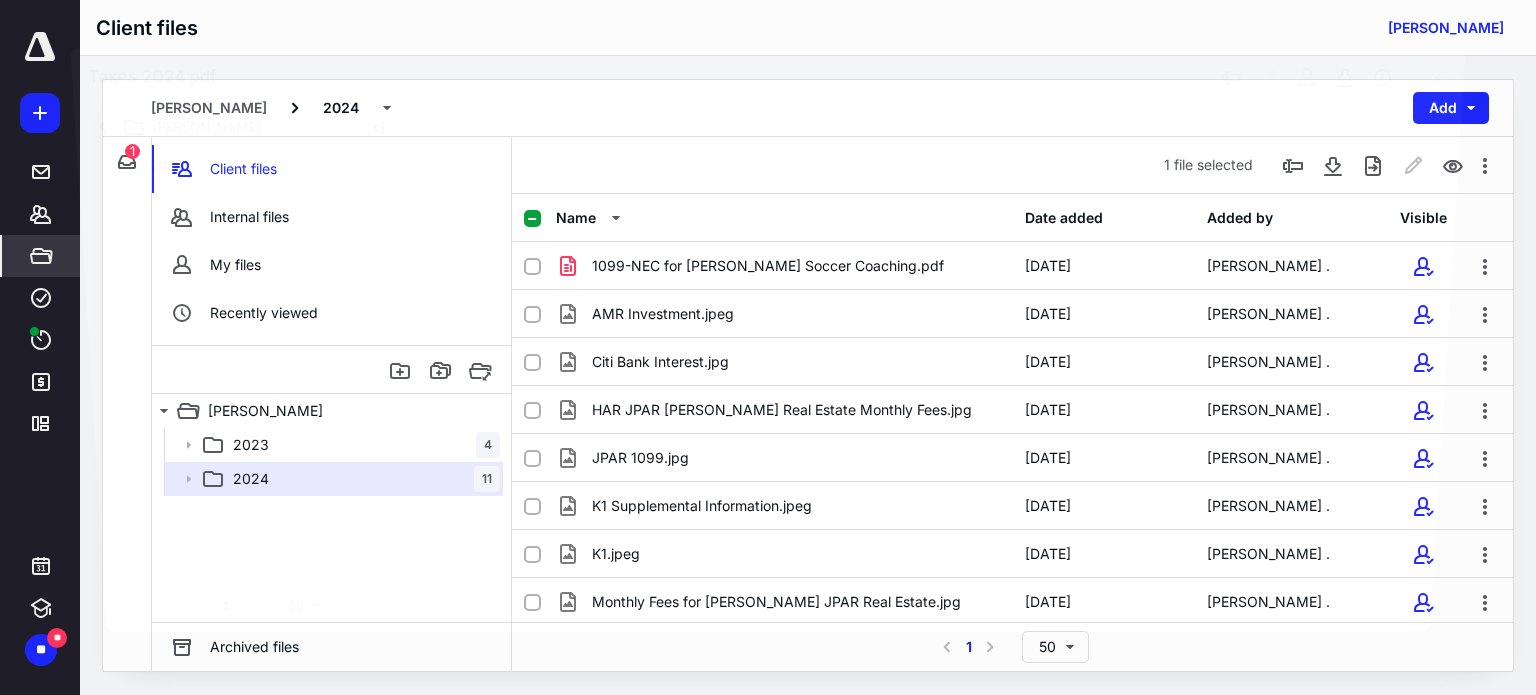 scroll, scrollTop: 144, scrollLeft: 0, axis: vertical 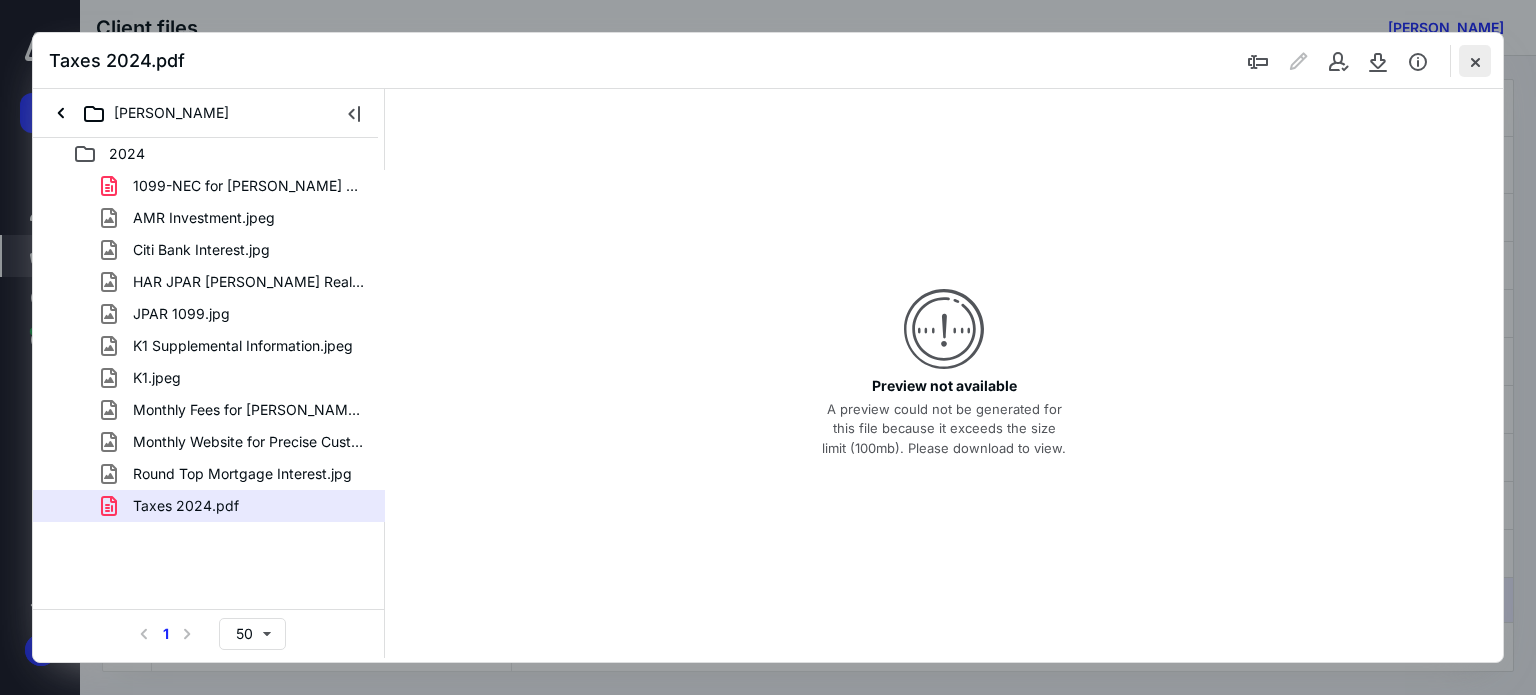 click at bounding box center [1475, 61] 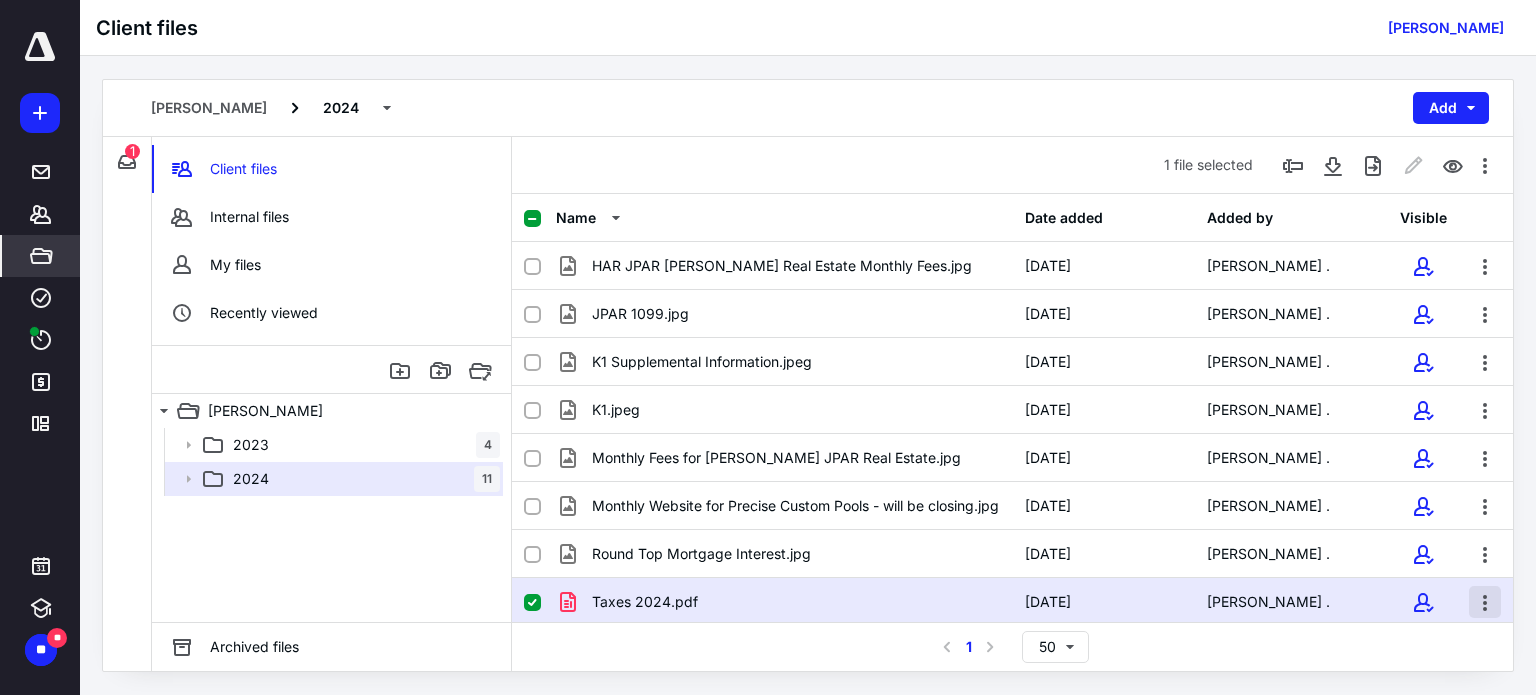 click at bounding box center (1485, 602) 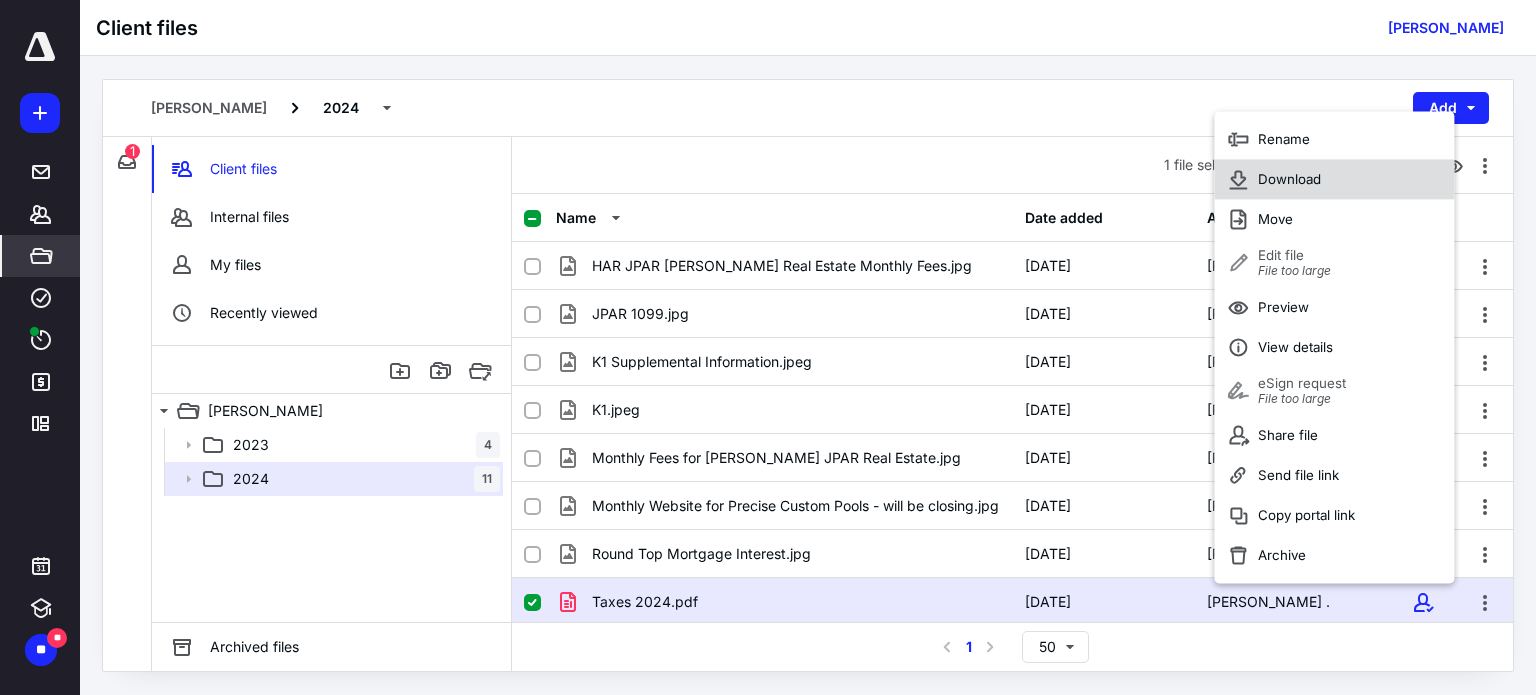 click on "Download" at bounding box center [1289, 180] 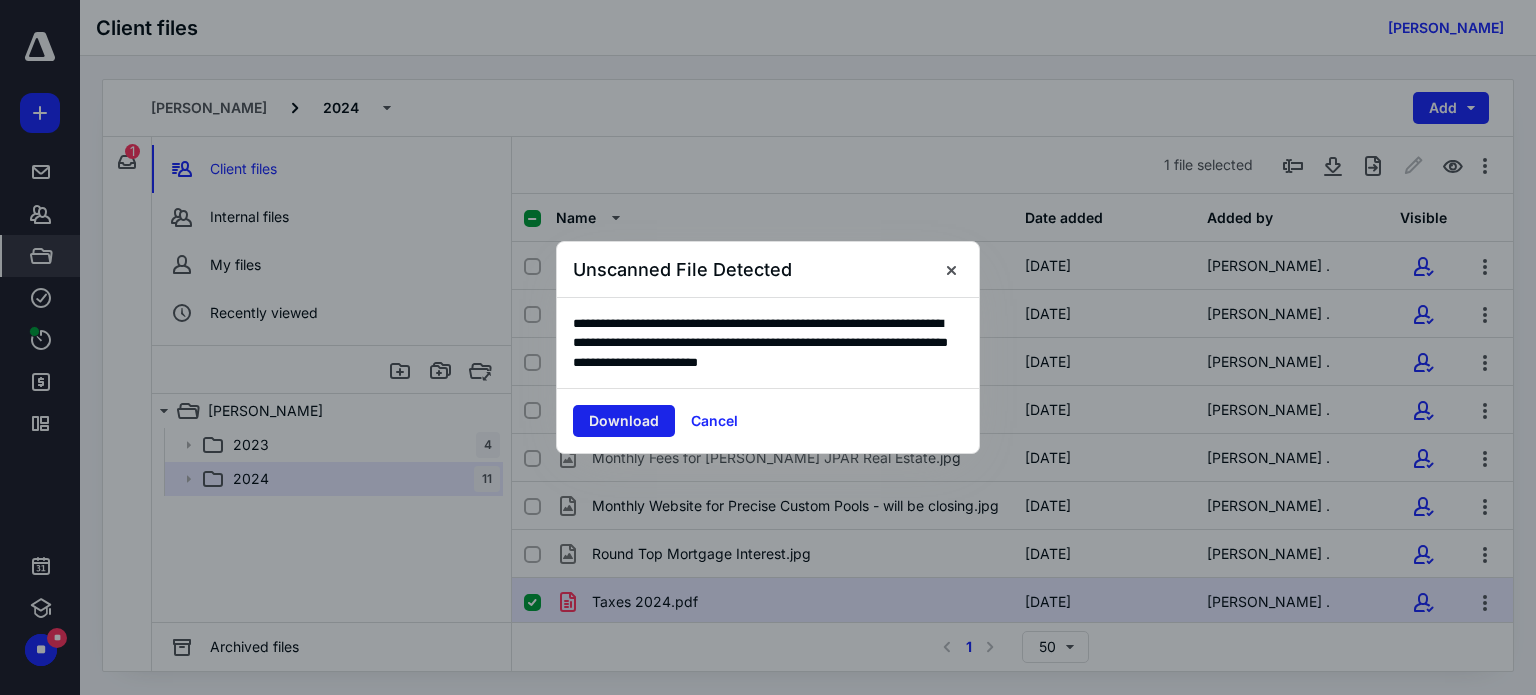 click on "Download" at bounding box center [624, 421] 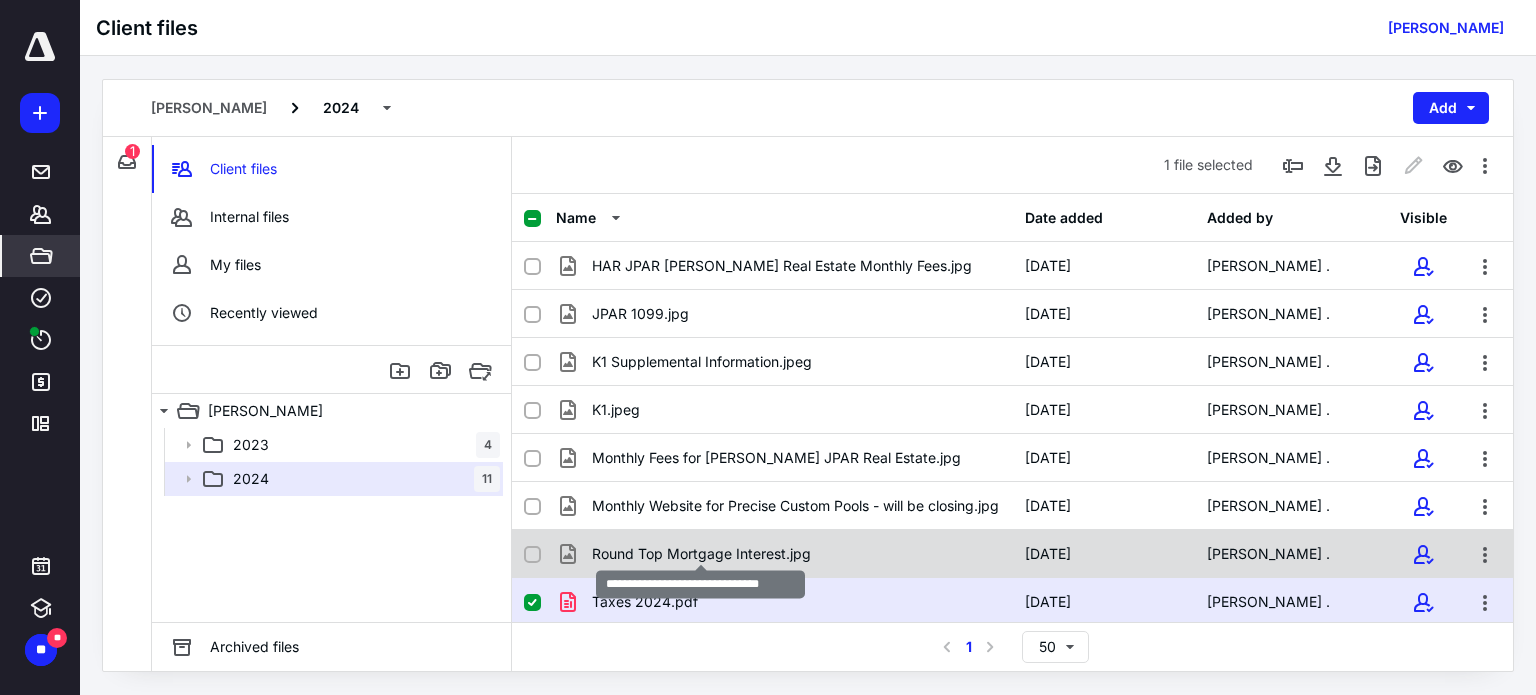 click on "Round Top Mortgage Interest.jpg" at bounding box center [701, 554] 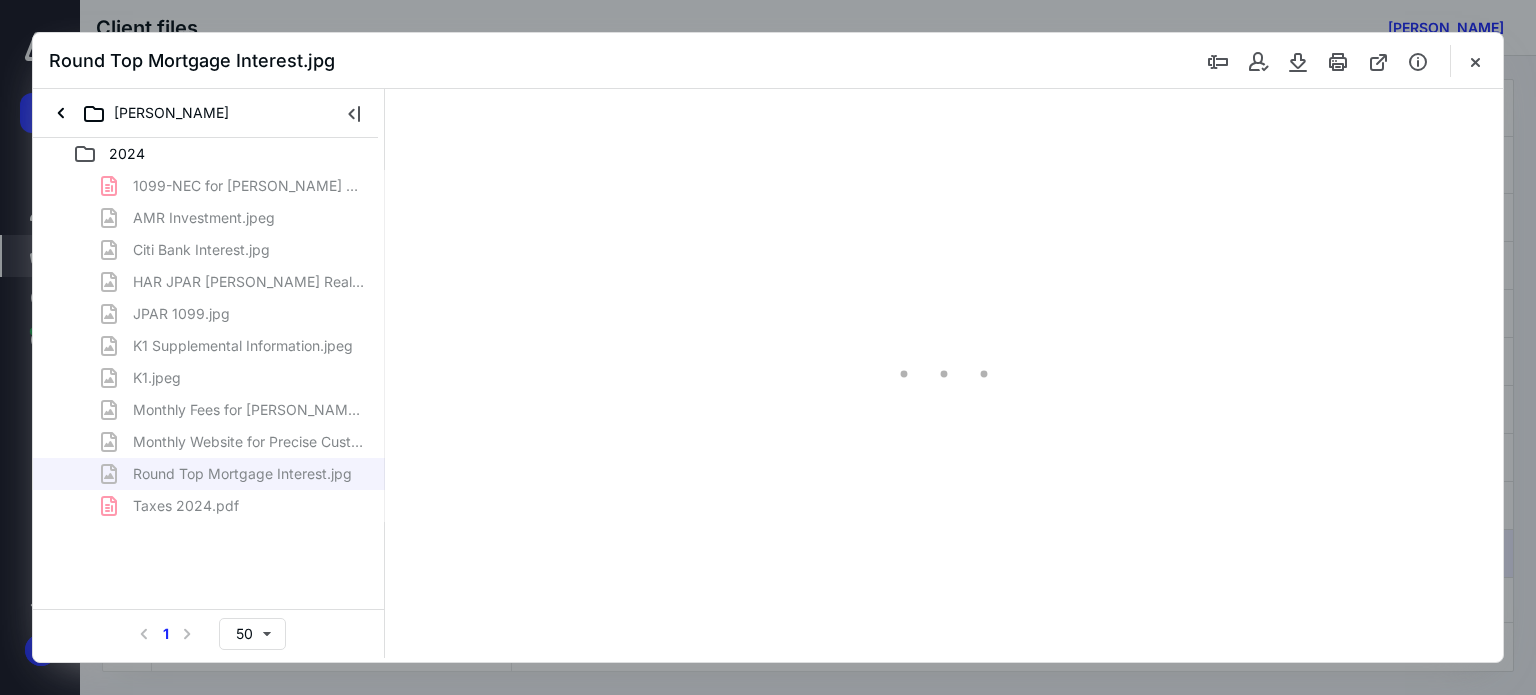 scroll, scrollTop: 0, scrollLeft: 0, axis: both 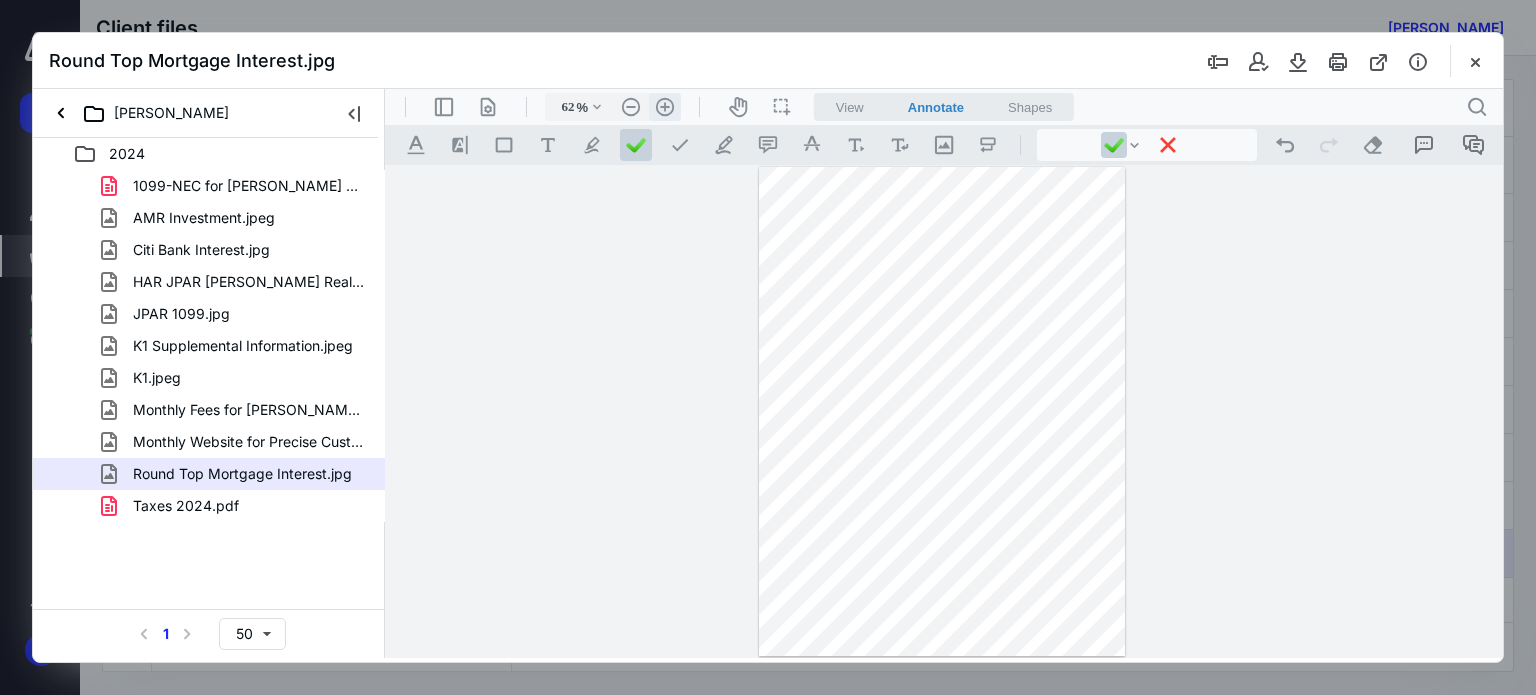 click on ".cls-1{fill:#abb0c4;} icon - header - zoom - in - line" at bounding box center (665, 107) 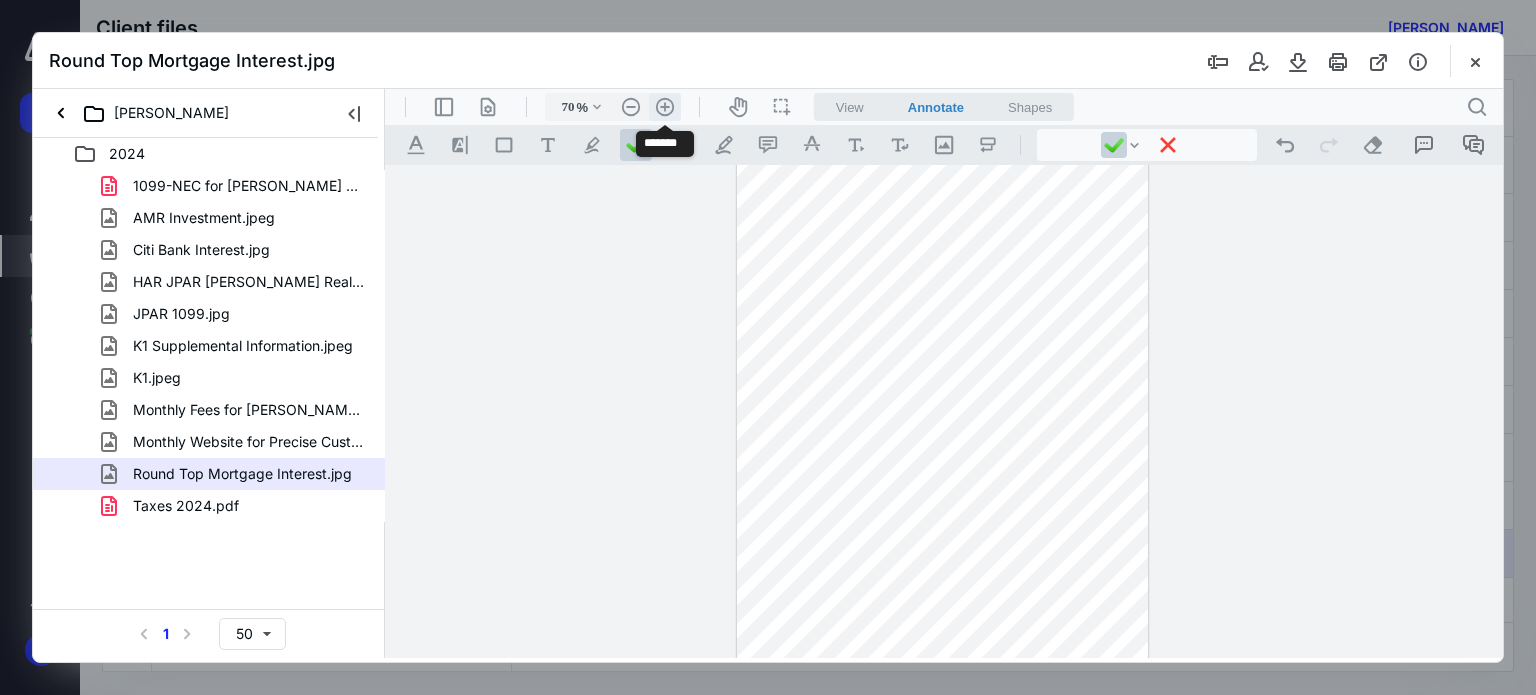 click on ".cls-1{fill:#abb0c4;} icon - header - zoom - in - line" at bounding box center [665, 107] 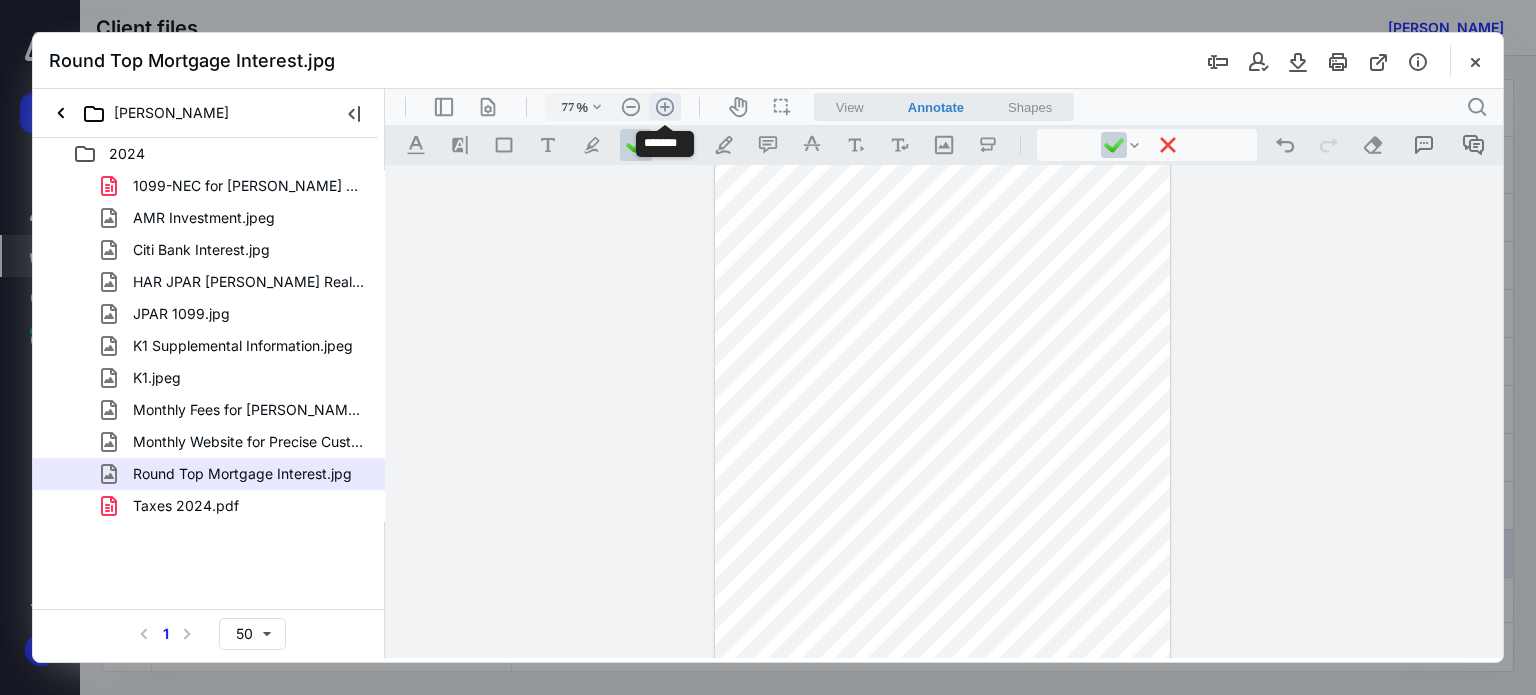 click on ".cls-1{fill:#abb0c4;} icon - header - zoom - in - line" at bounding box center (665, 107) 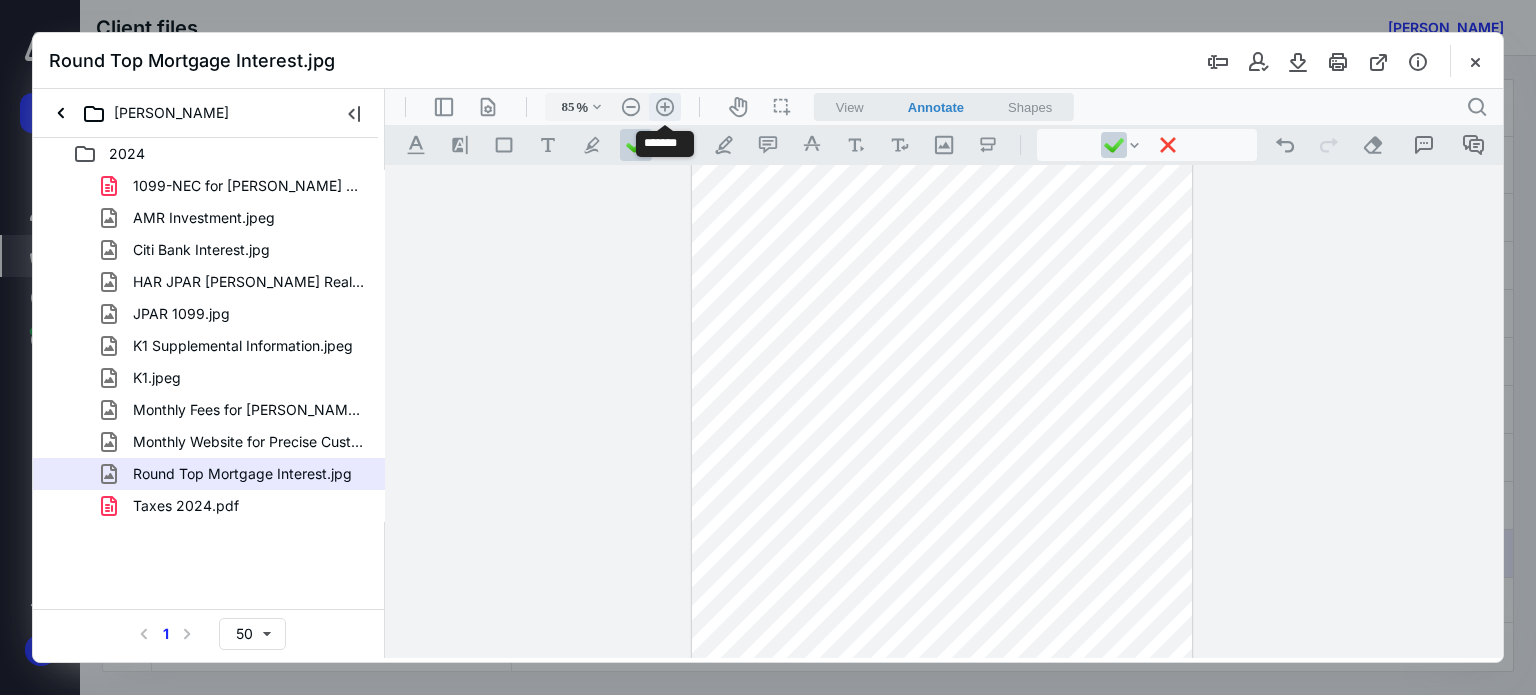 click on ".cls-1{fill:#abb0c4;} icon - header - zoom - in - line" at bounding box center [665, 107] 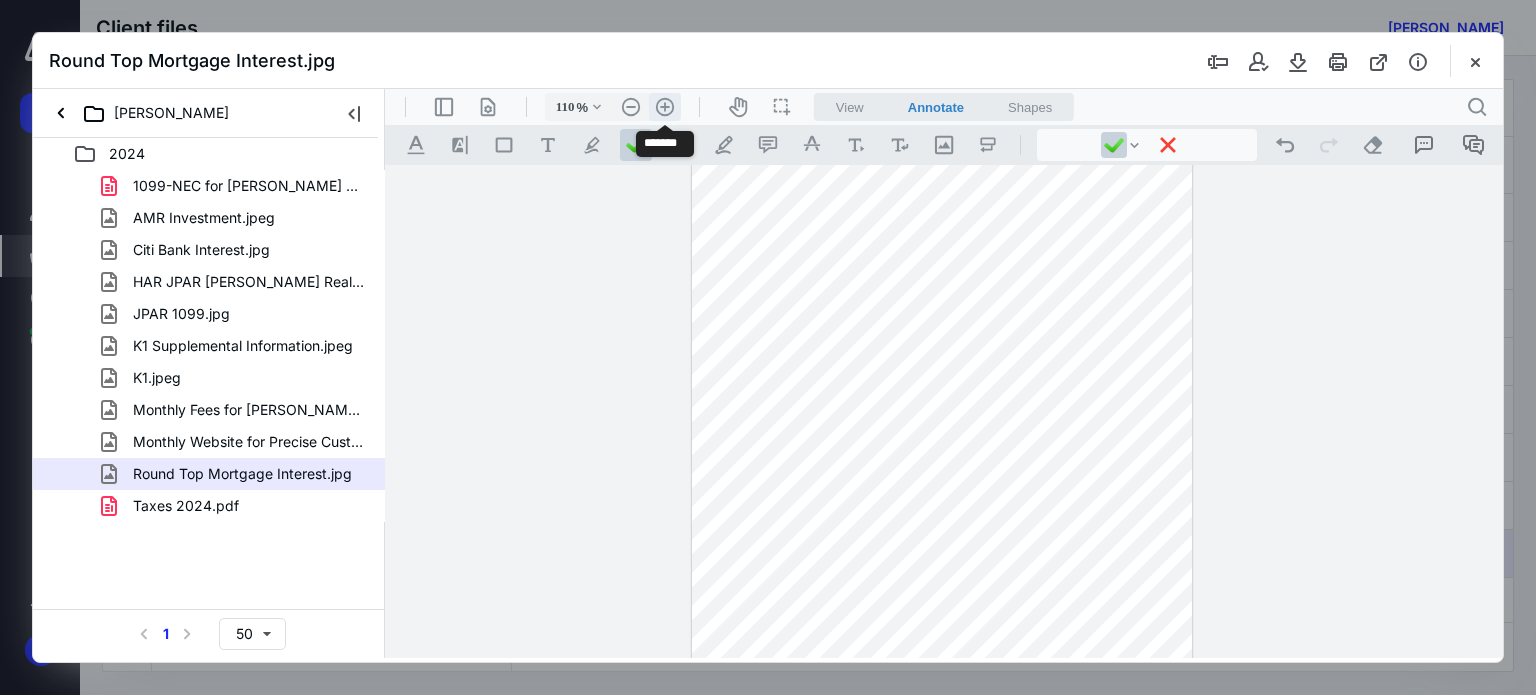 click on ".cls-1{fill:#abb0c4;} icon - header - zoom - in - line" at bounding box center (665, 107) 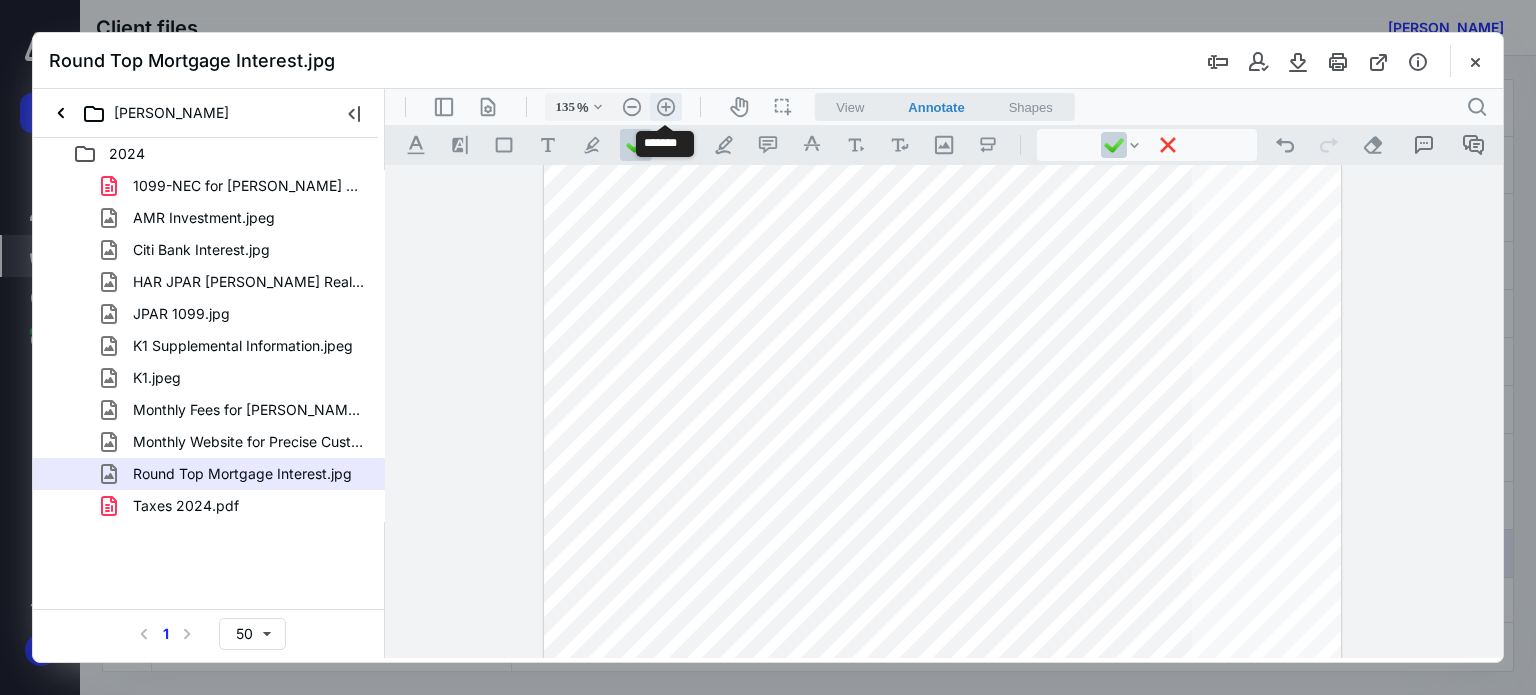 click on ".cls-1{fill:#abb0c4;} icon - header - zoom - in - line" at bounding box center [666, 107] 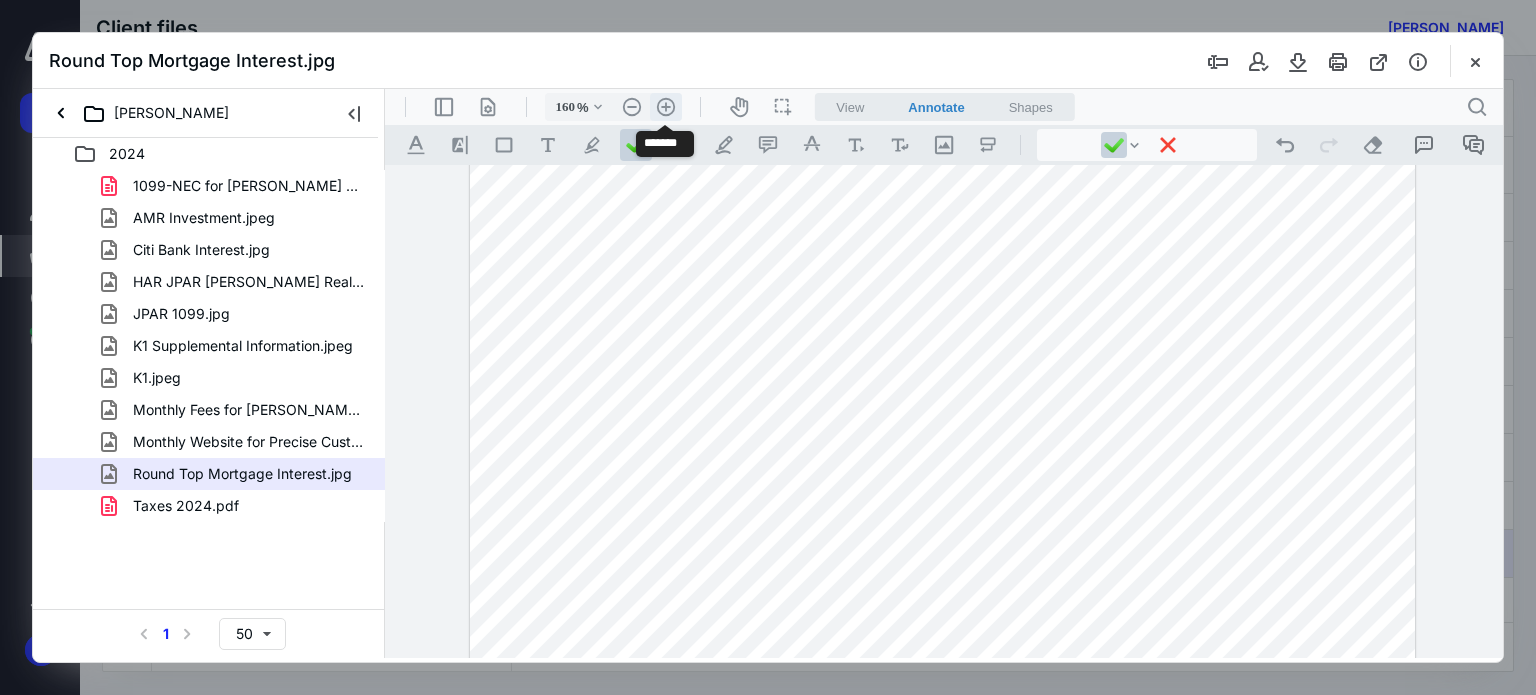 scroll, scrollTop: 331, scrollLeft: 0, axis: vertical 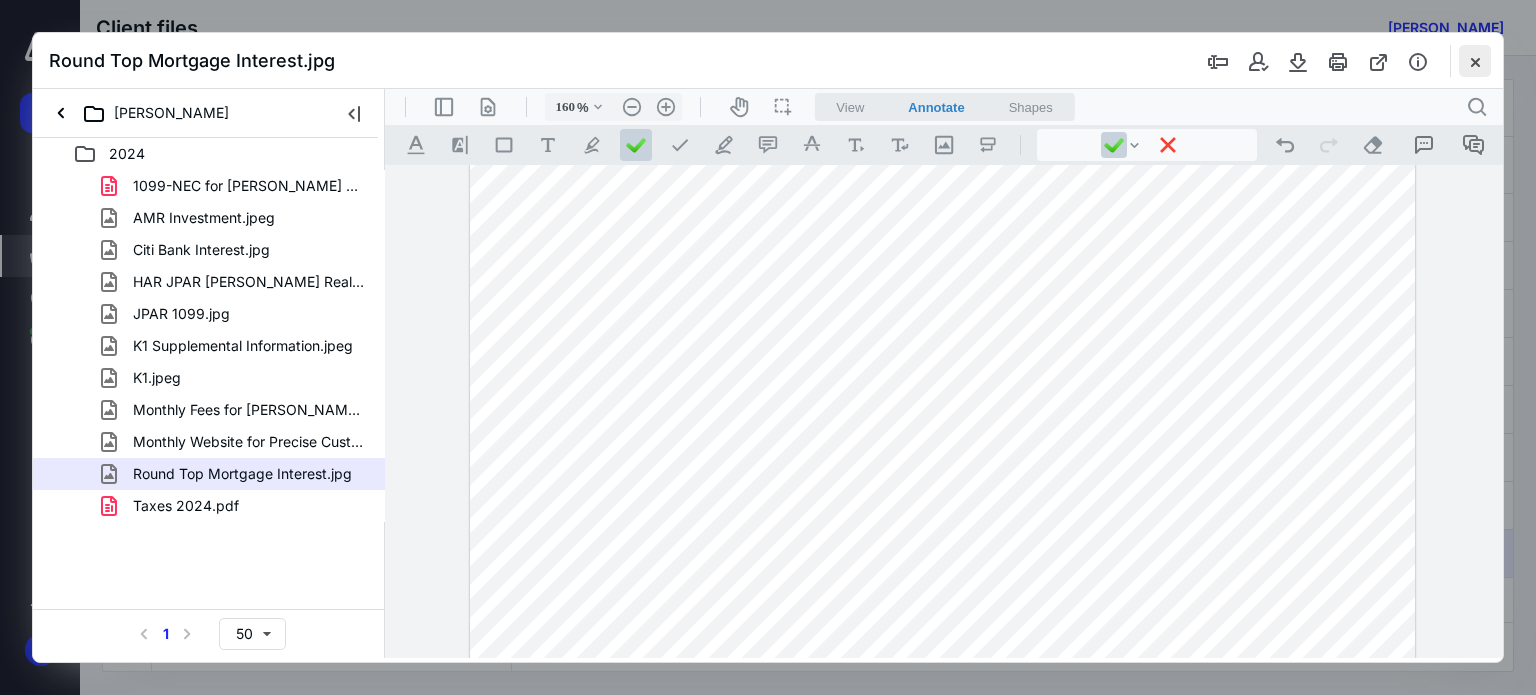 click at bounding box center (1475, 61) 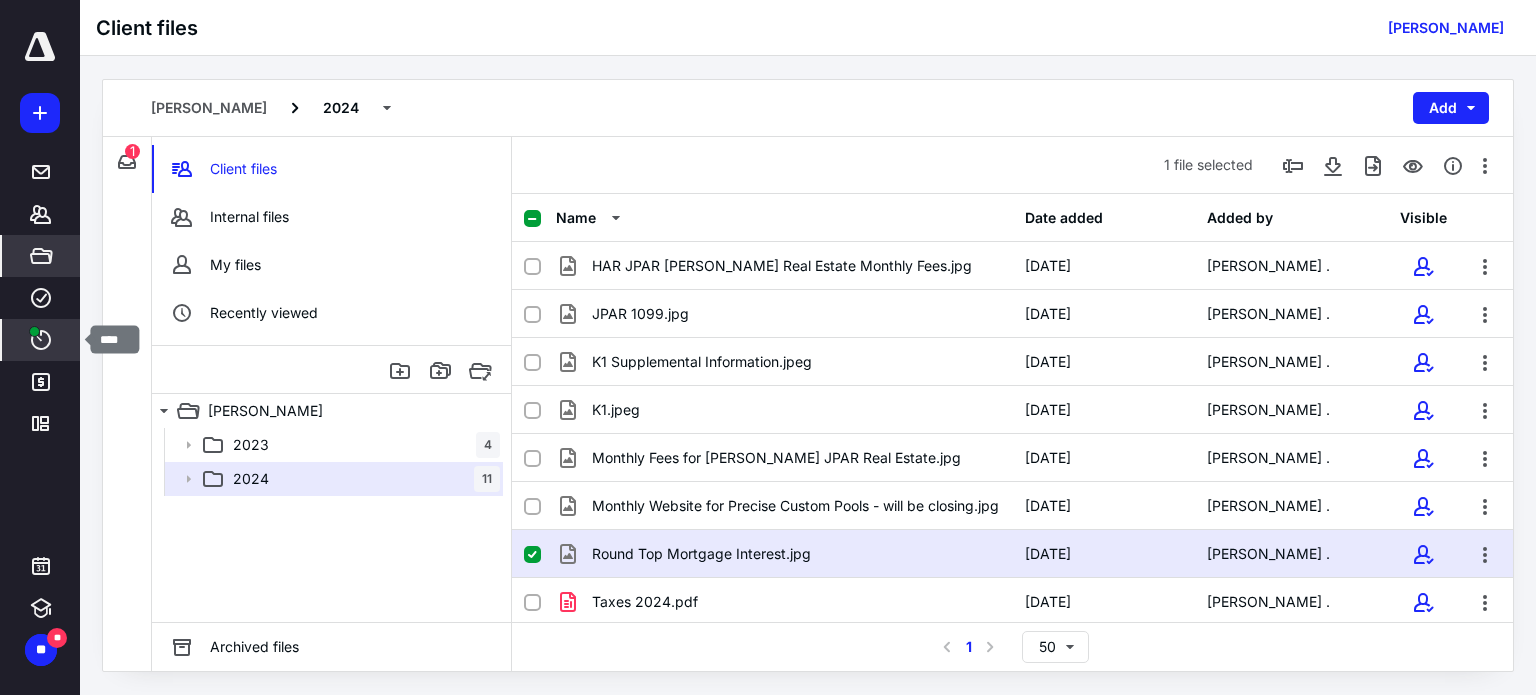click 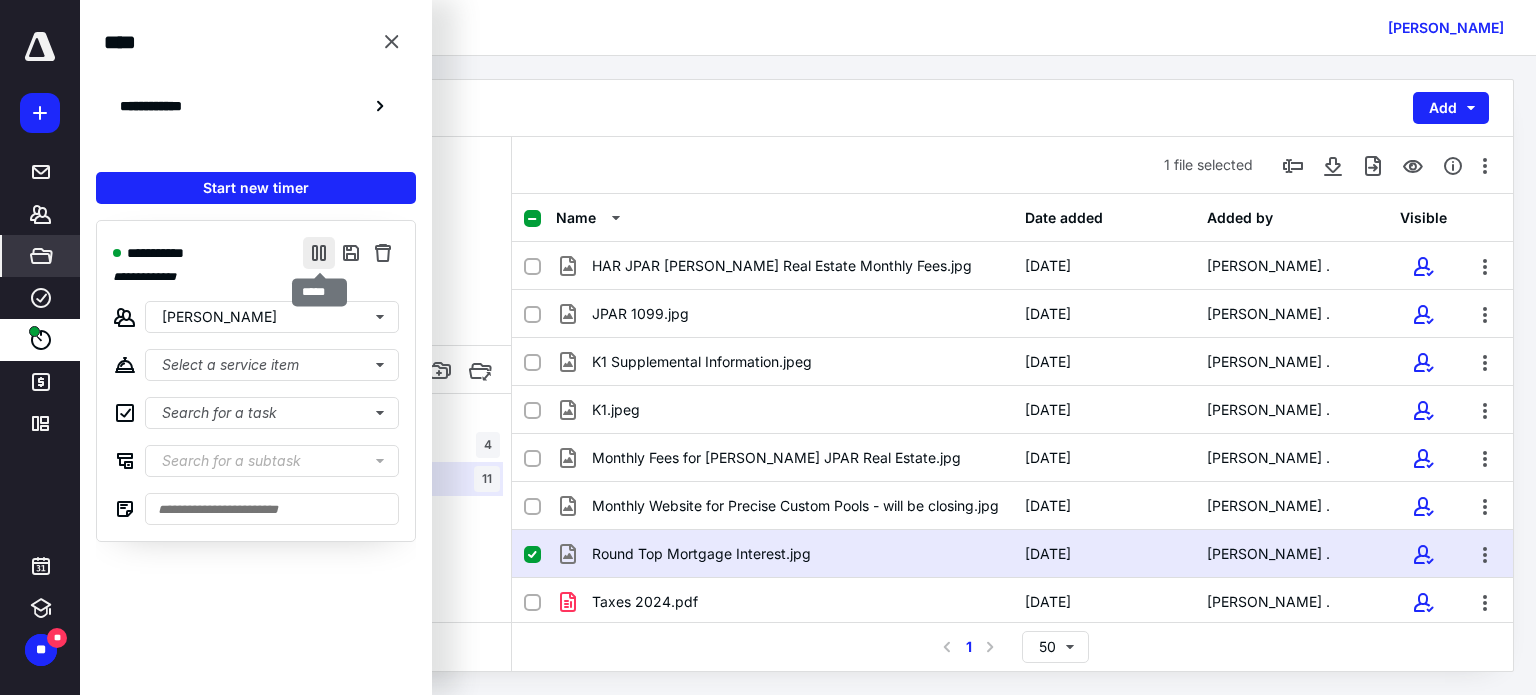 click at bounding box center [319, 253] 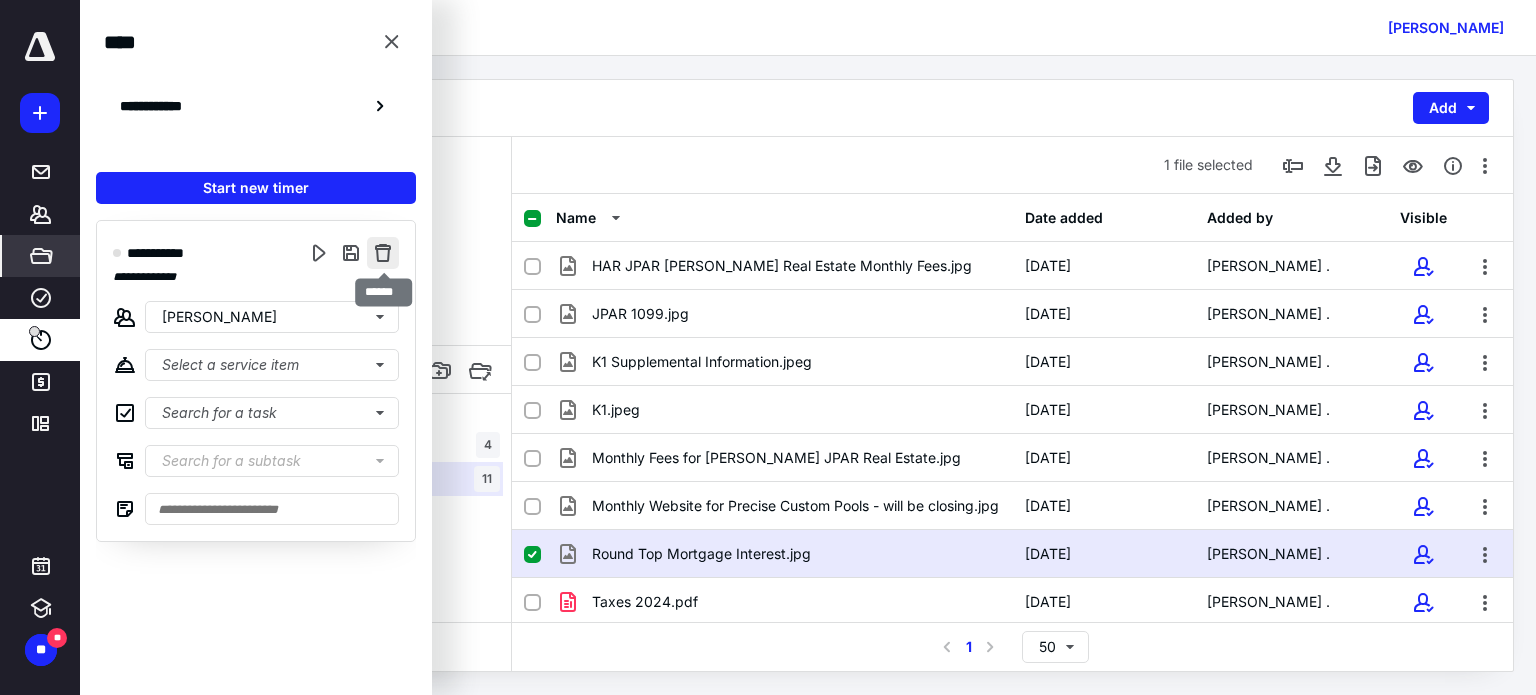 click at bounding box center [383, 253] 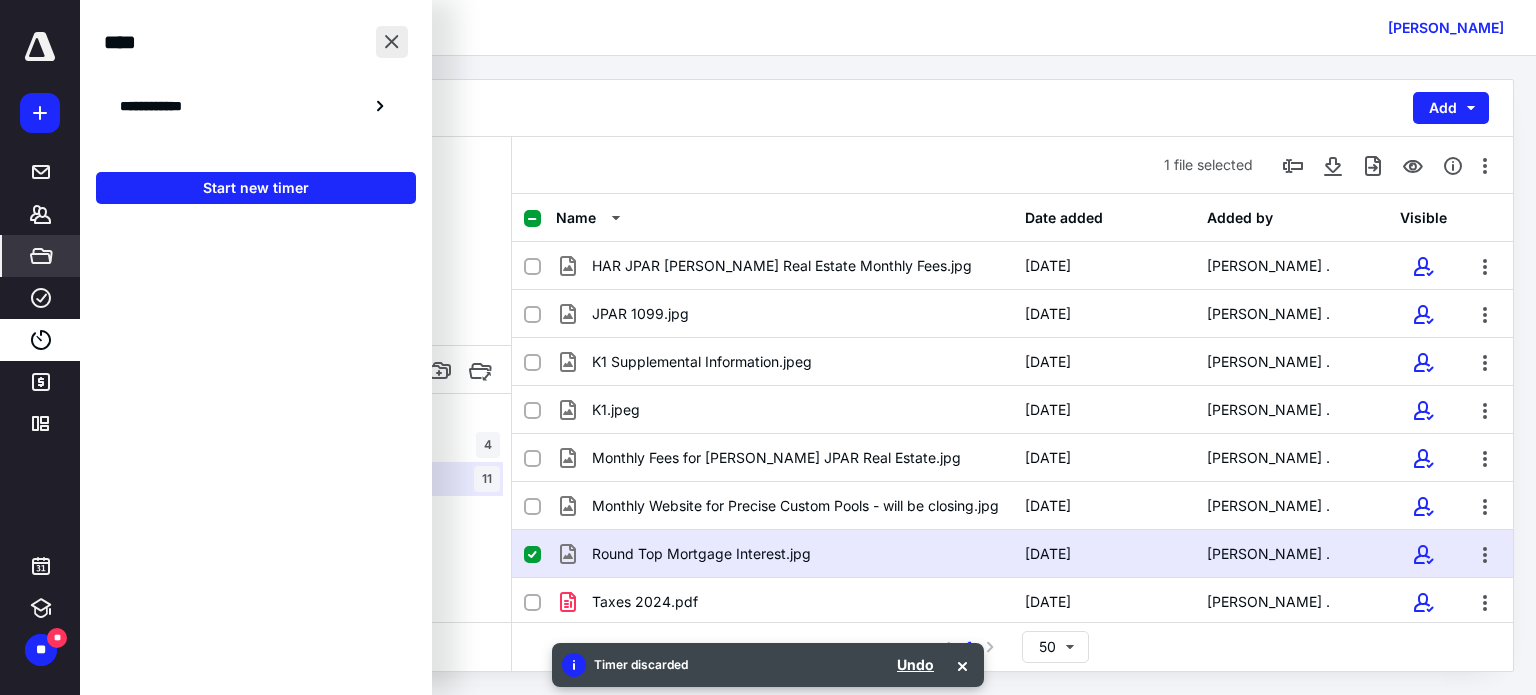 click at bounding box center (392, 42) 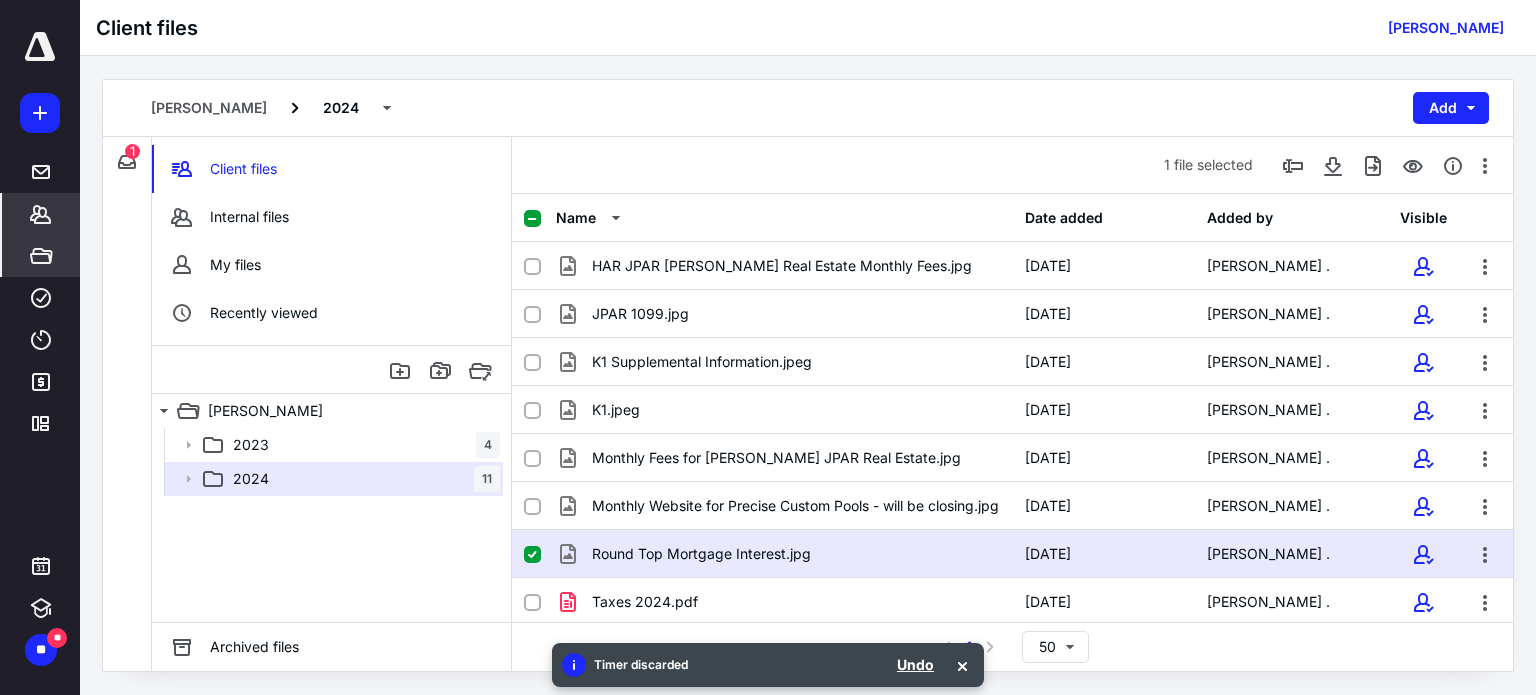 click 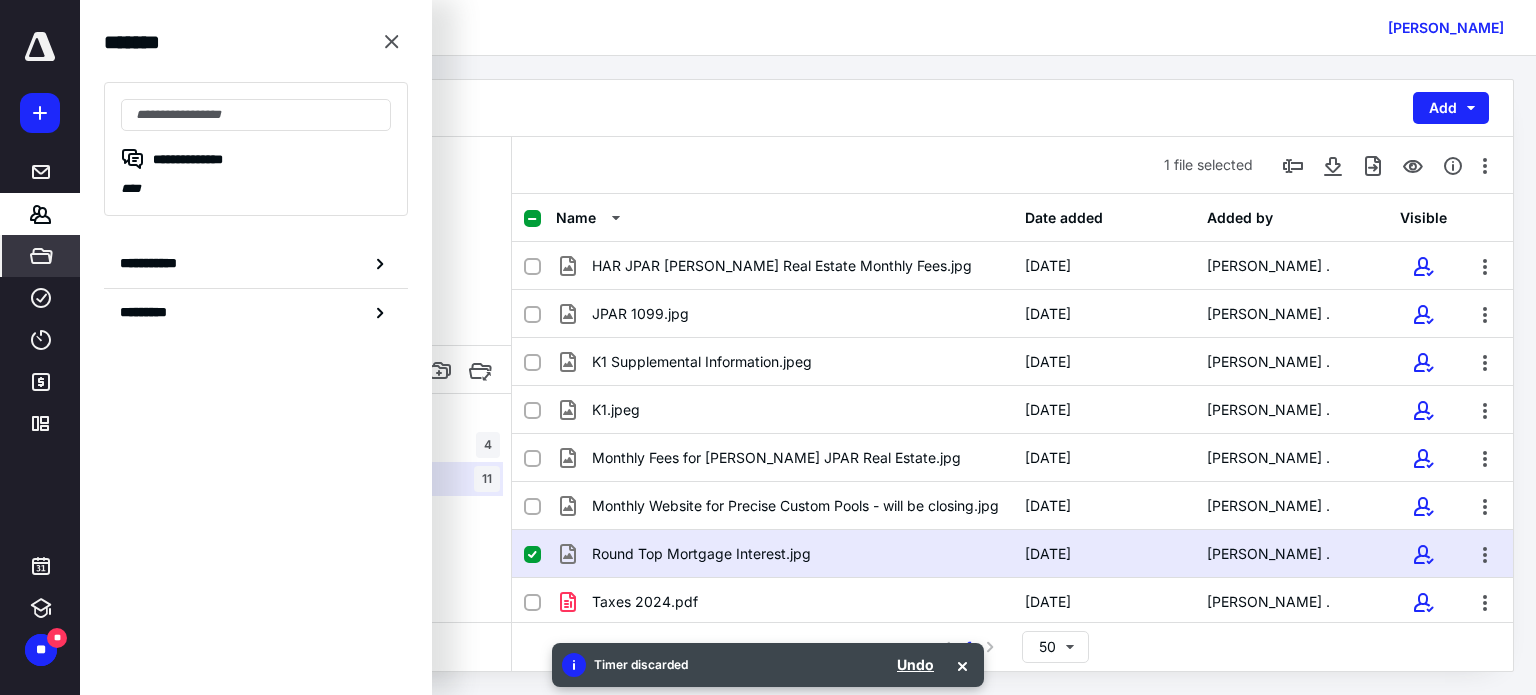 click on "Client files [PERSON_NAME]" at bounding box center (808, 28) 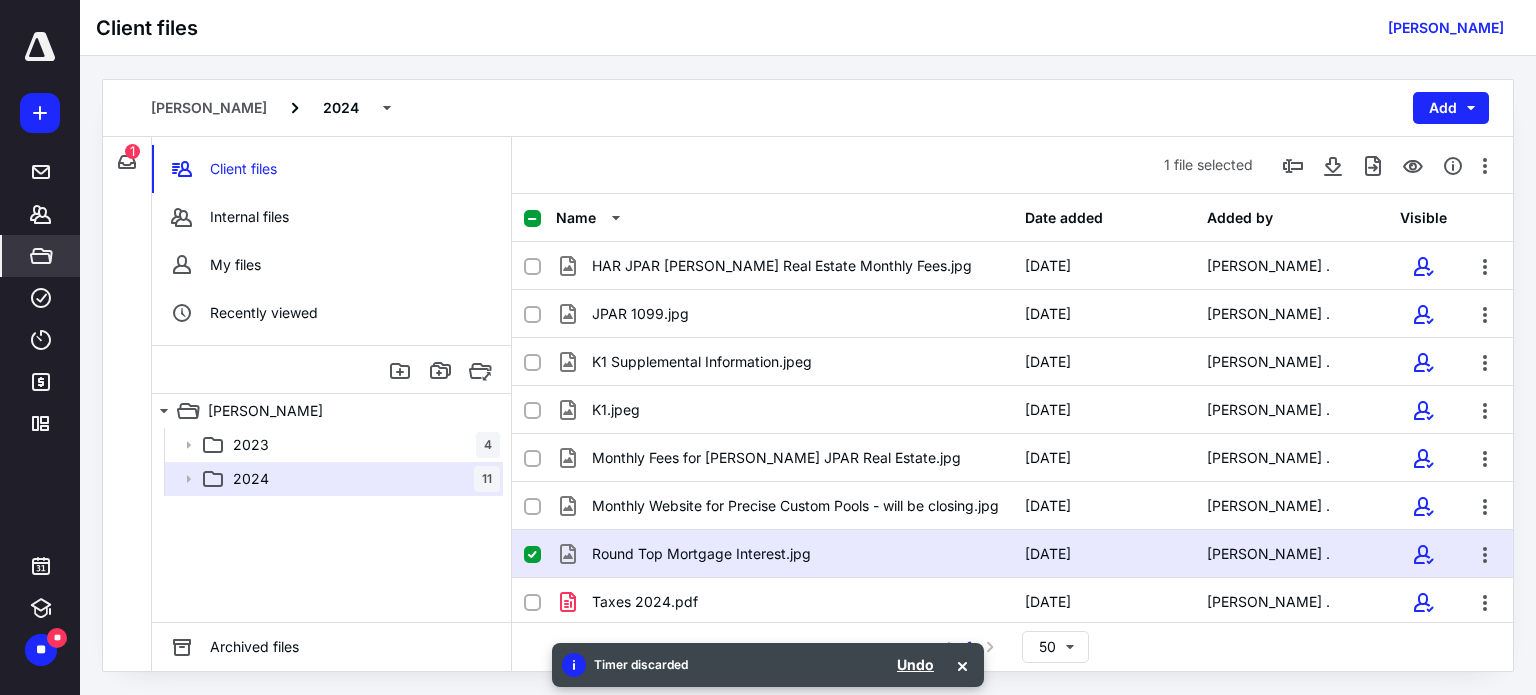 click on "[PERSON_NAME] 2024   Add" at bounding box center (808, 108) 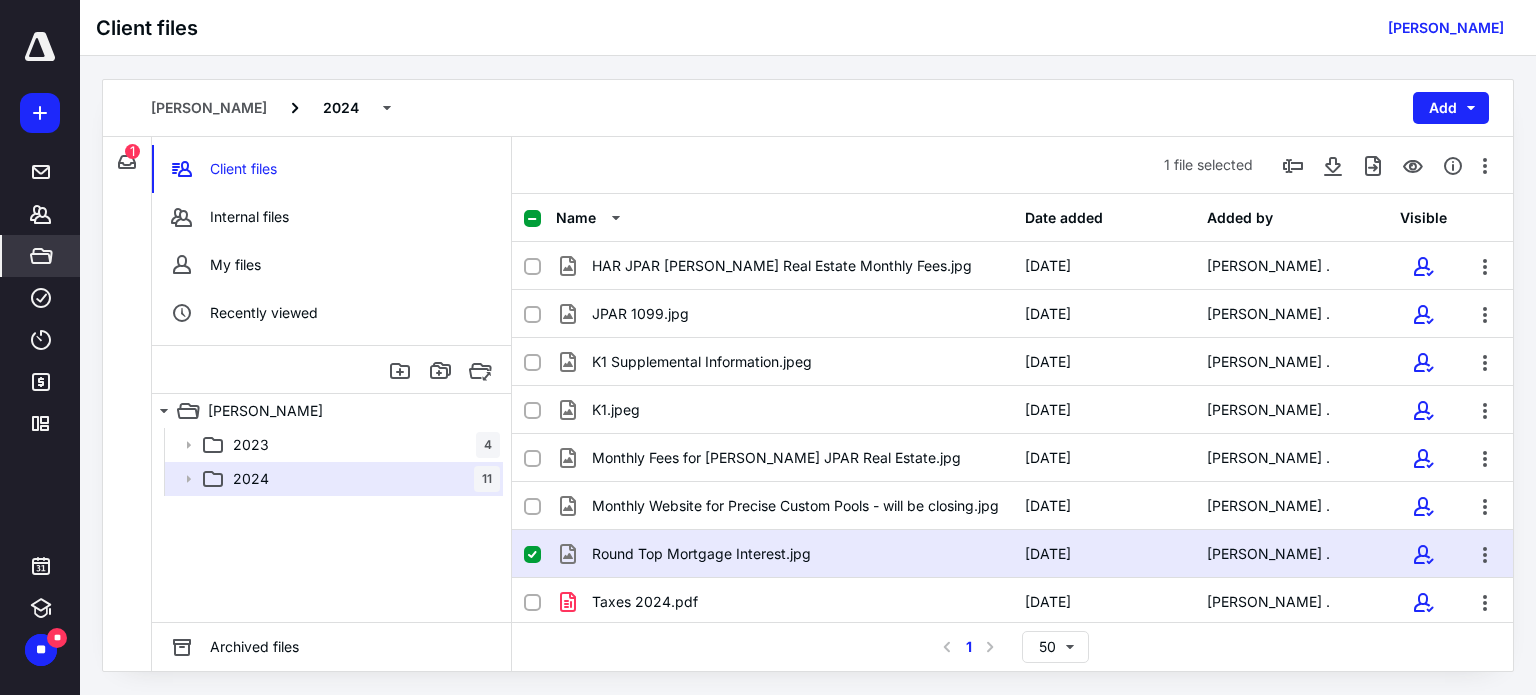 scroll, scrollTop: 0, scrollLeft: 0, axis: both 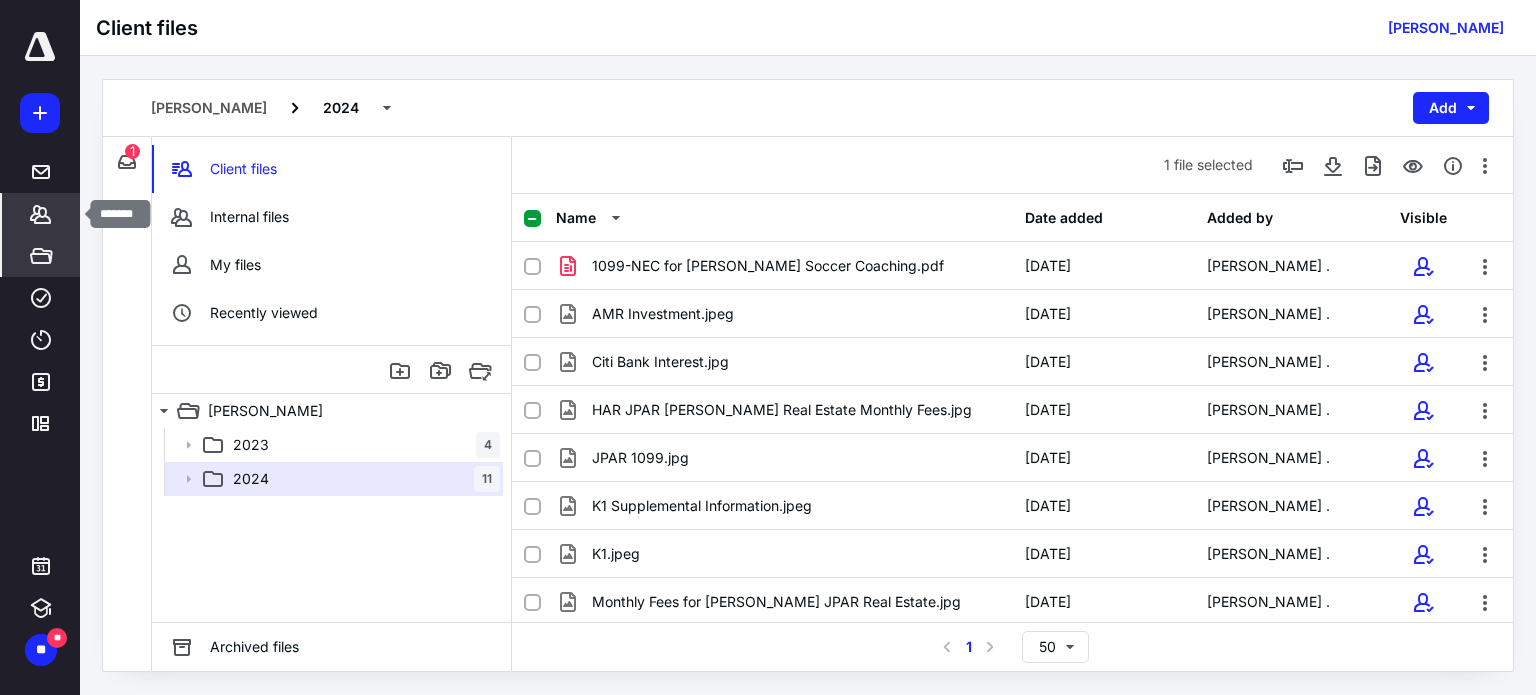 click 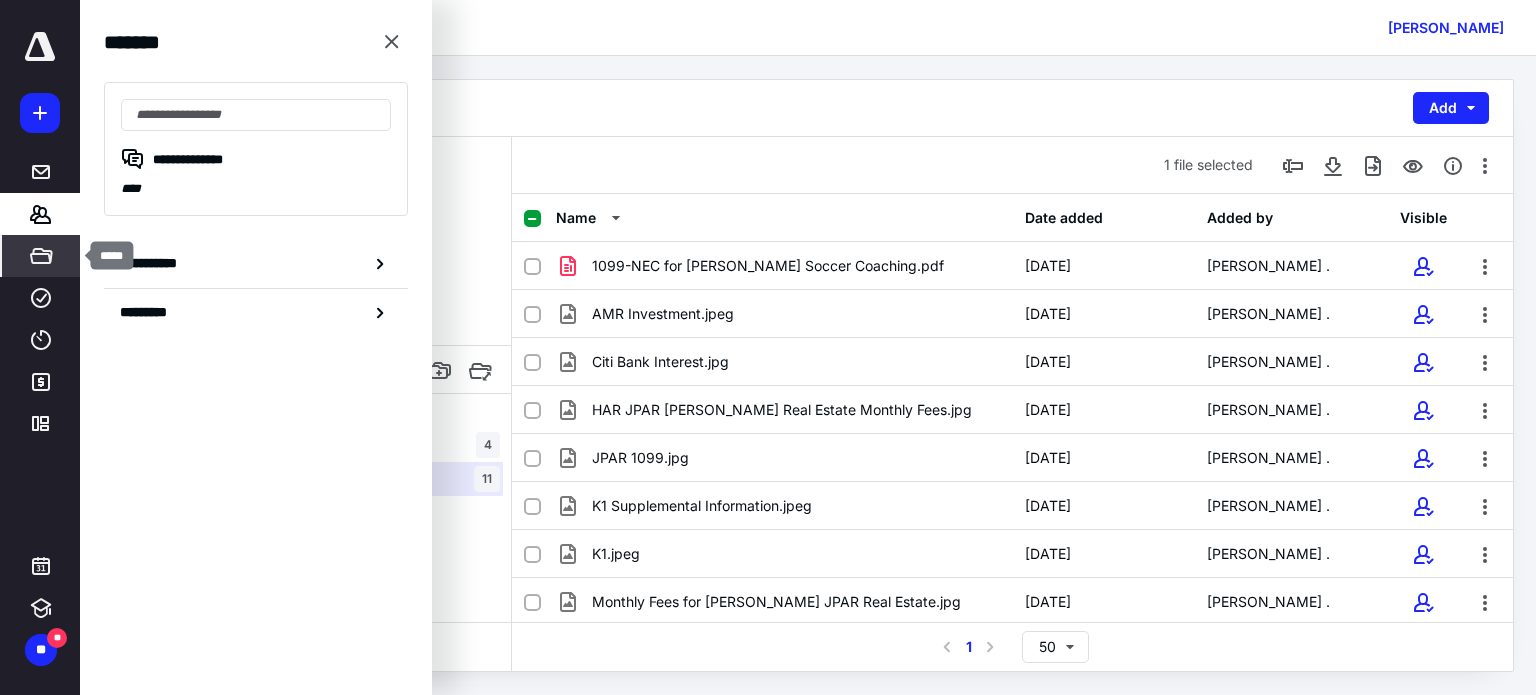 click 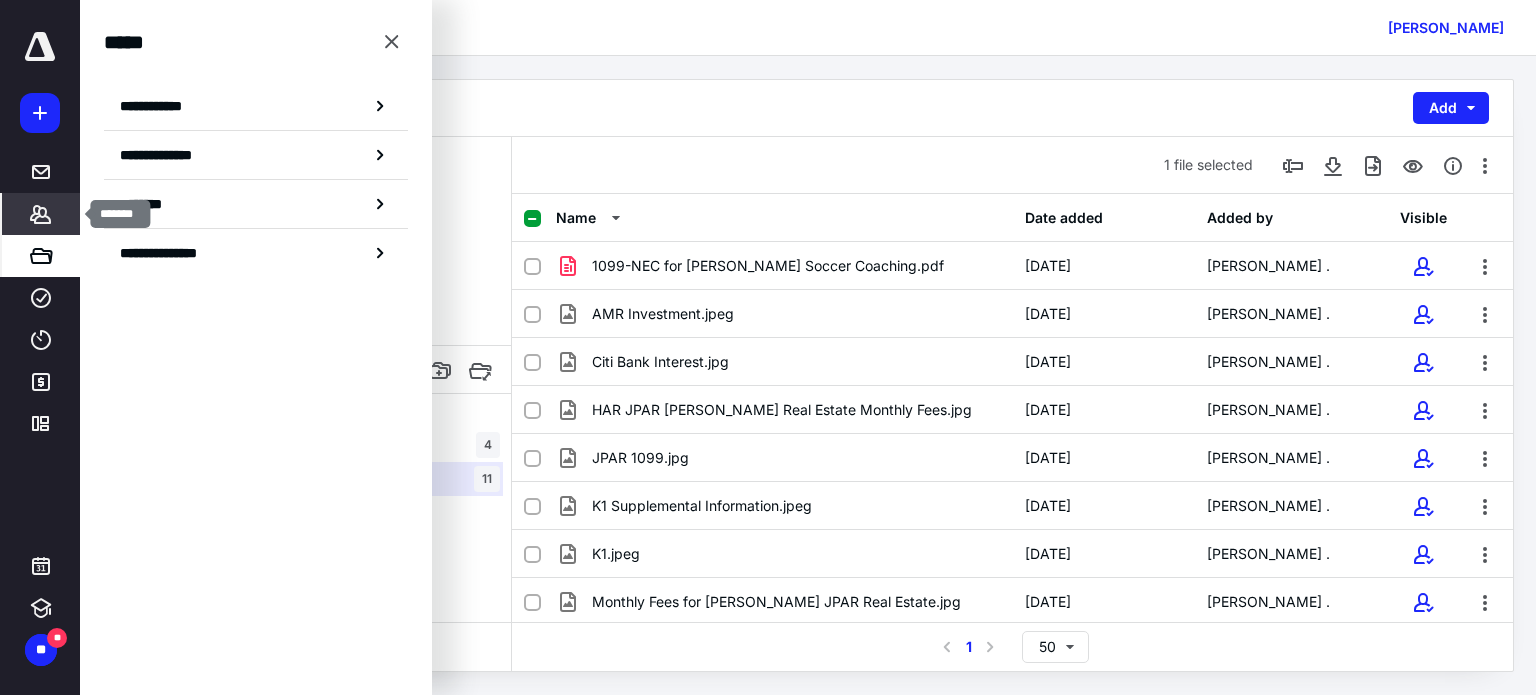 click 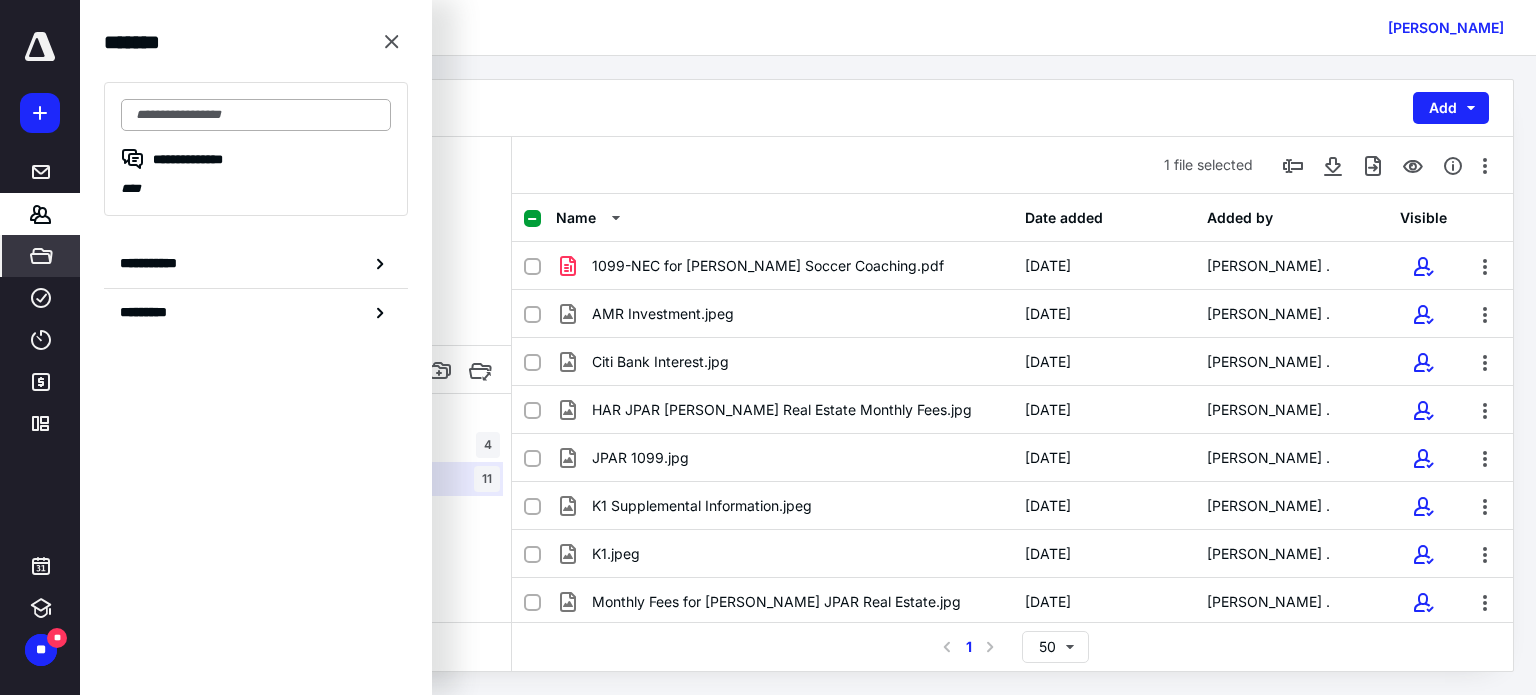 click at bounding box center (256, 115) 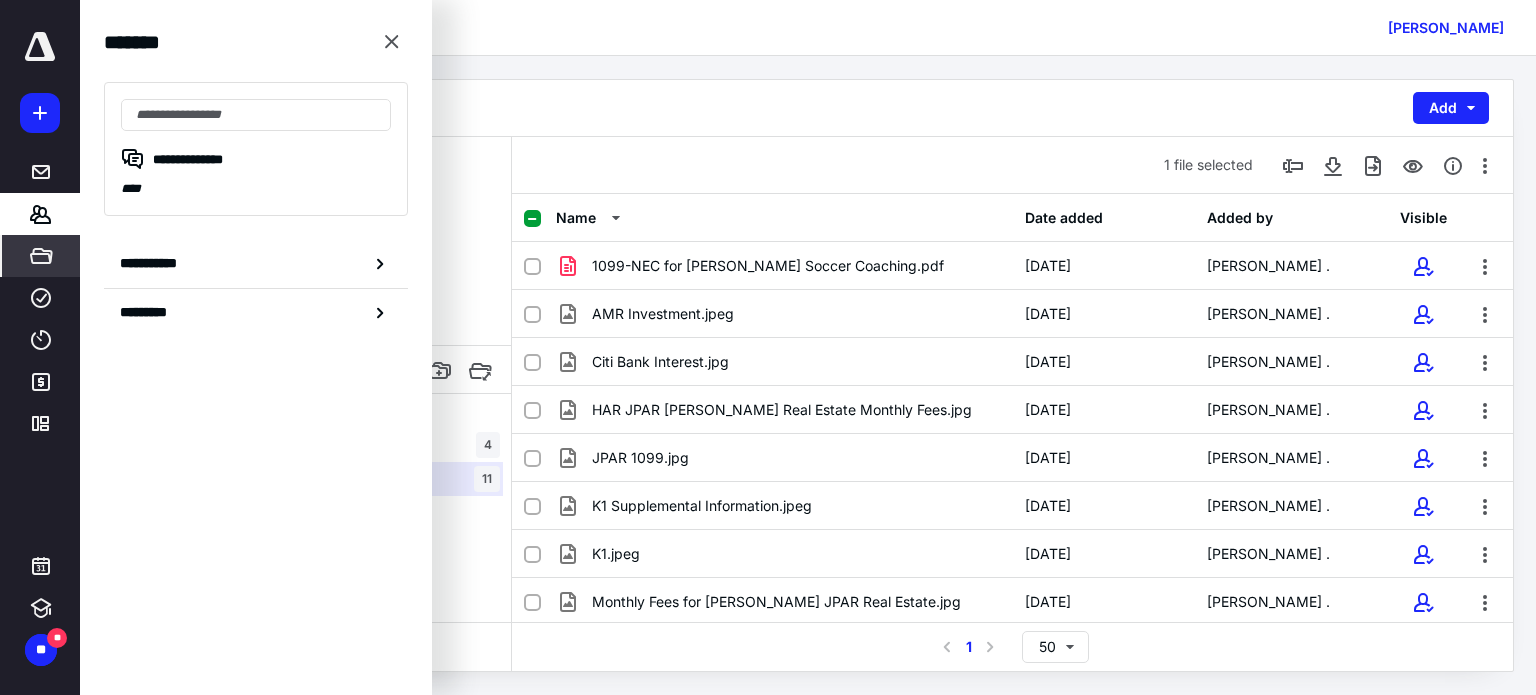 click on "Client files [PERSON_NAME]" at bounding box center [808, 28] 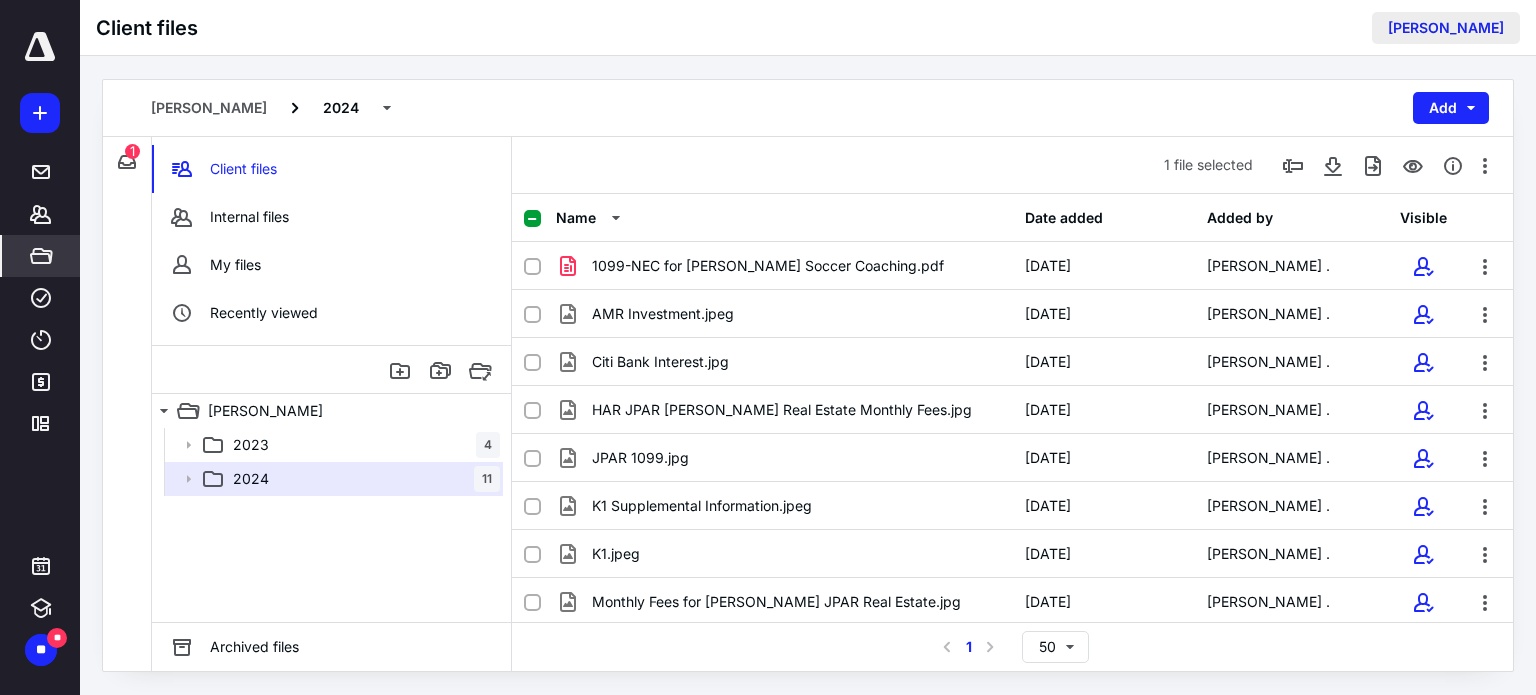 click on "[PERSON_NAME]" at bounding box center [1446, 28] 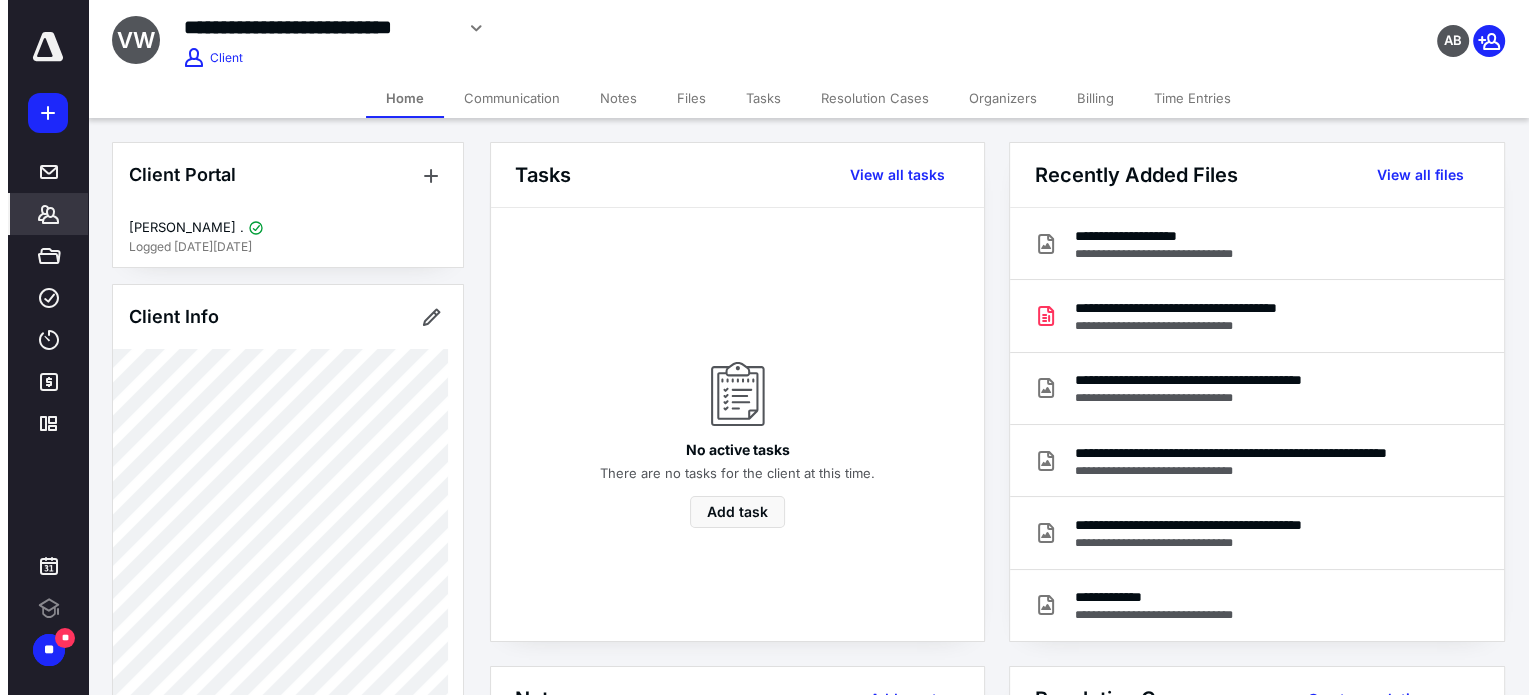 scroll, scrollTop: 0, scrollLeft: 0, axis: both 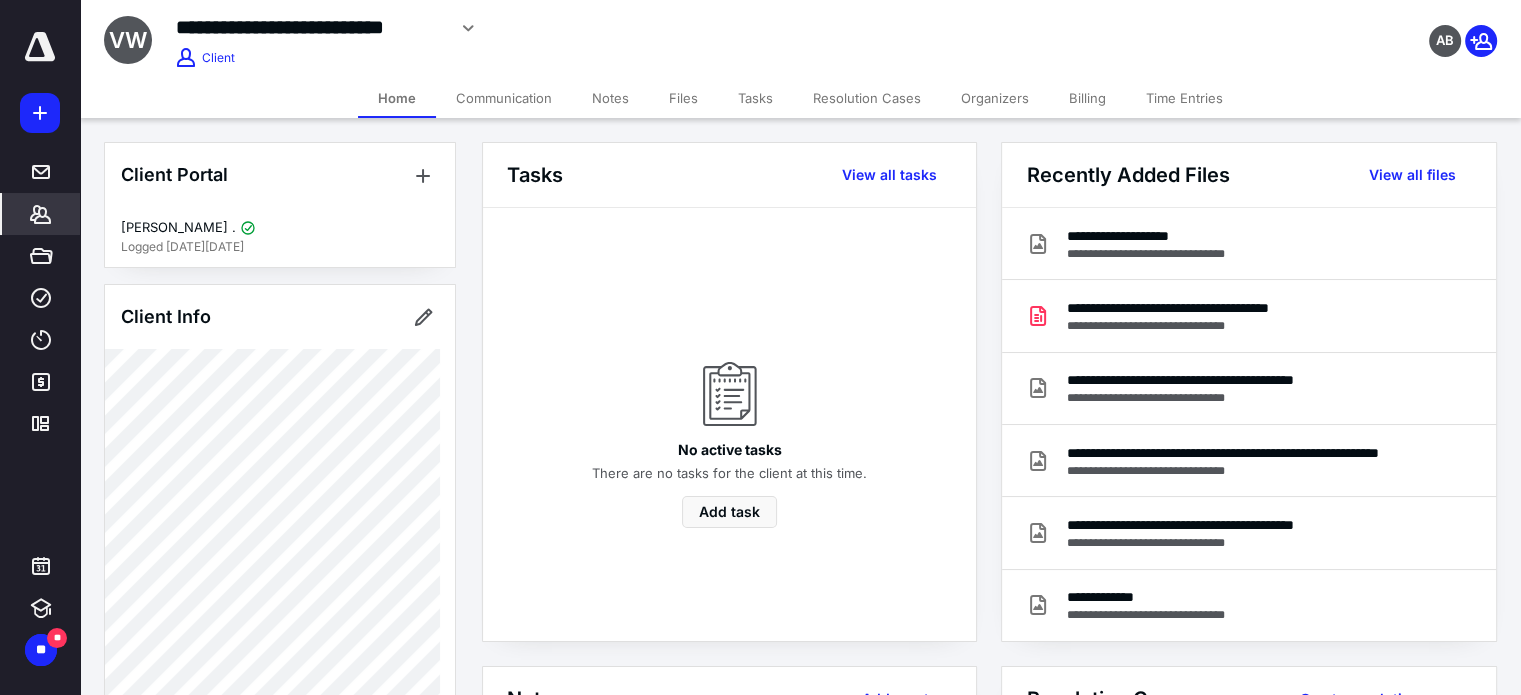 click on "Time Entries" at bounding box center (1184, 98) 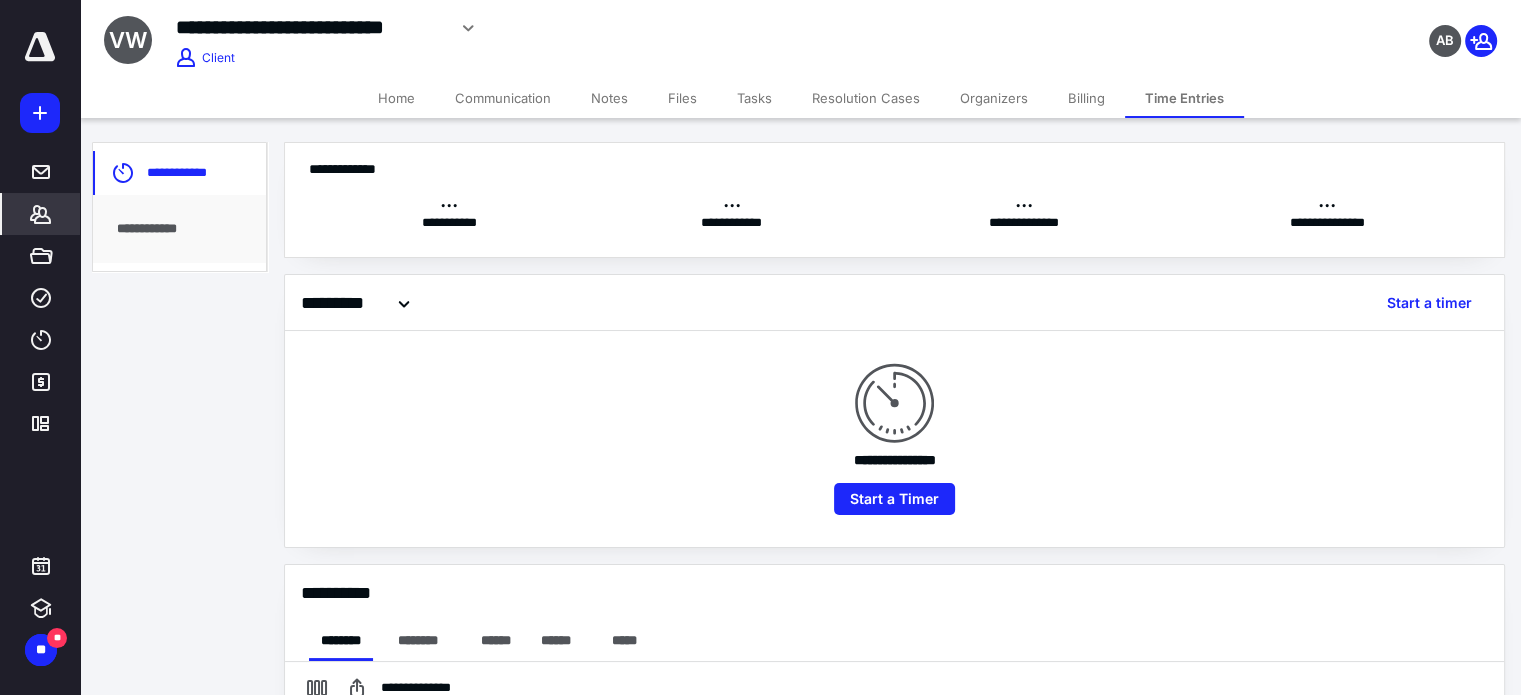 checkbox on "true" 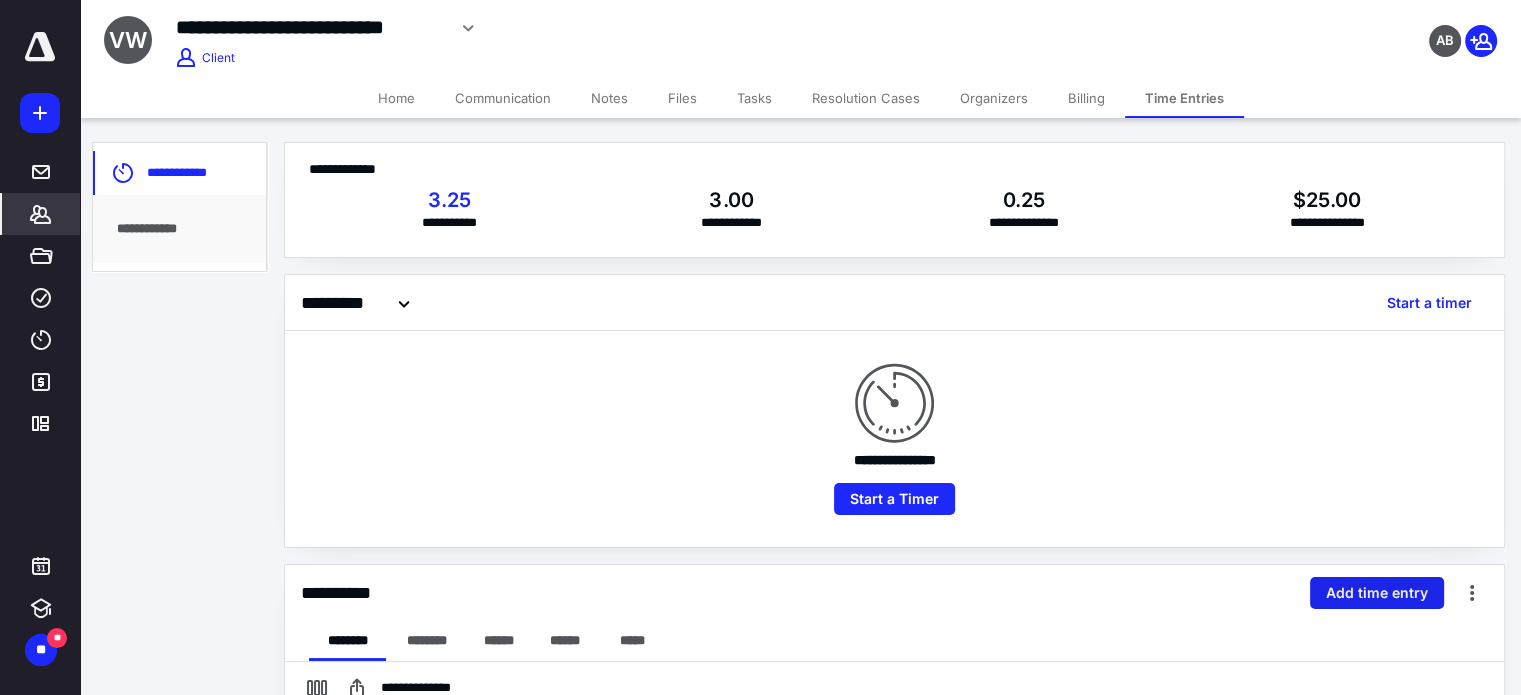 click on "Add time entry" at bounding box center (1377, 593) 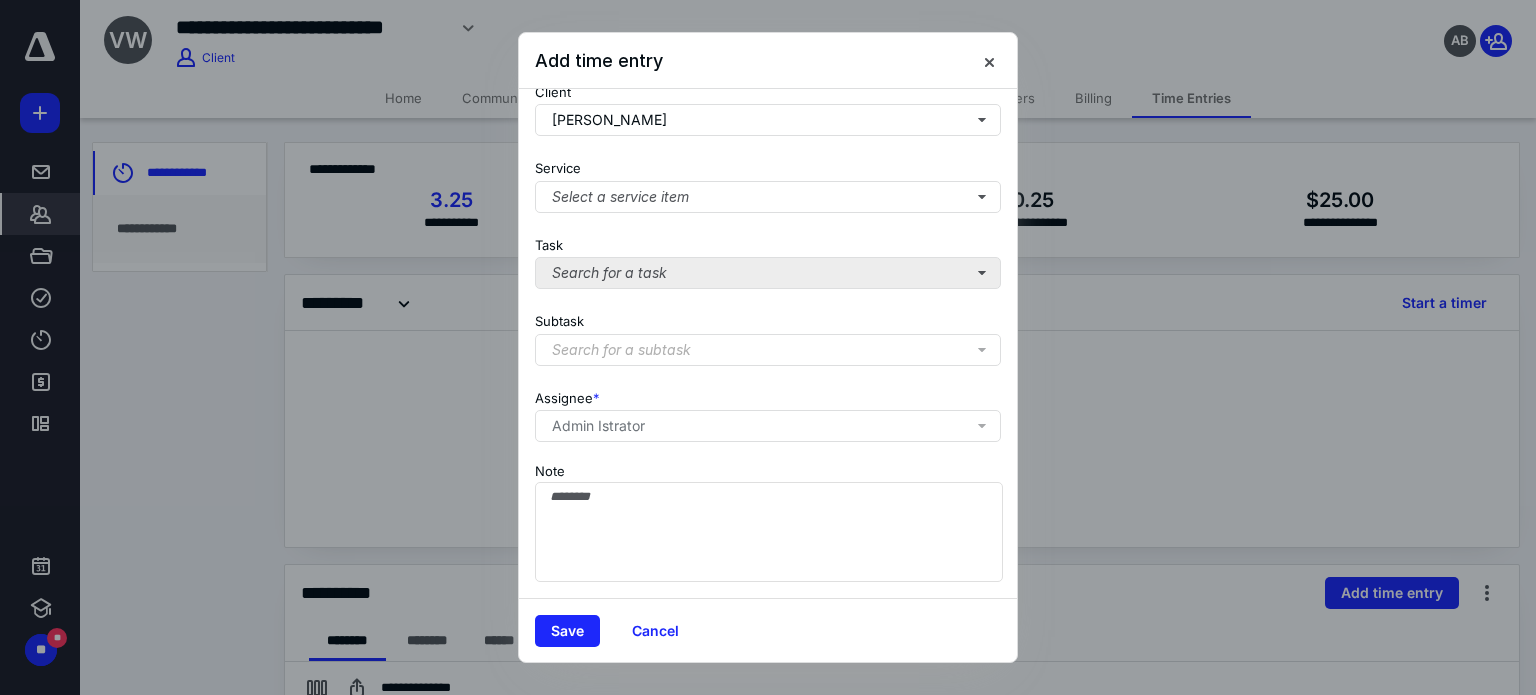 scroll, scrollTop: 200, scrollLeft: 0, axis: vertical 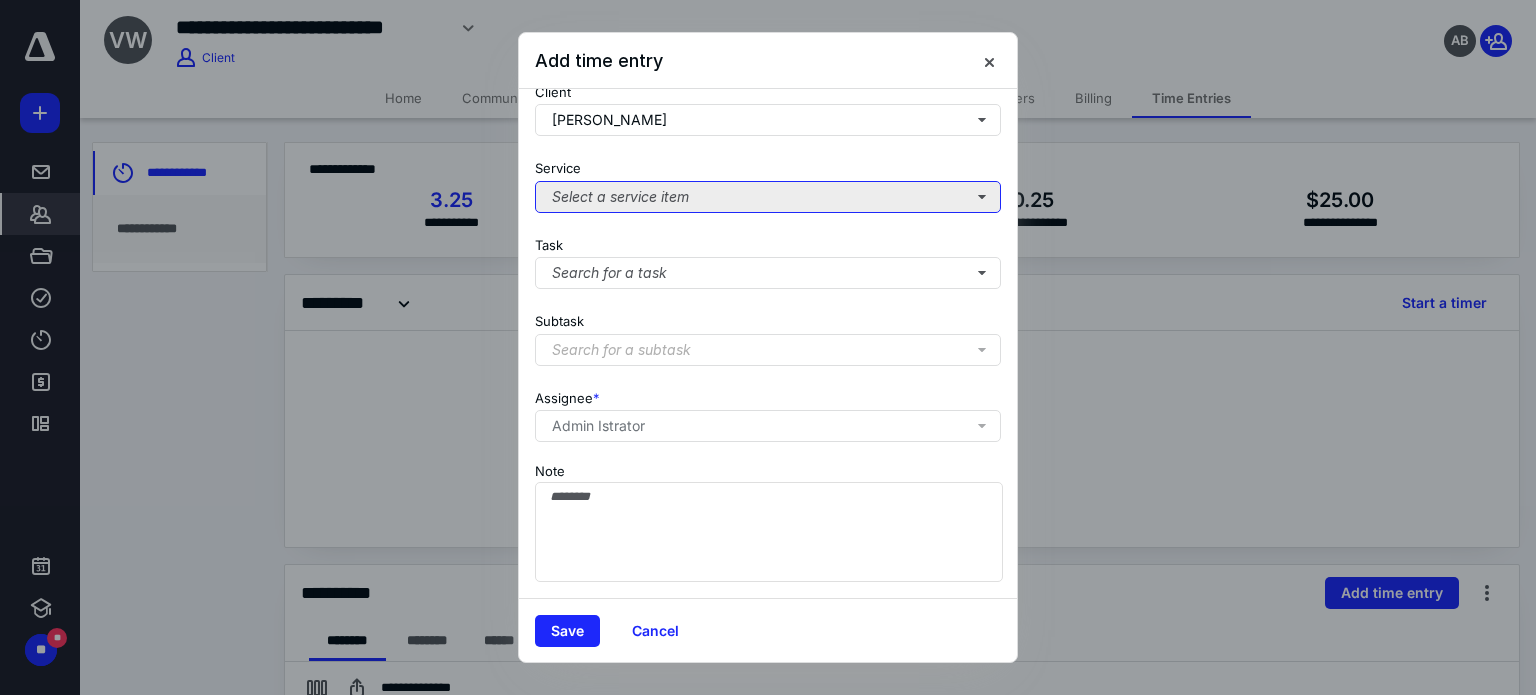 click on "Select a service item" at bounding box center (768, 197) 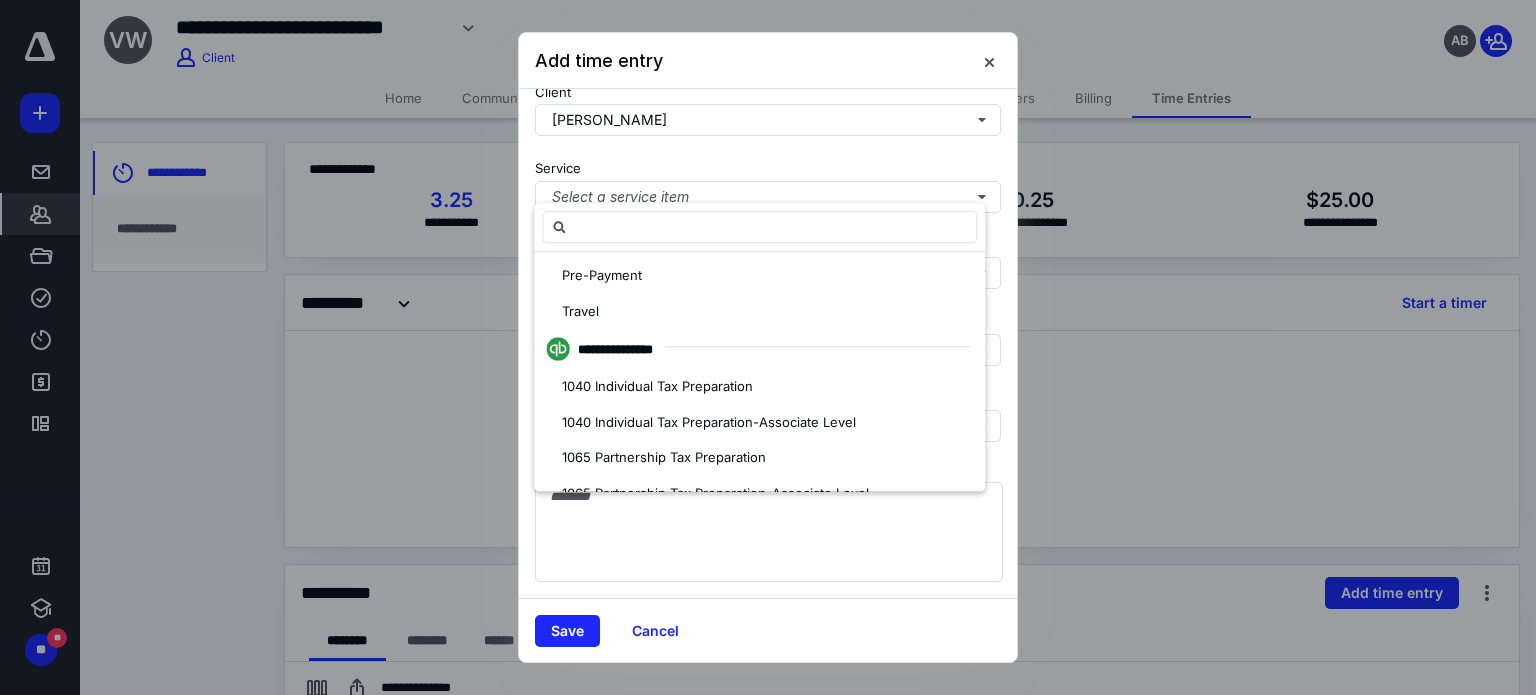 scroll, scrollTop: 700, scrollLeft: 0, axis: vertical 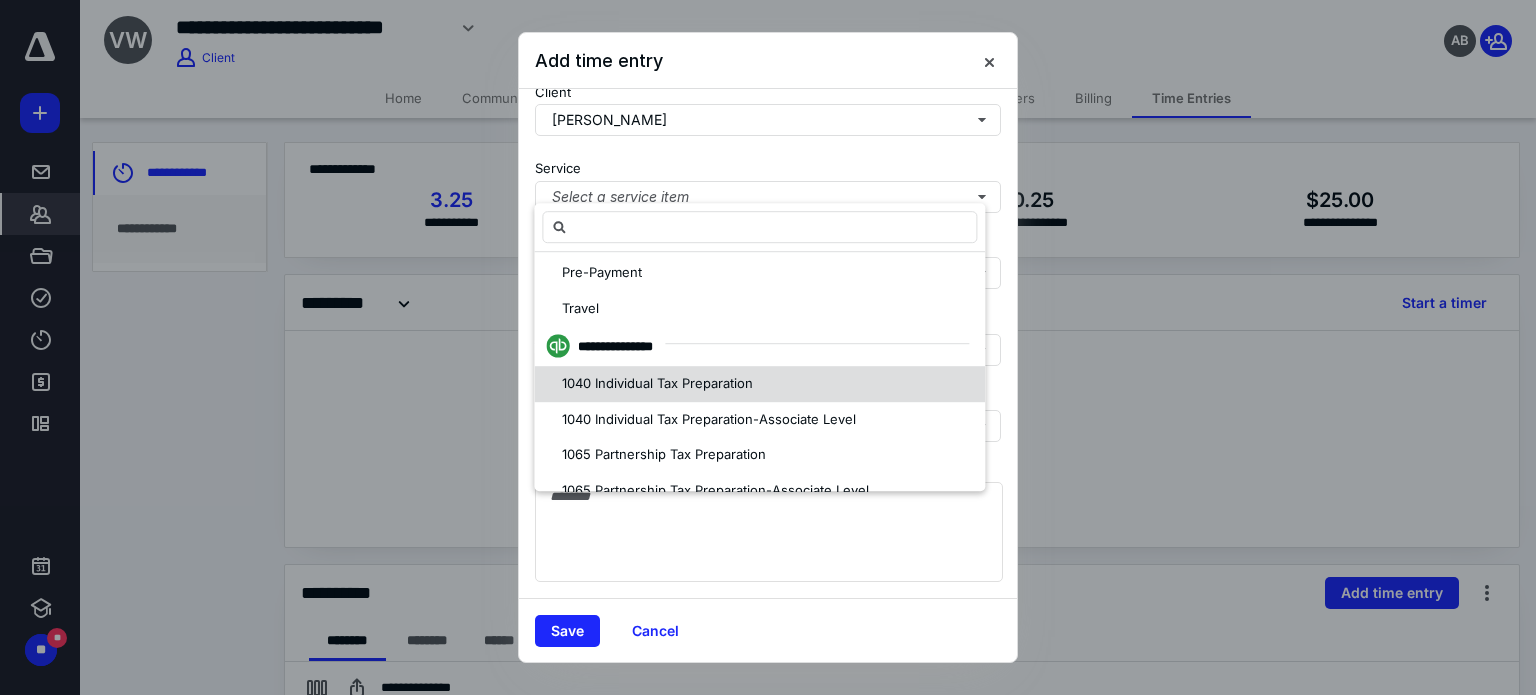 click on "1040 Individual Tax Preparation" at bounding box center (657, 383) 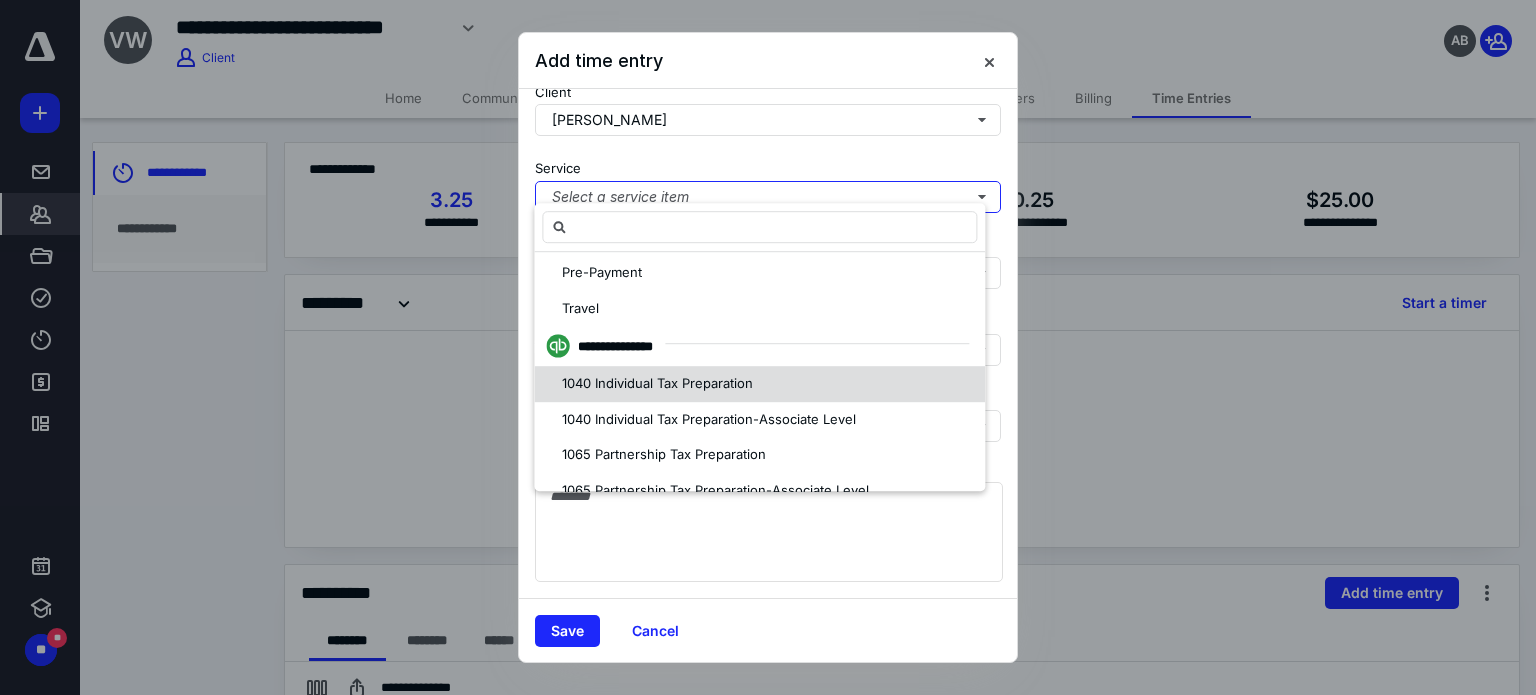scroll, scrollTop: 0, scrollLeft: 0, axis: both 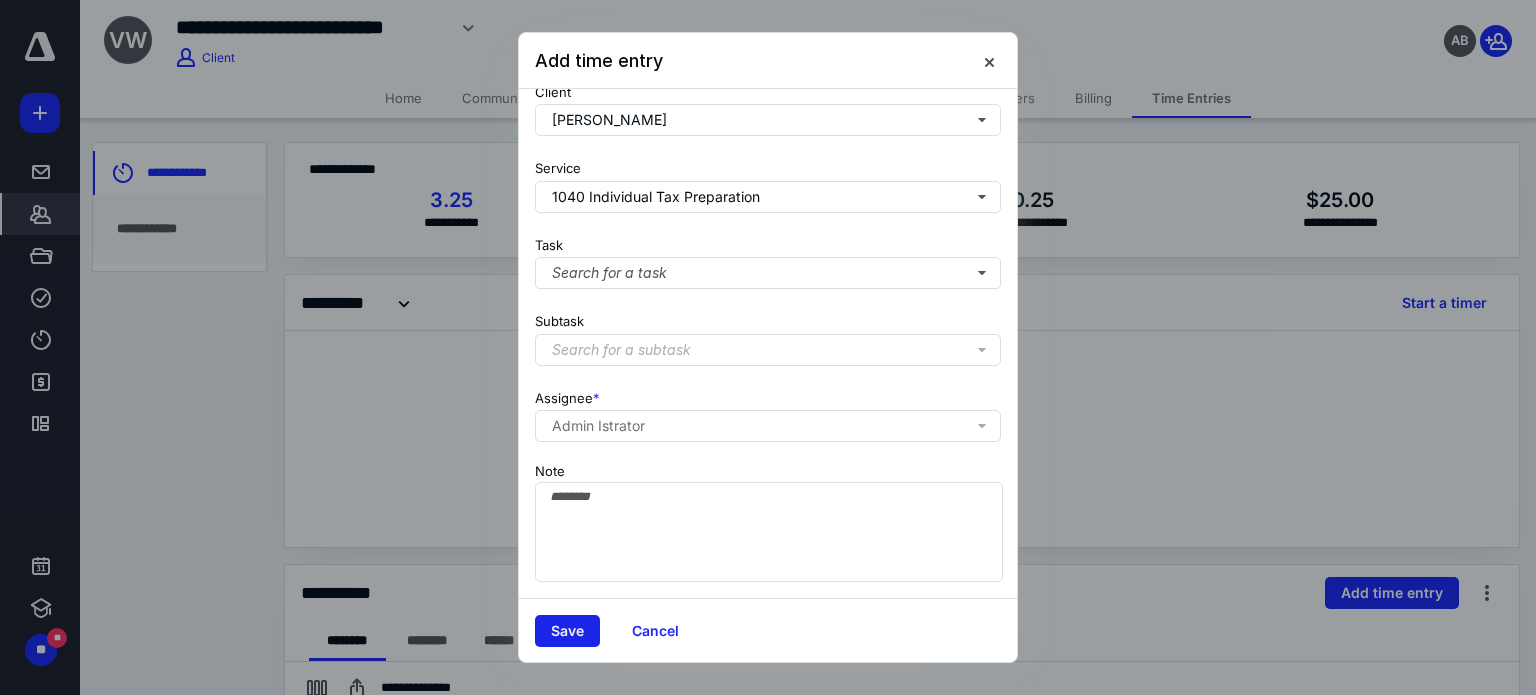 click on "Save" at bounding box center [567, 631] 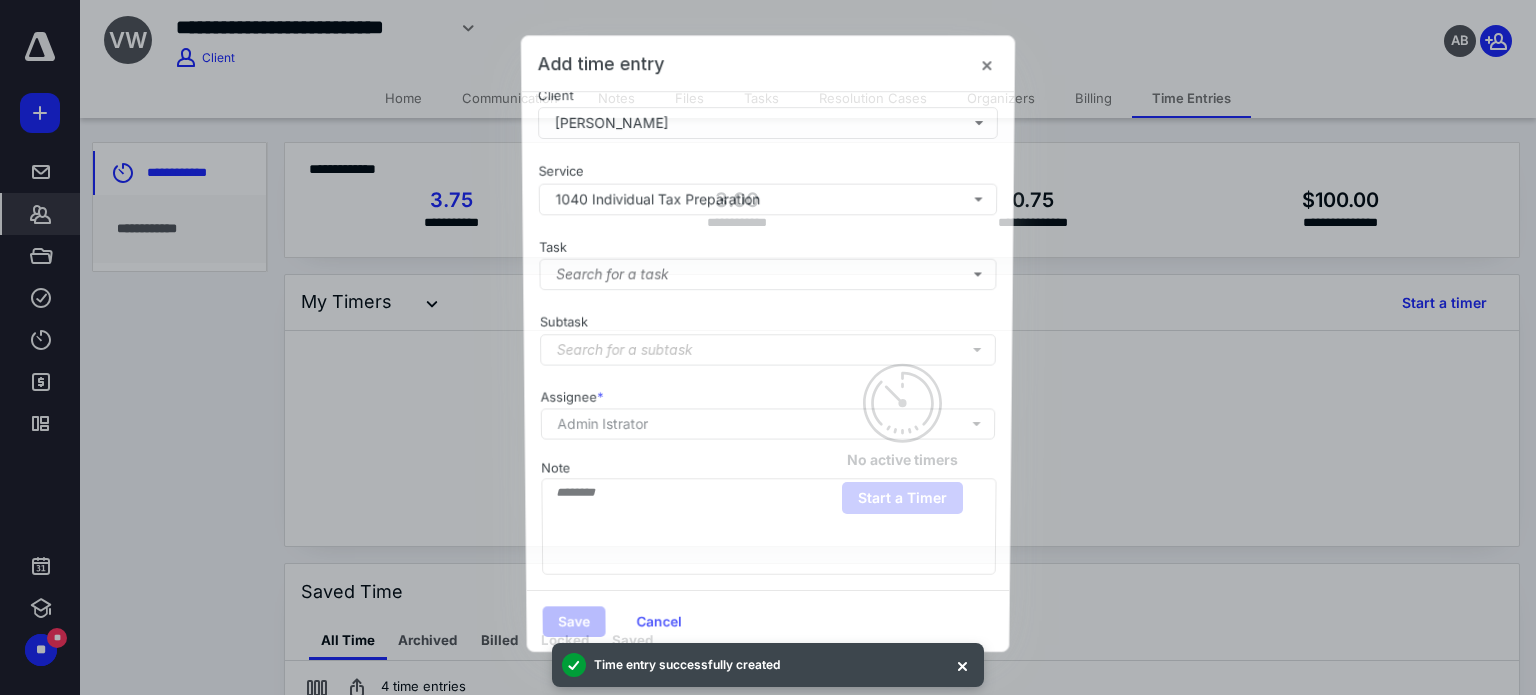 checkbox on "false" 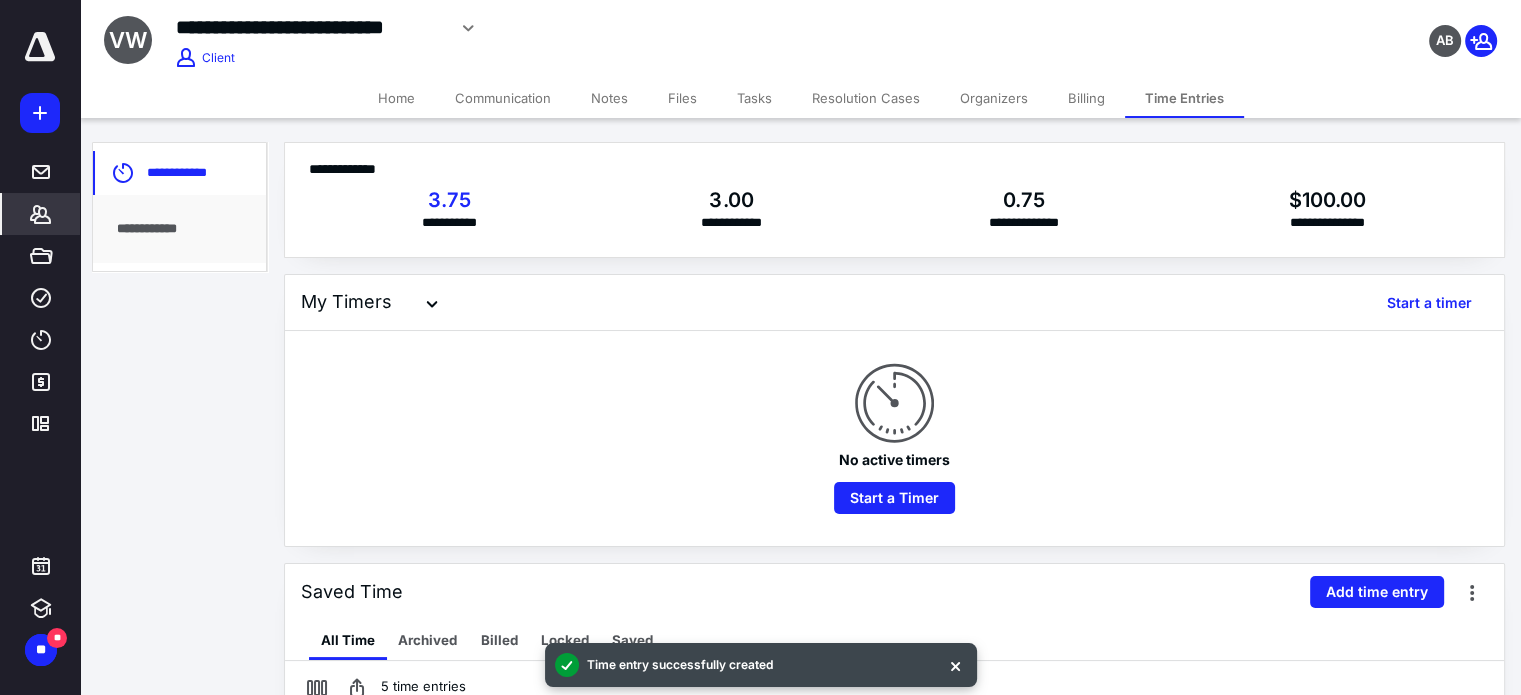 scroll, scrollTop: 444, scrollLeft: 0, axis: vertical 